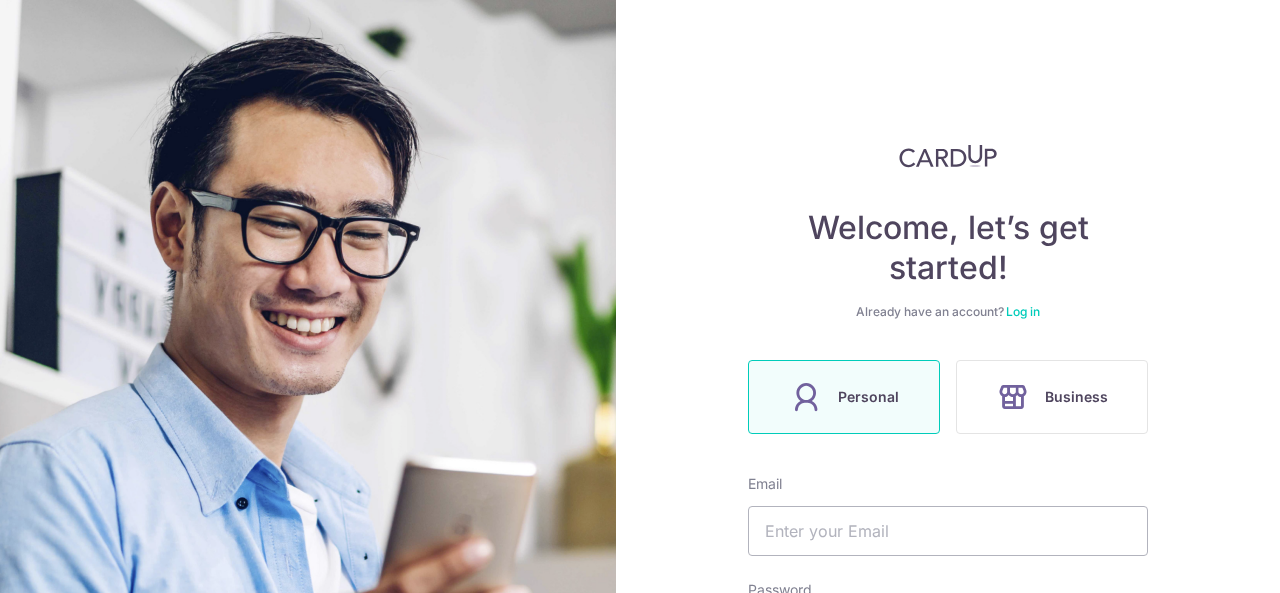 scroll, scrollTop: 0, scrollLeft: 0, axis: both 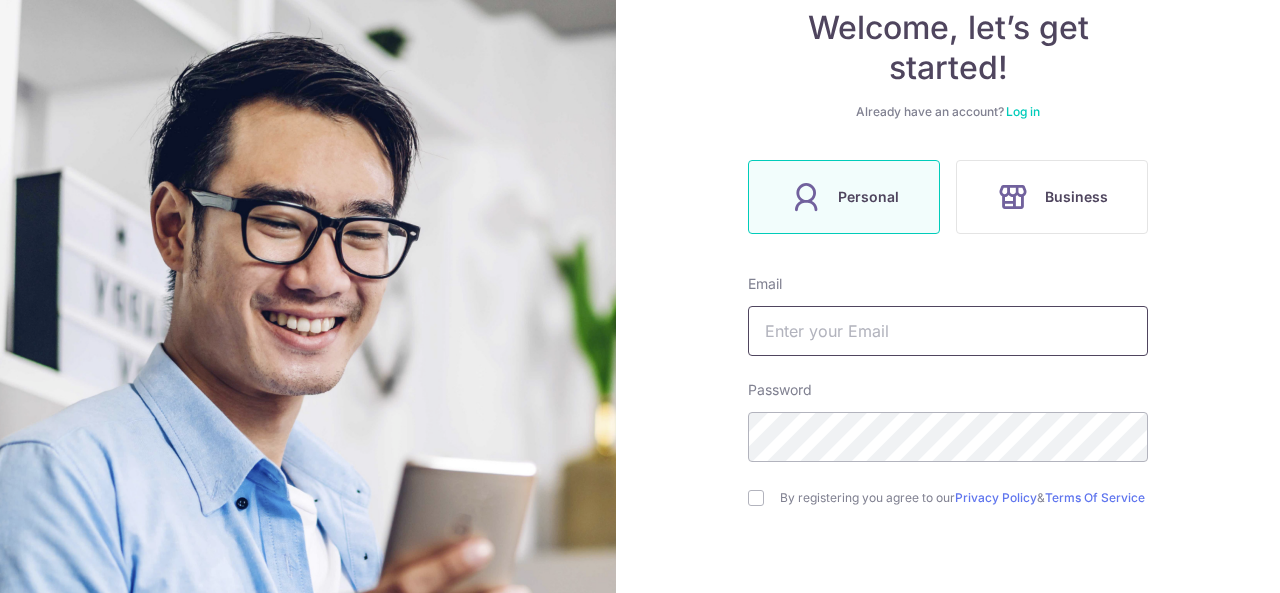 click at bounding box center [948, 331] 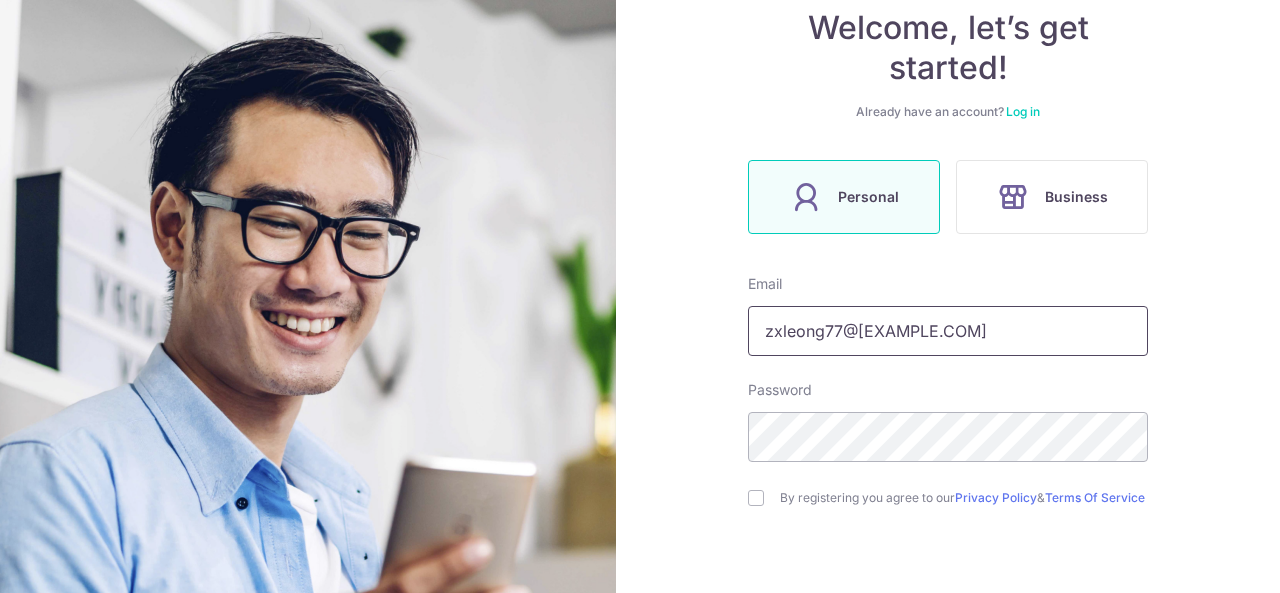 type on "zxleong77@gmail.com" 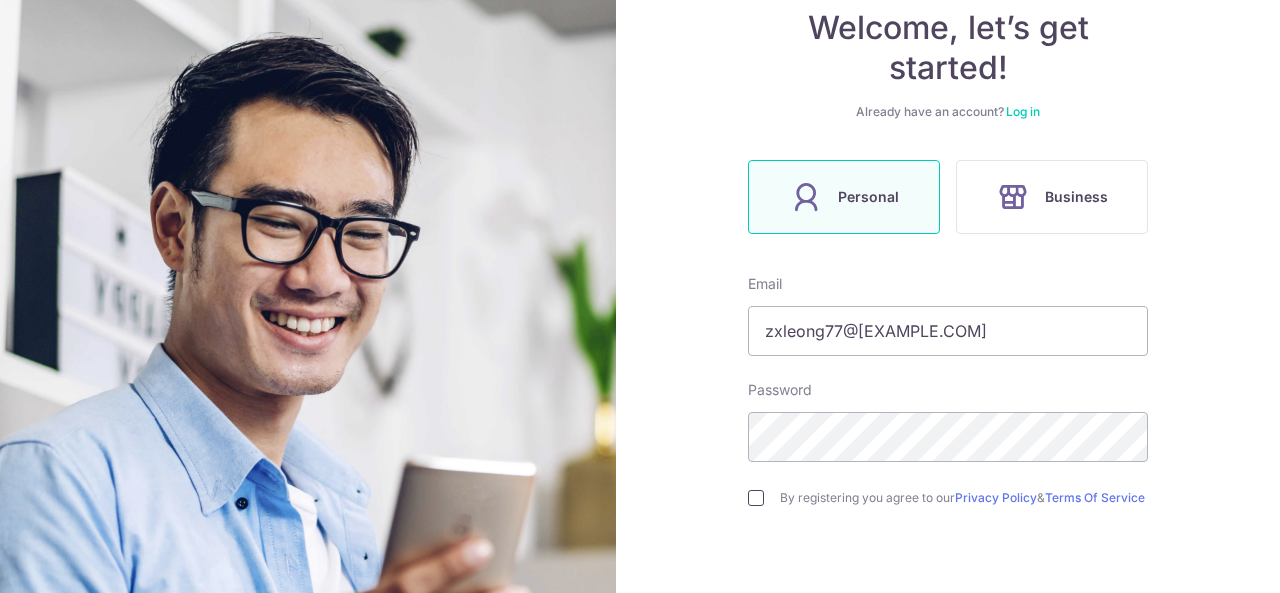 click at bounding box center (756, 498) 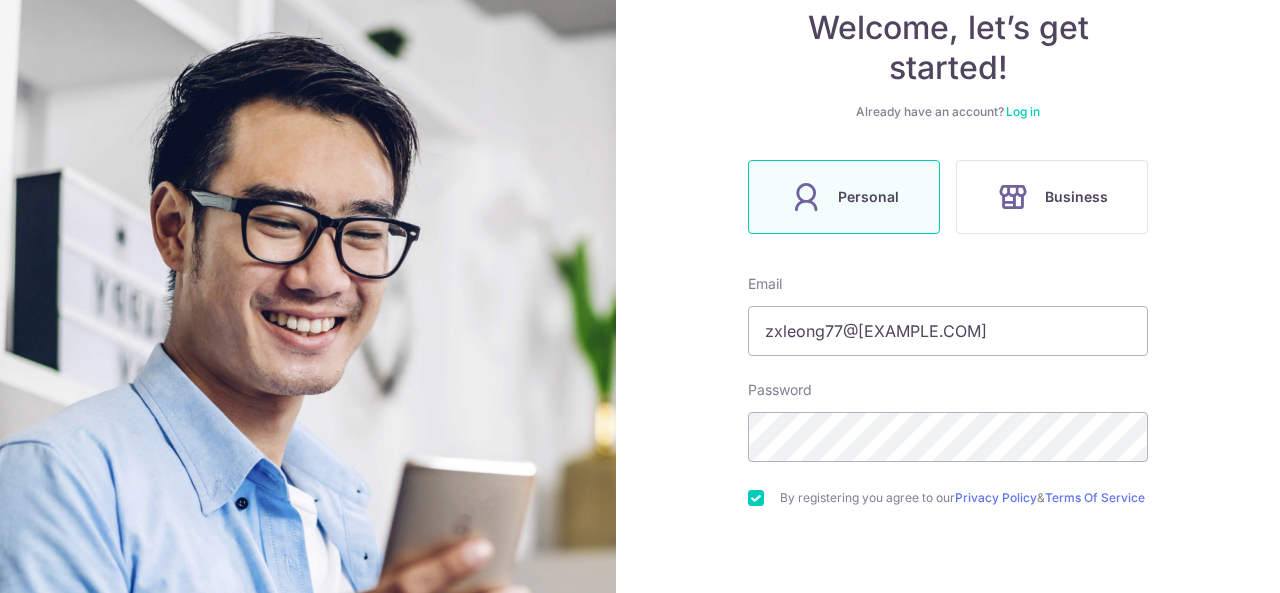 scroll, scrollTop: 343, scrollLeft: 0, axis: vertical 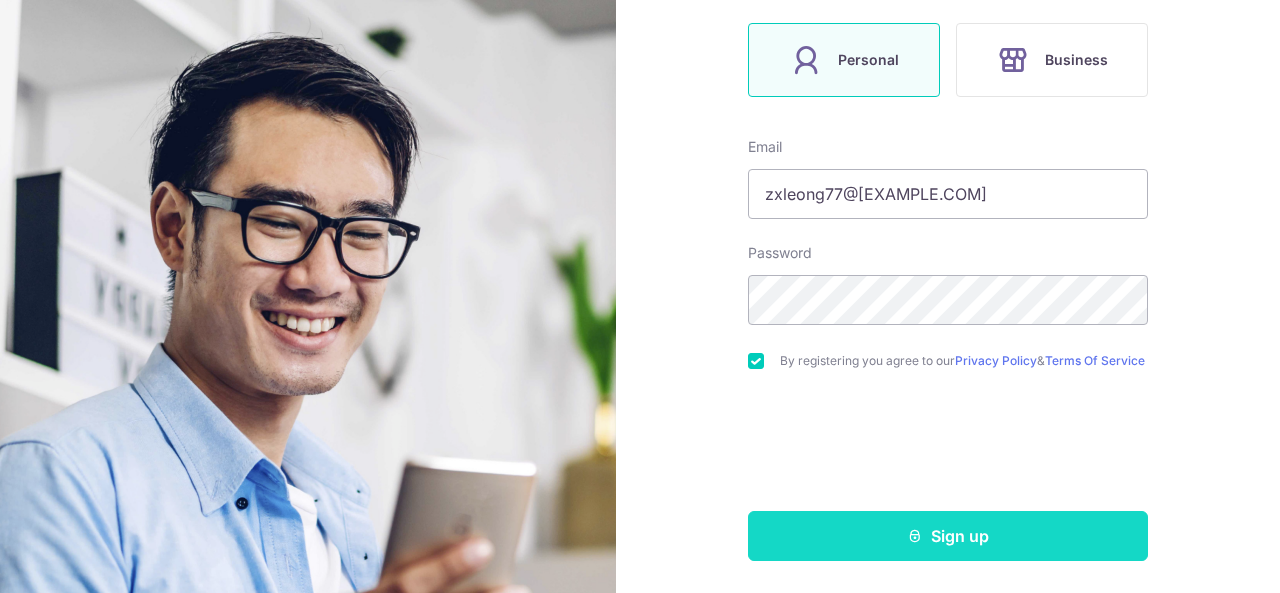 click on "Sign up" at bounding box center (948, 536) 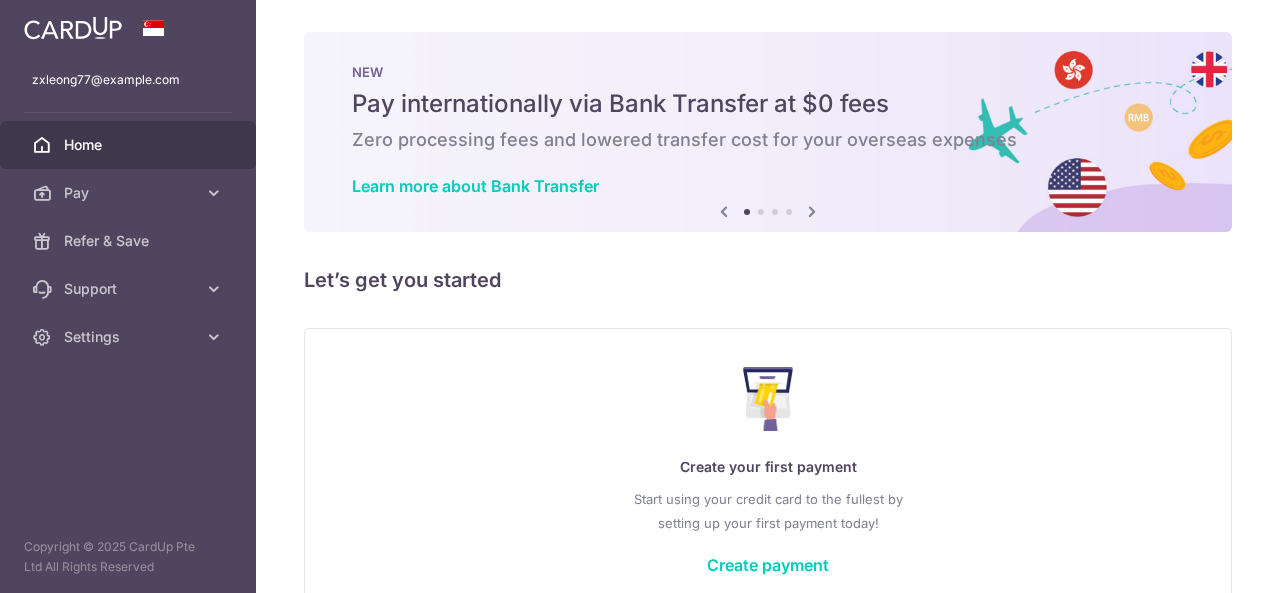 scroll, scrollTop: 0, scrollLeft: 0, axis: both 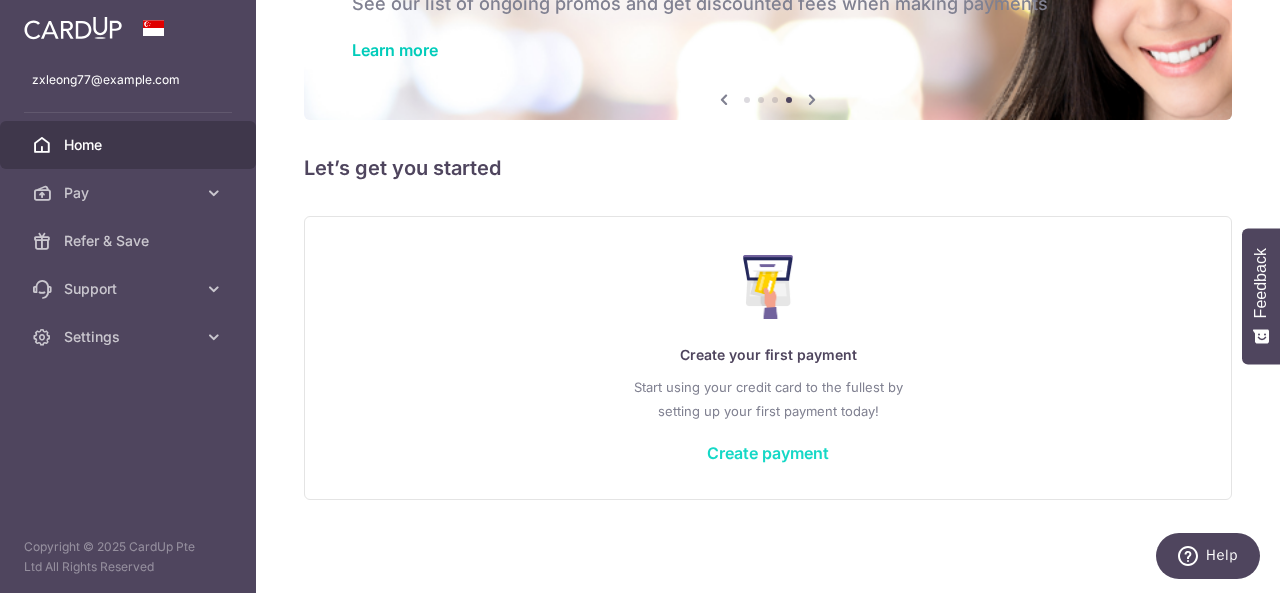 click on "Create payment" at bounding box center (768, 453) 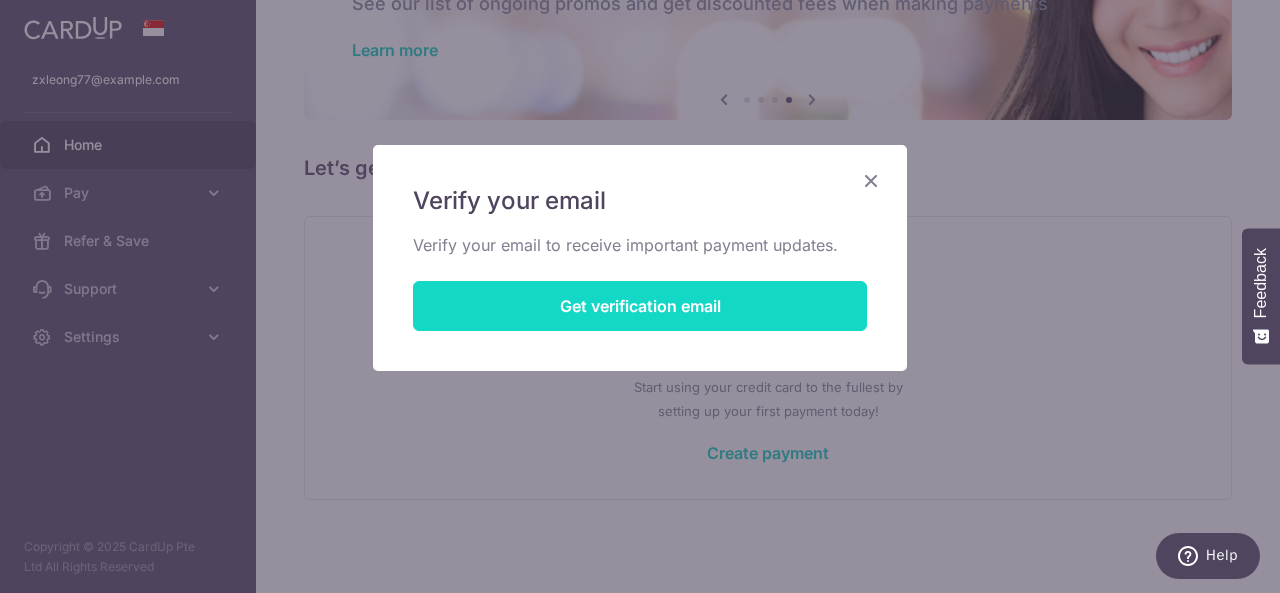 click on "Get verification email" at bounding box center [640, 306] 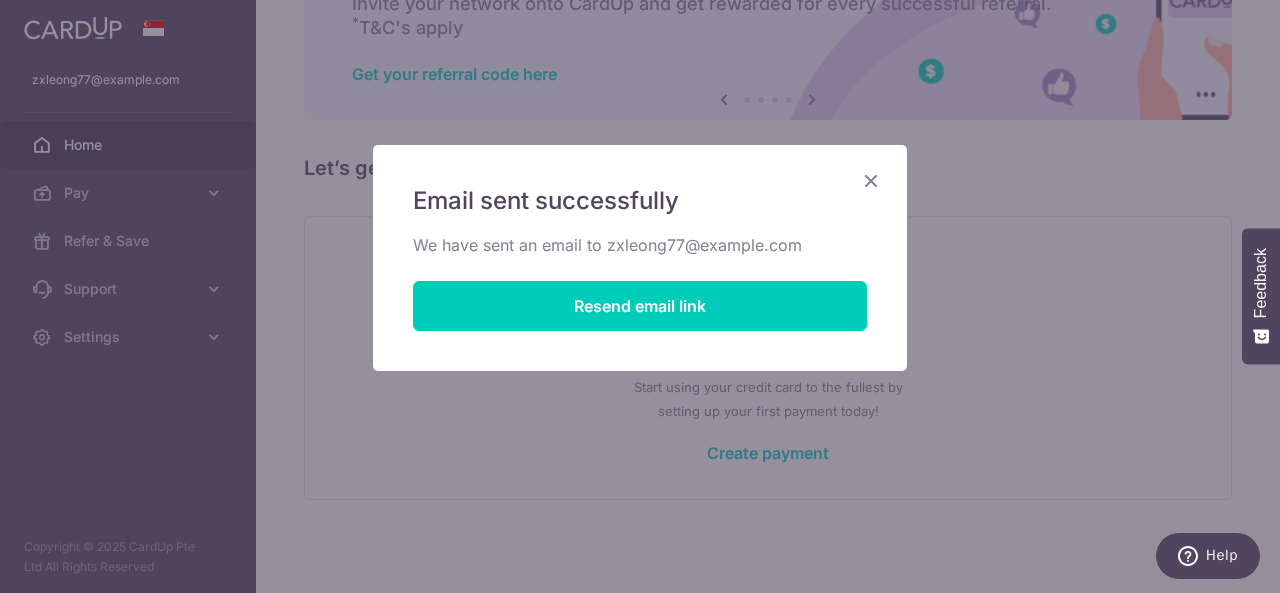 click at bounding box center (871, 180) 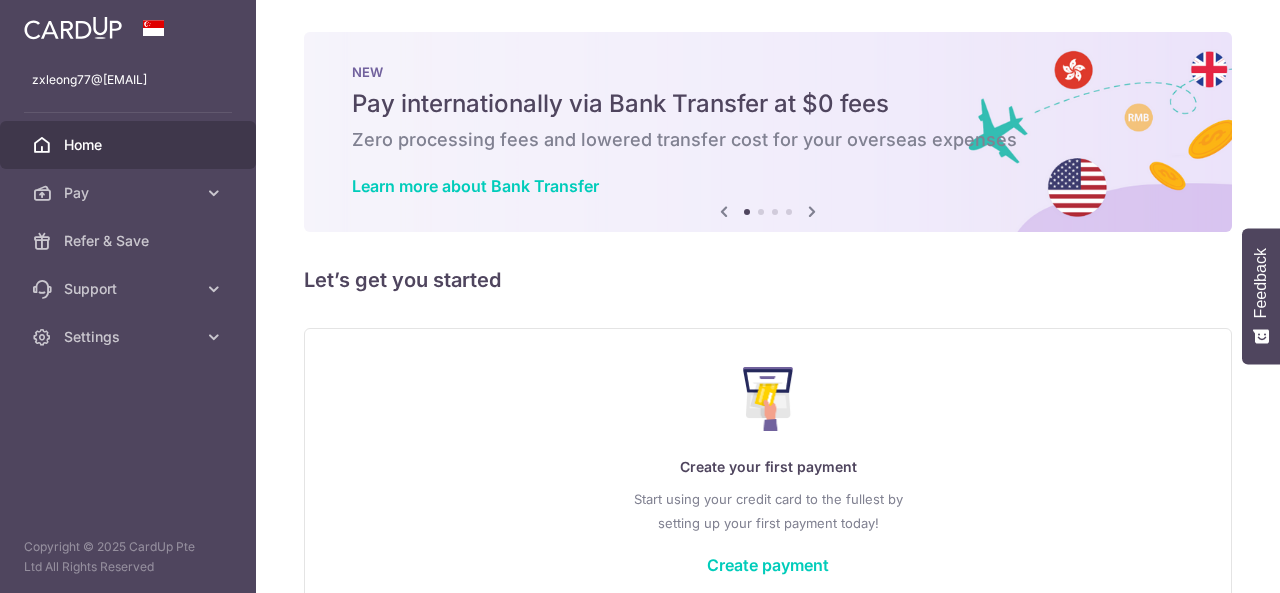 scroll, scrollTop: 0, scrollLeft: 0, axis: both 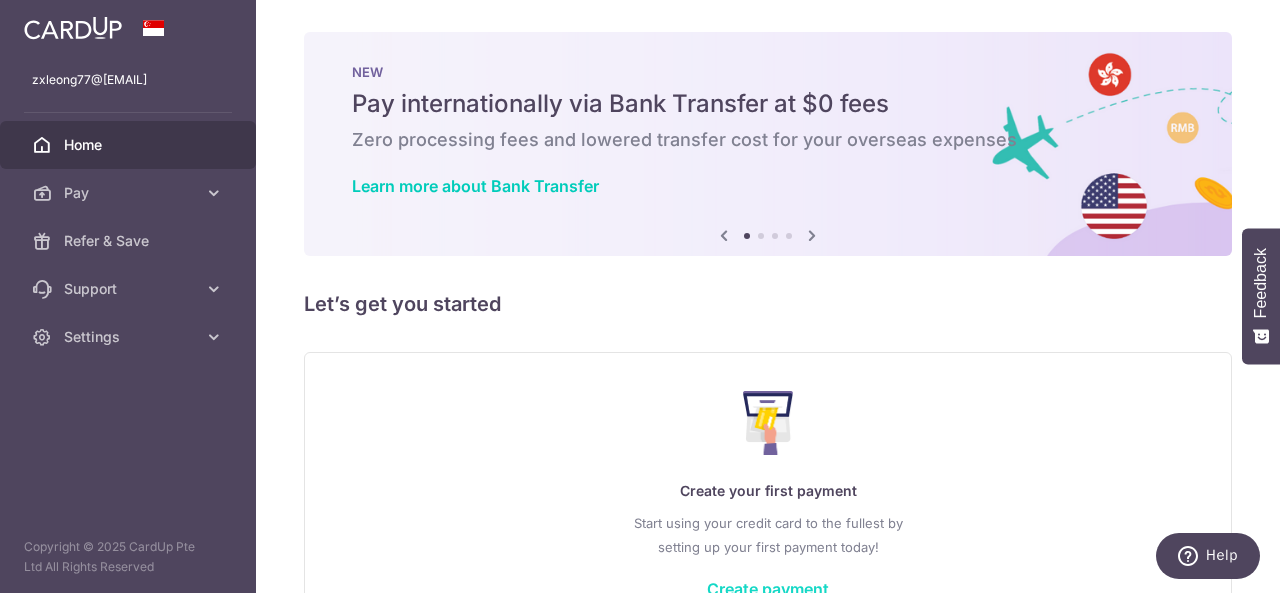 click on "Create payment" at bounding box center [768, 589] 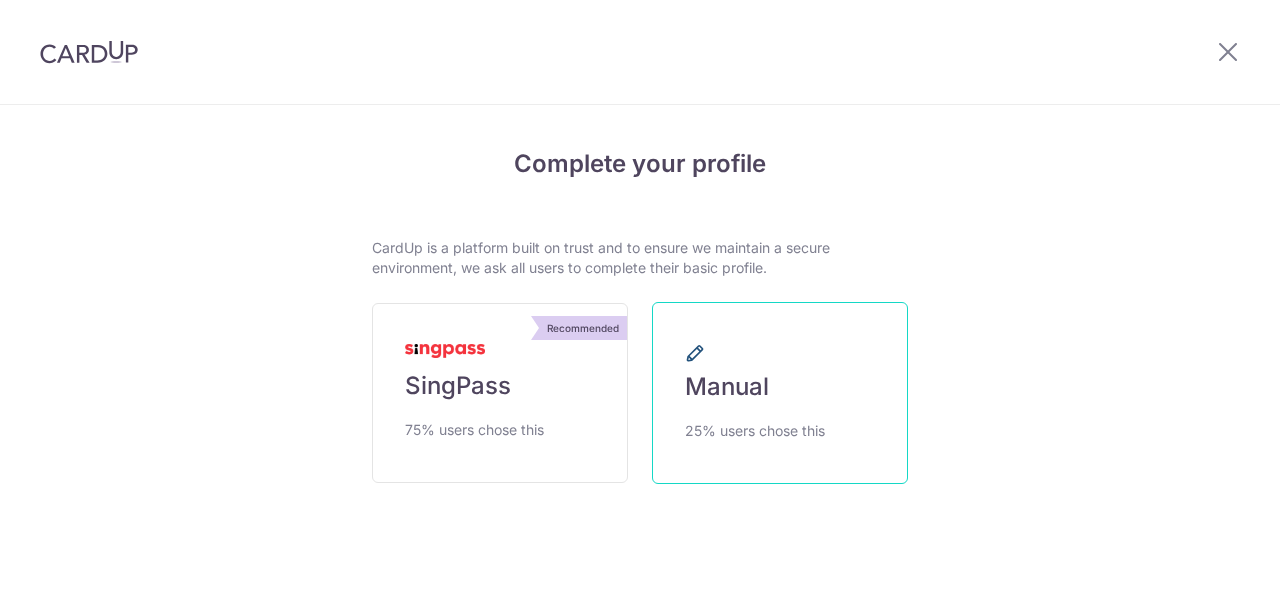 scroll, scrollTop: 0, scrollLeft: 0, axis: both 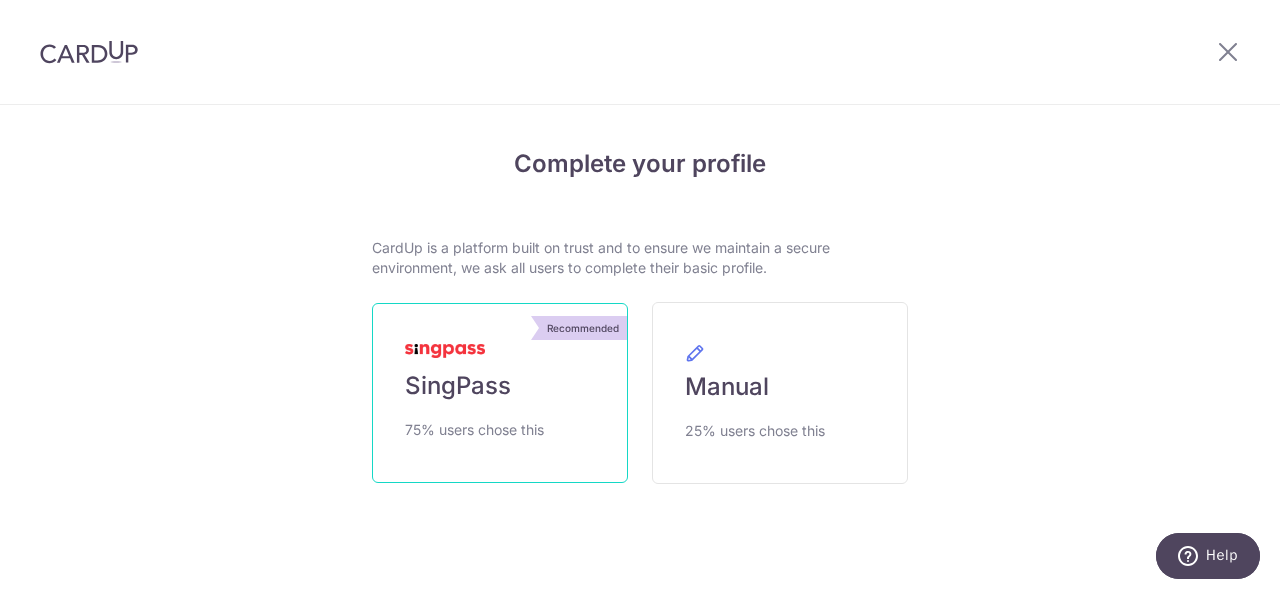 click on "Recommended
SingPass
75% users chose this" at bounding box center (500, 393) 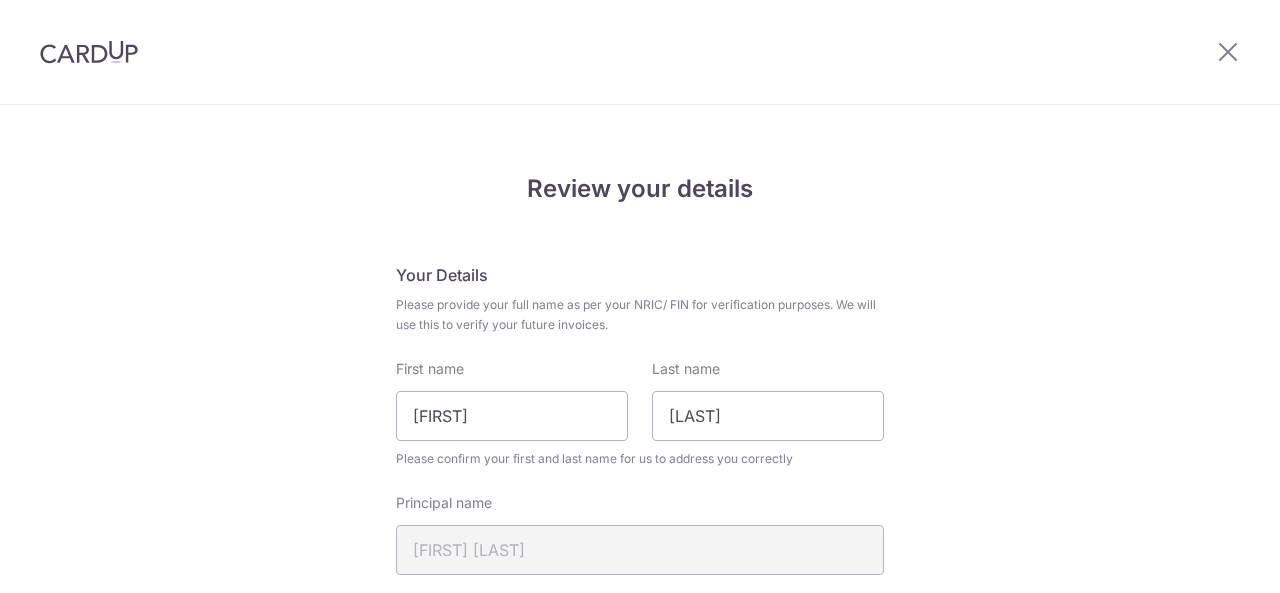 scroll, scrollTop: 0, scrollLeft: 0, axis: both 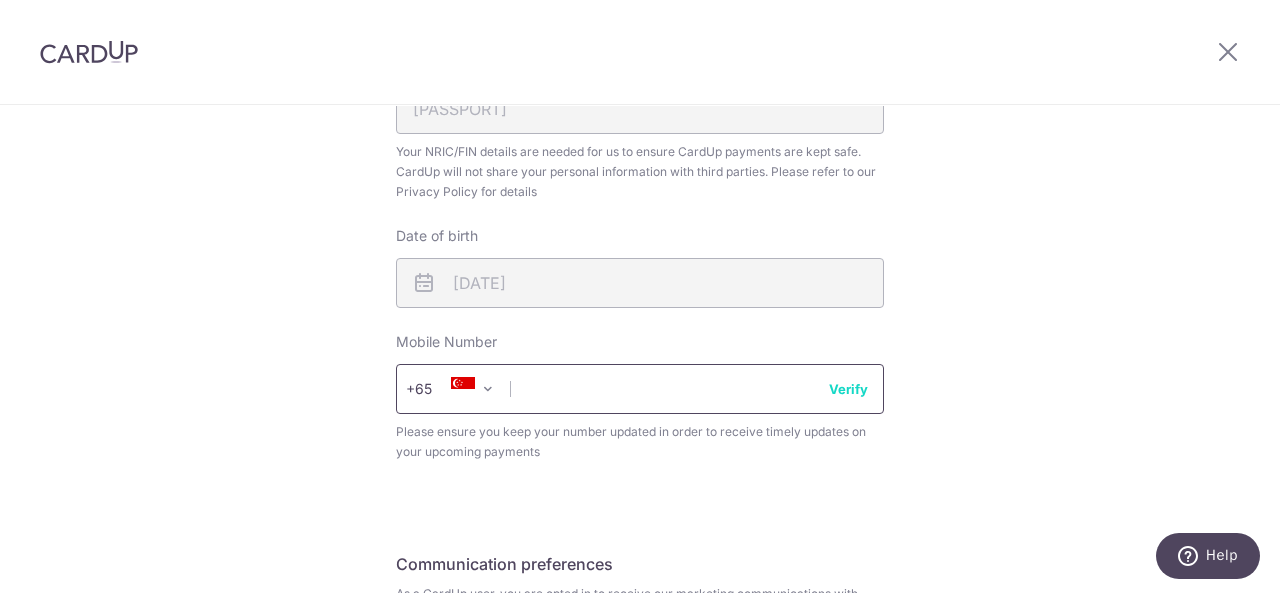 click at bounding box center (640, 389) 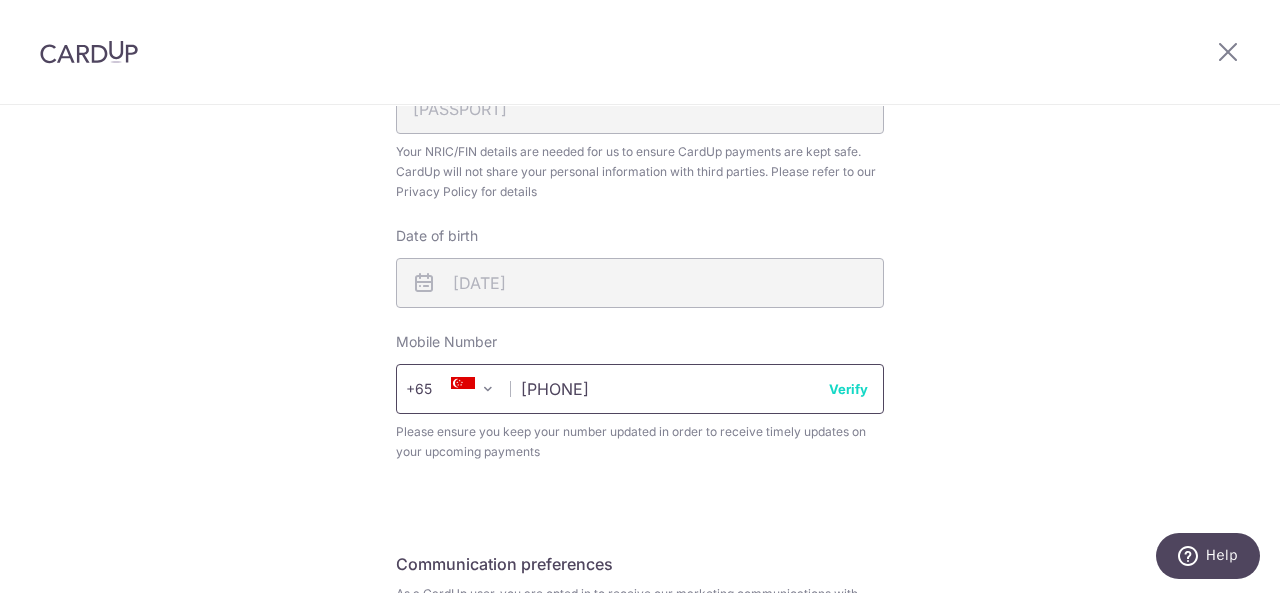 click on "97217628" at bounding box center (640, 389) 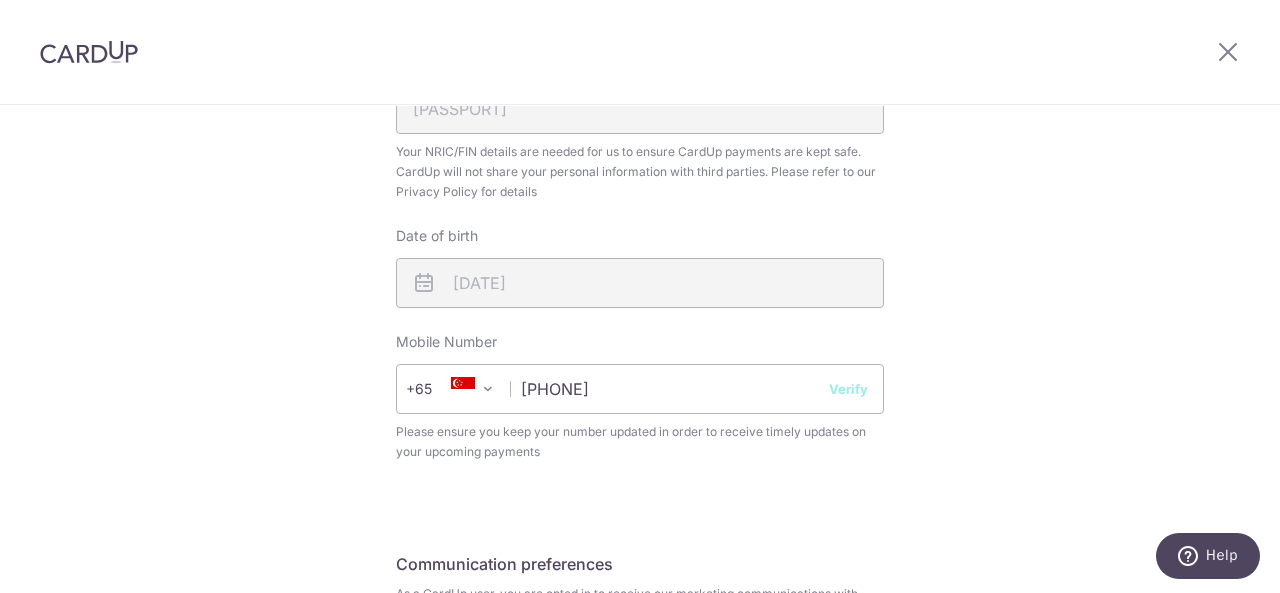 click on "Verify" at bounding box center (848, 389) 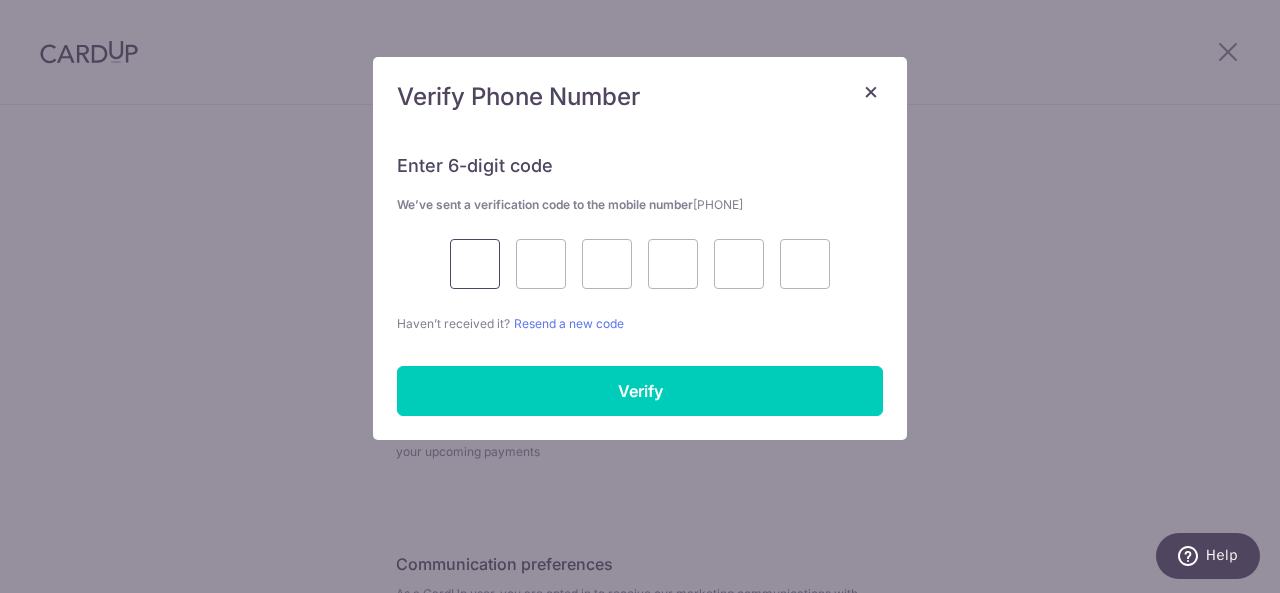 click at bounding box center (475, 264) 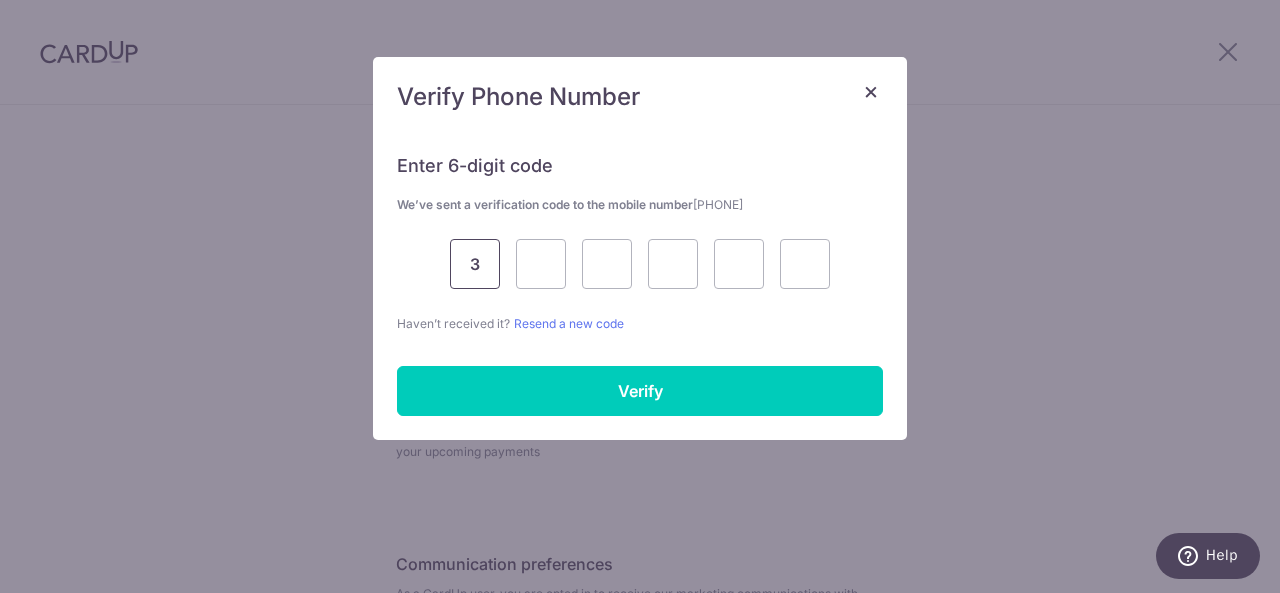 type on "3" 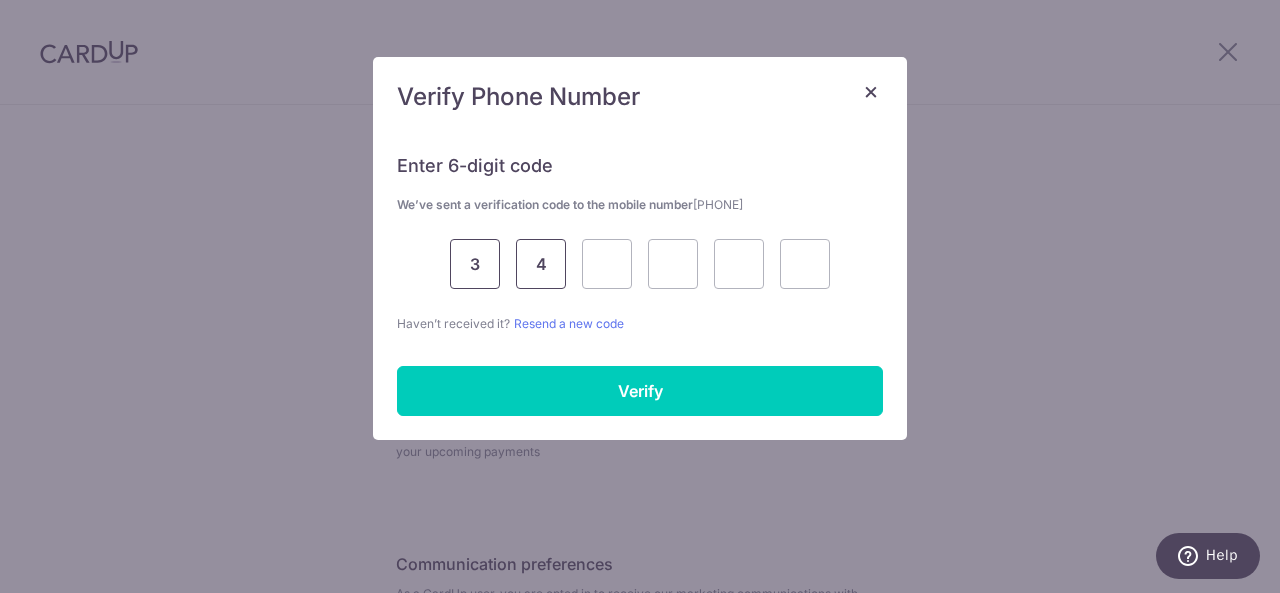 type on "4" 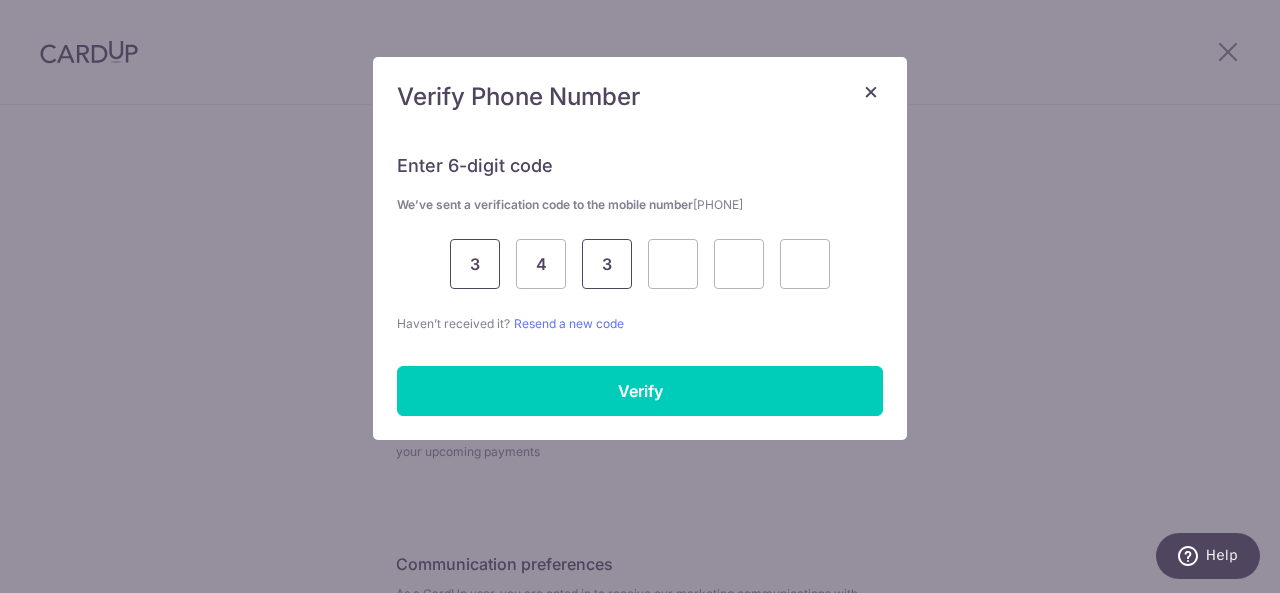 type on "3" 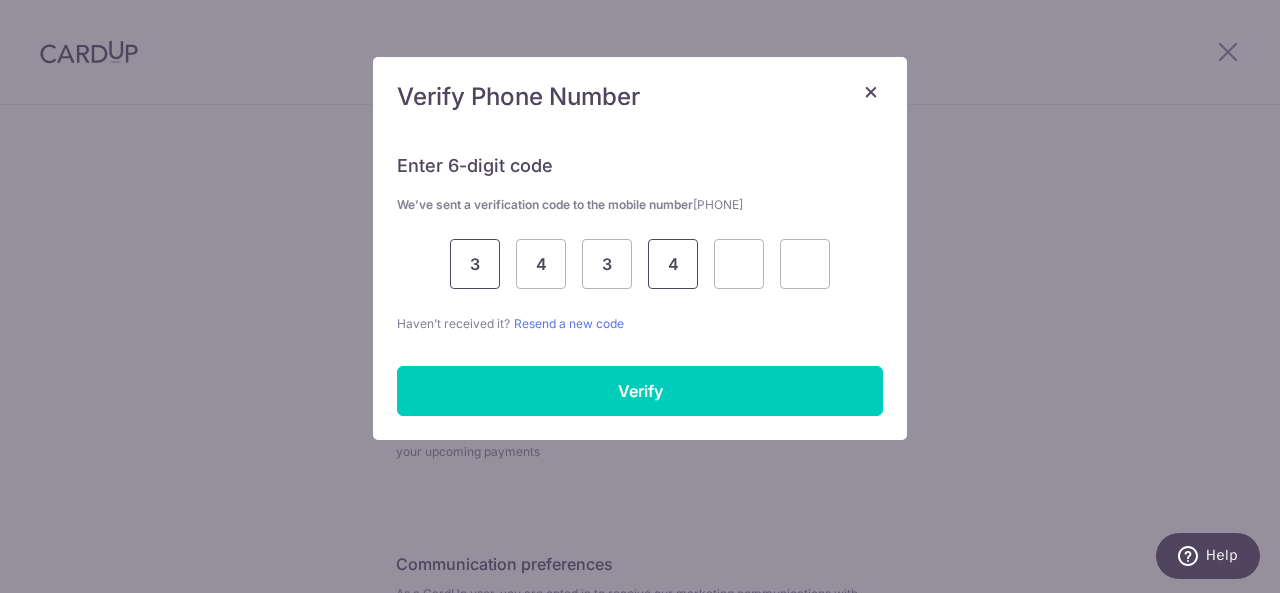 type on "4" 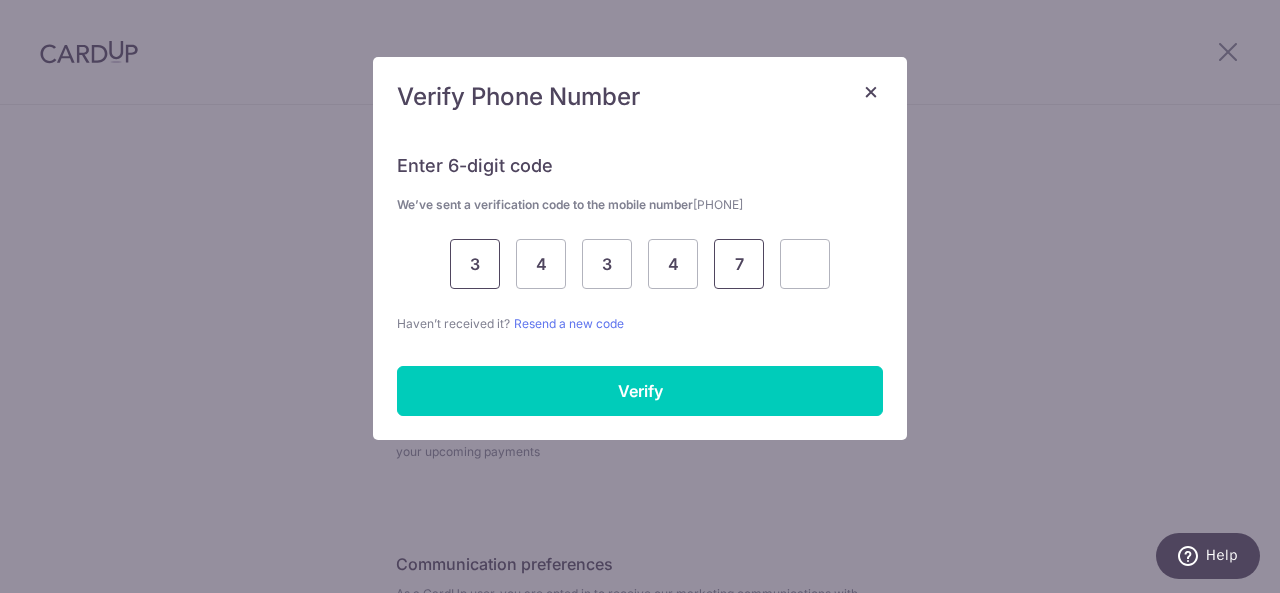 type on "7" 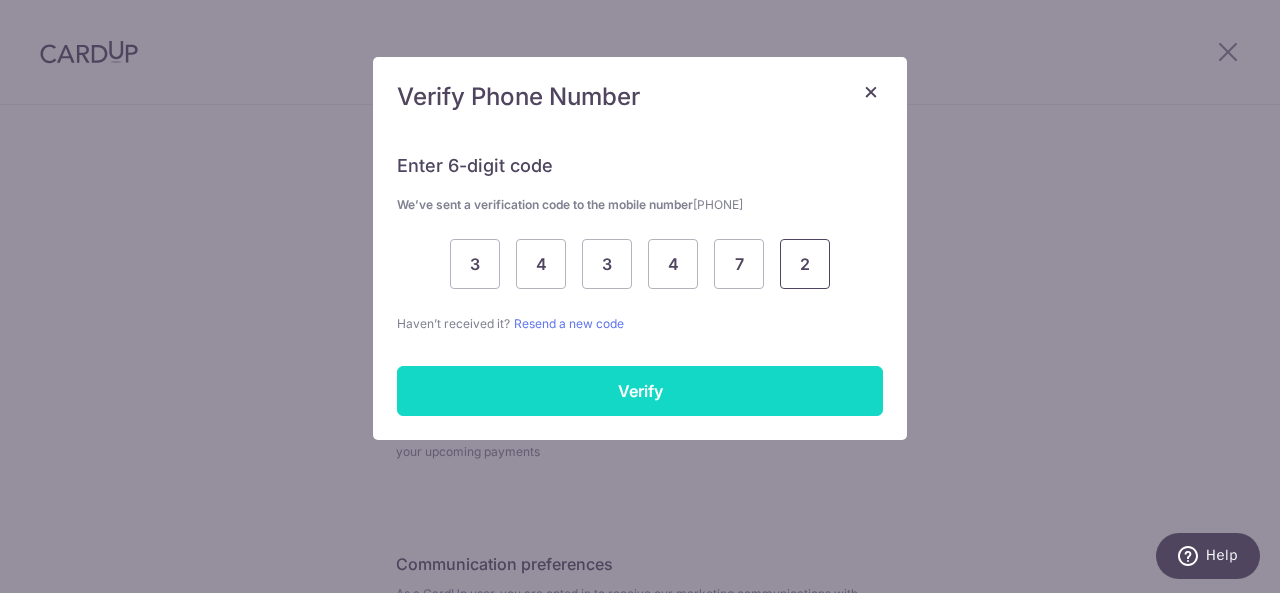type on "2" 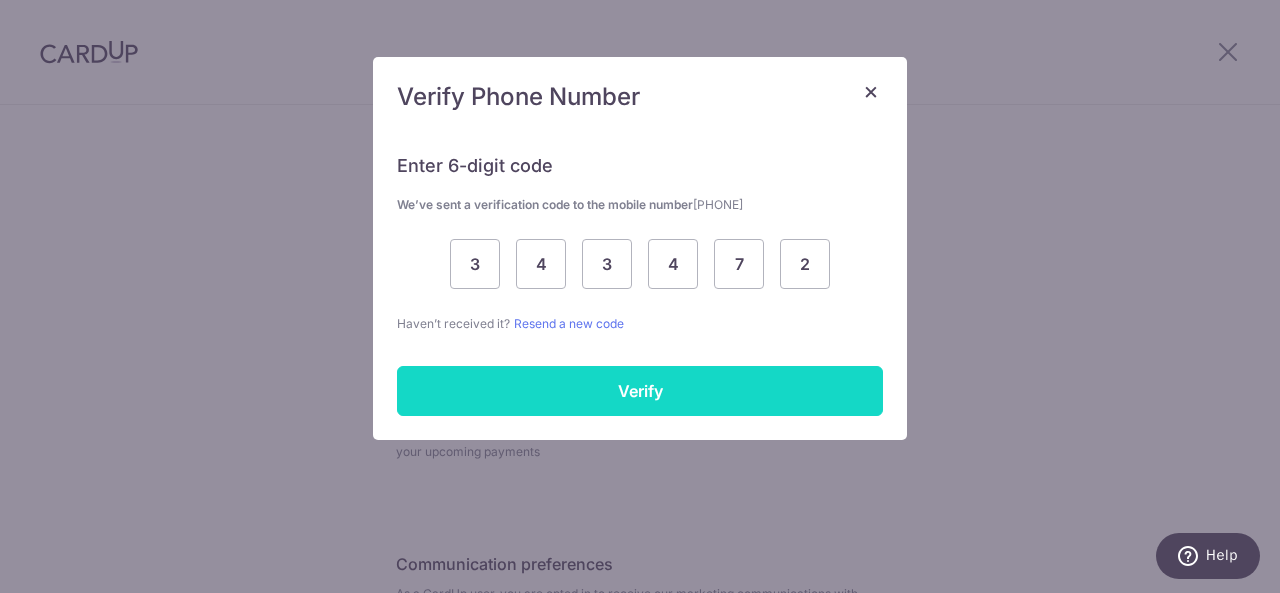 click on "Verify" at bounding box center (640, 391) 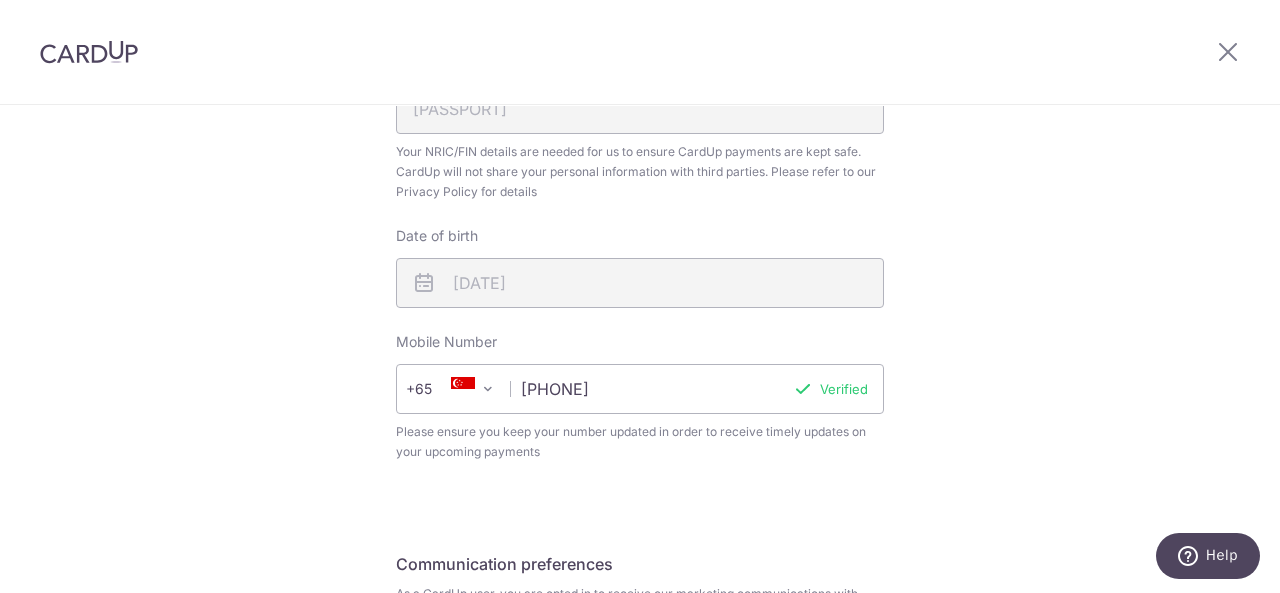 scroll, scrollTop: 853, scrollLeft: 0, axis: vertical 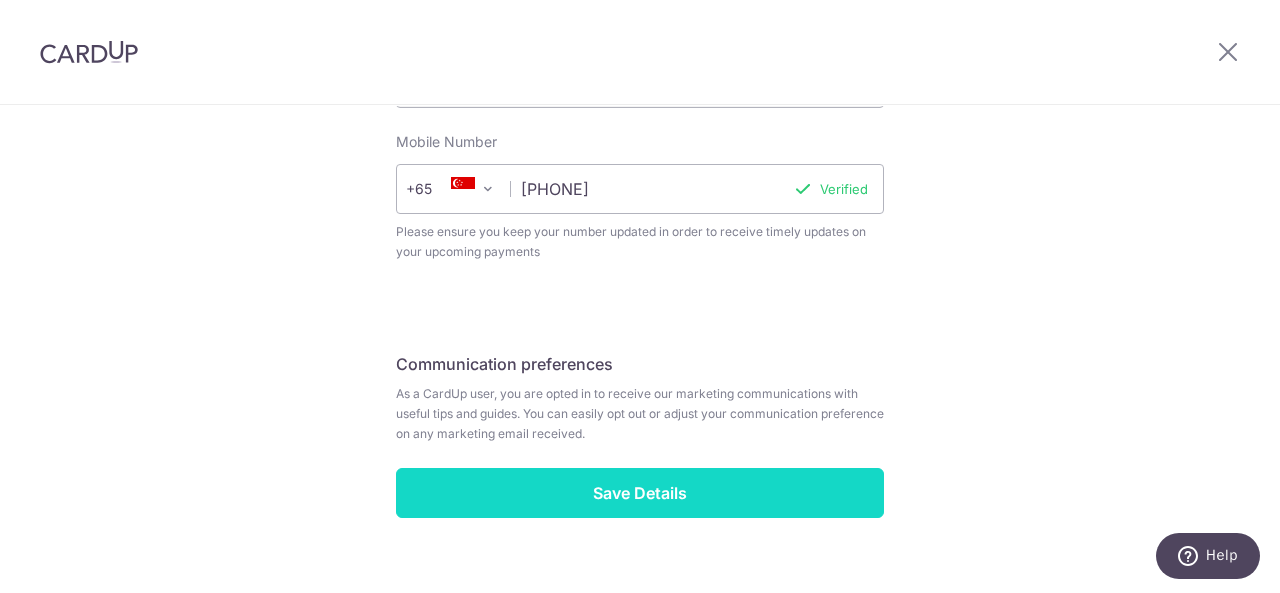 click on "Save Details" at bounding box center (640, 493) 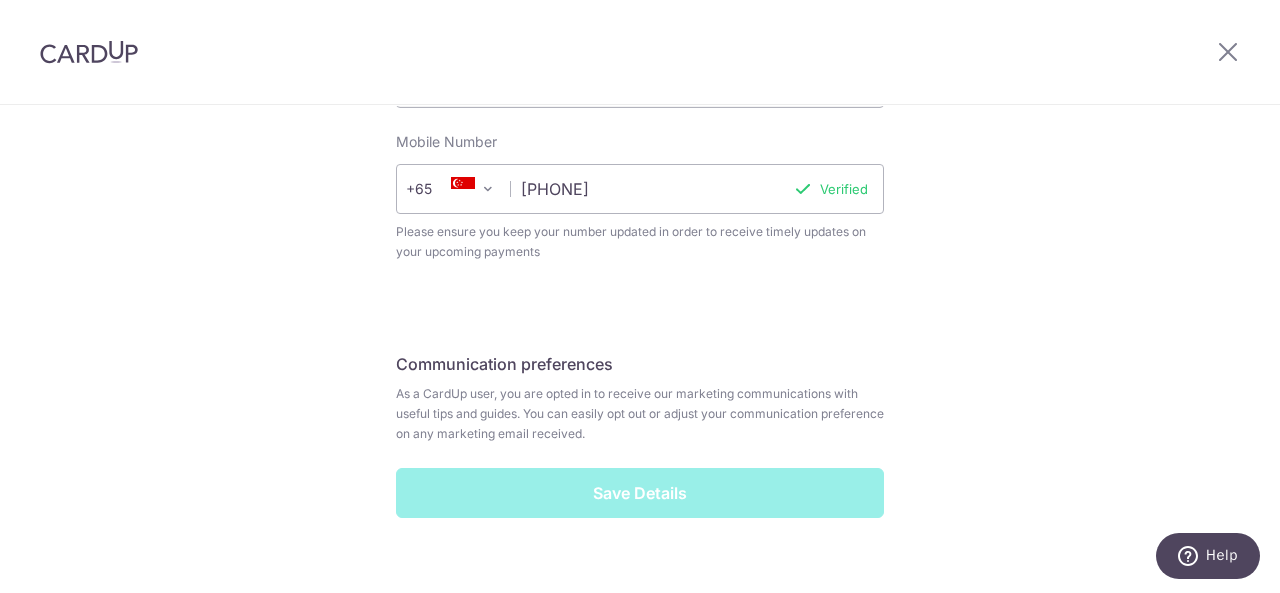 scroll, scrollTop: 887, scrollLeft: 0, axis: vertical 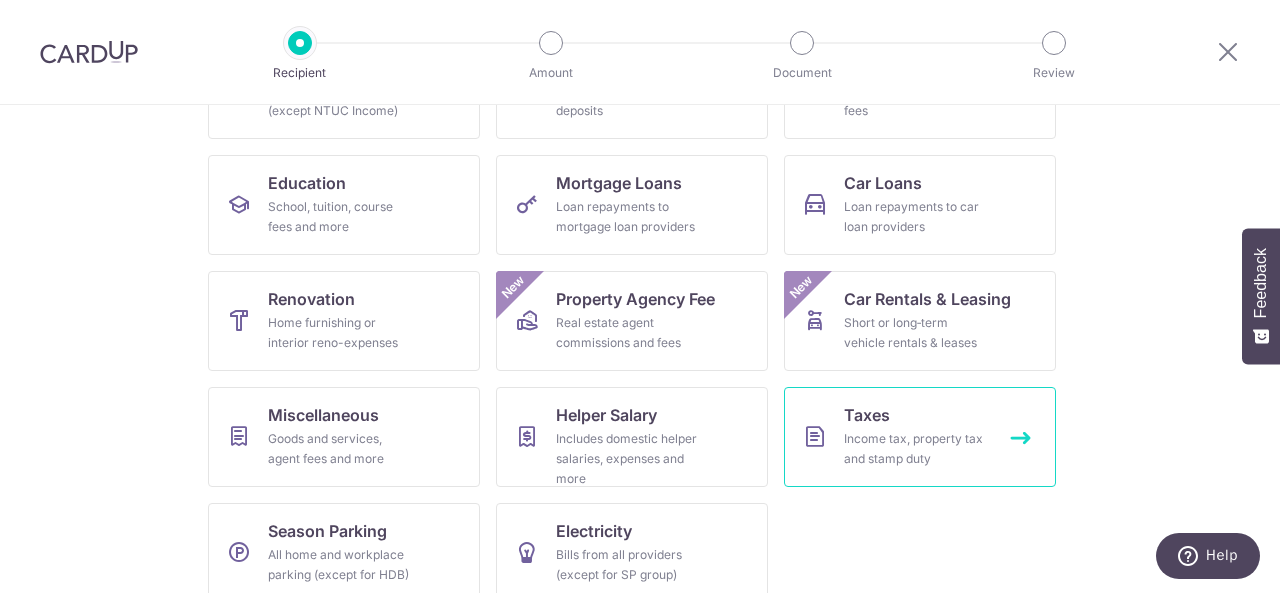 click on "Income tax, property tax and stamp duty" at bounding box center [916, 449] 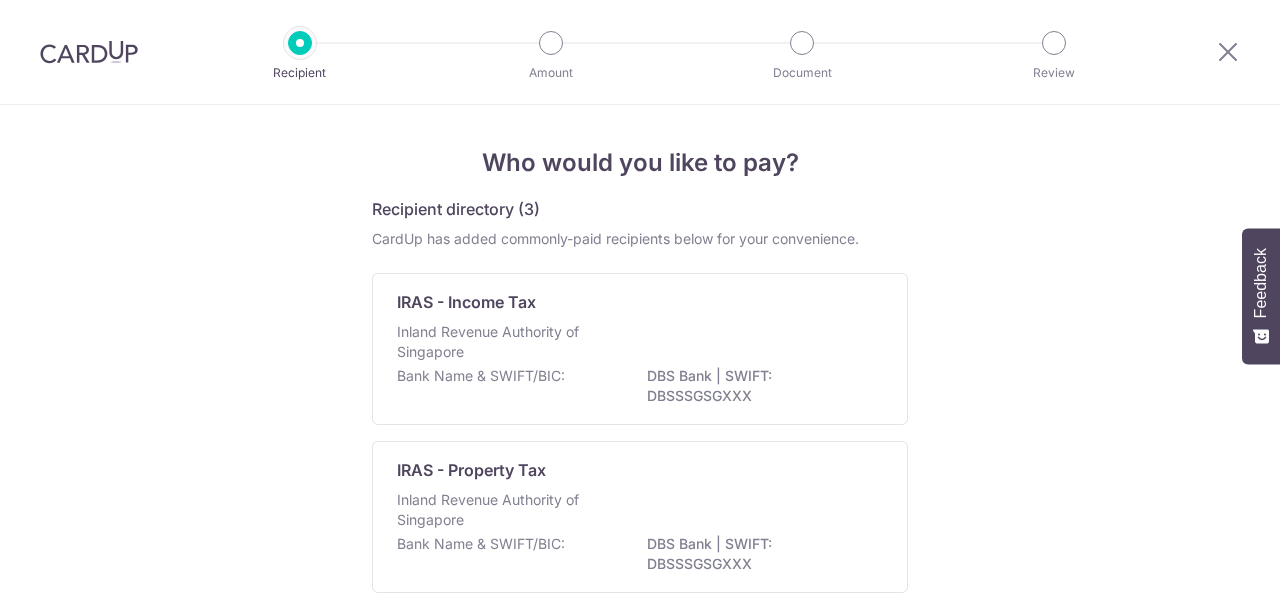scroll, scrollTop: 0, scrollLeft: 0, axis: both 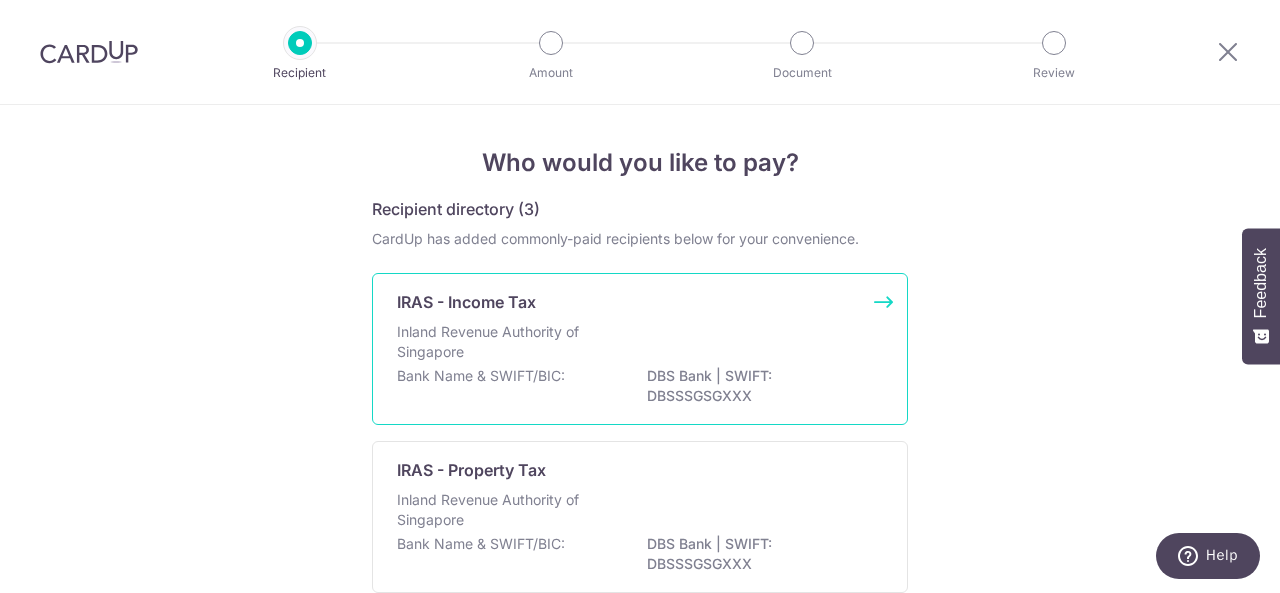 click on "IRAS - Income Tax" at bounding box center (628, 302) 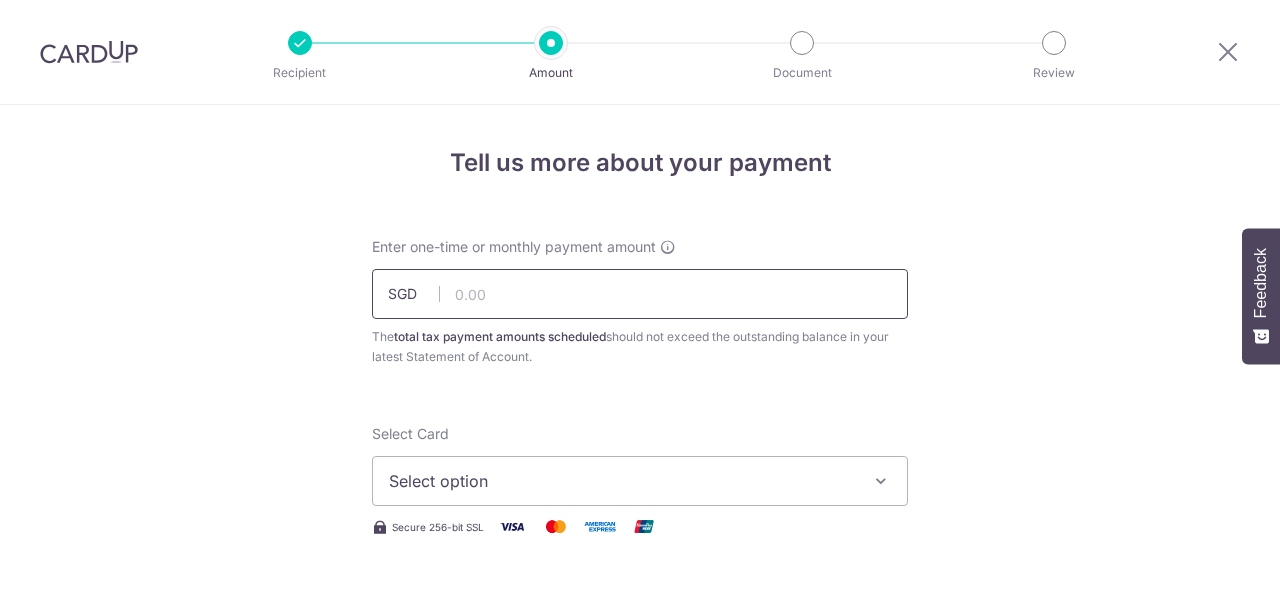 scroll, scrollTop: 0, scrollLeft: 0, axis: both 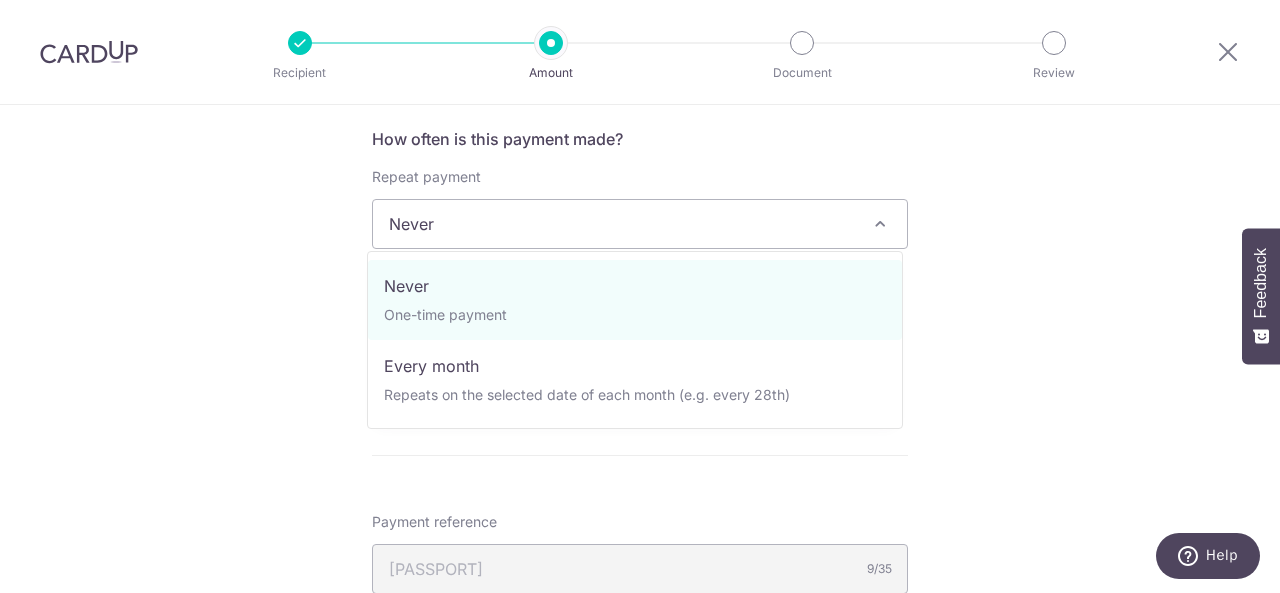 click on "Never" at bounding box center [640, 224] 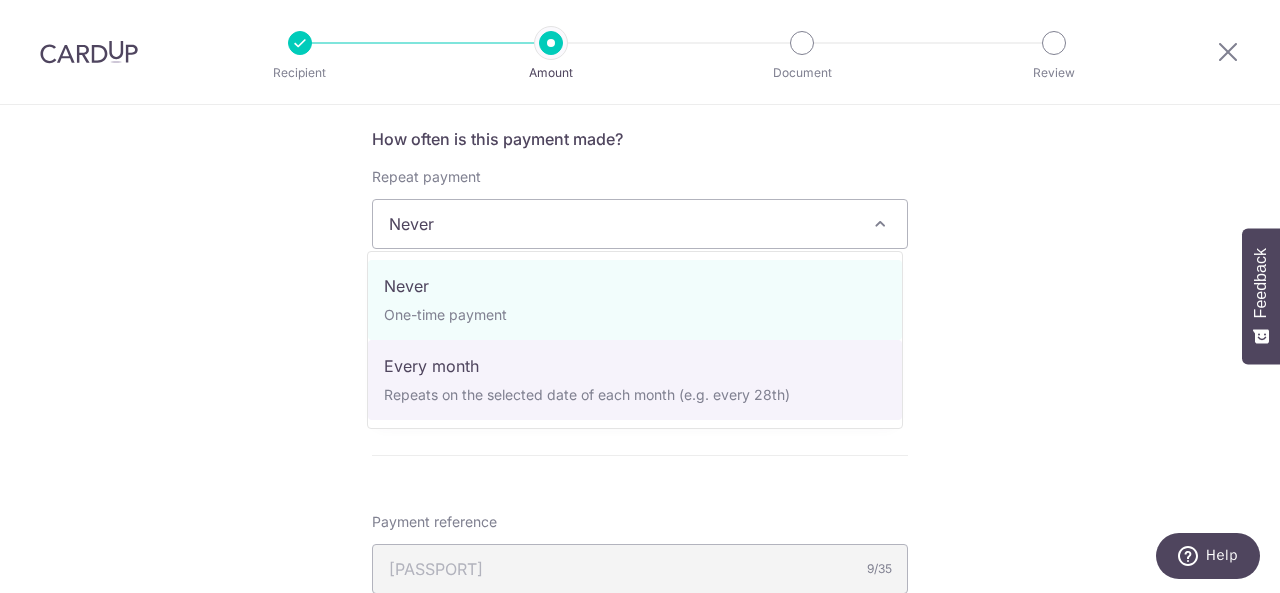 select on "3" 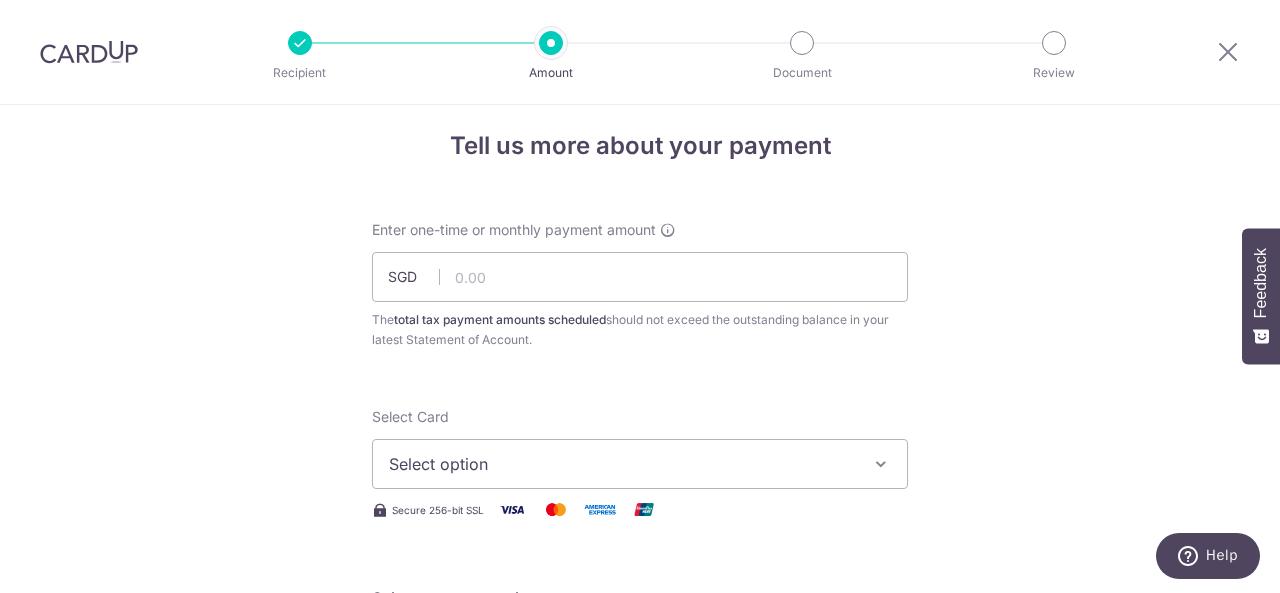 scroll, scrollTop: 0, scrollLeft: 0, axis: both 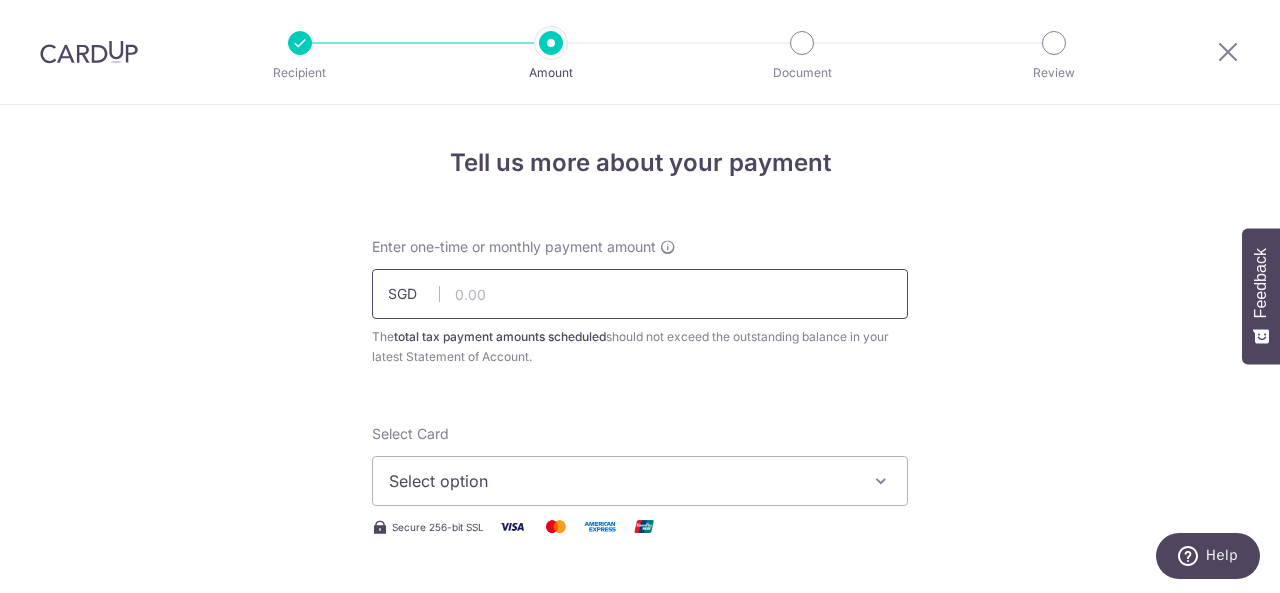 click at bounding box center (640, 294) 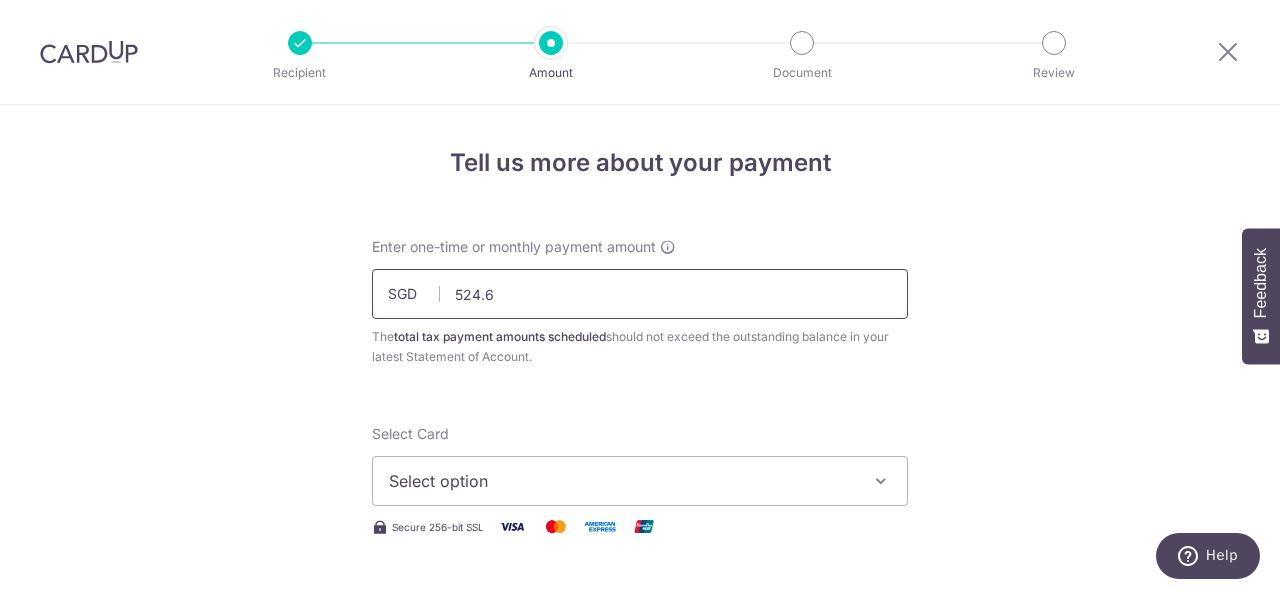 type on "524.62" 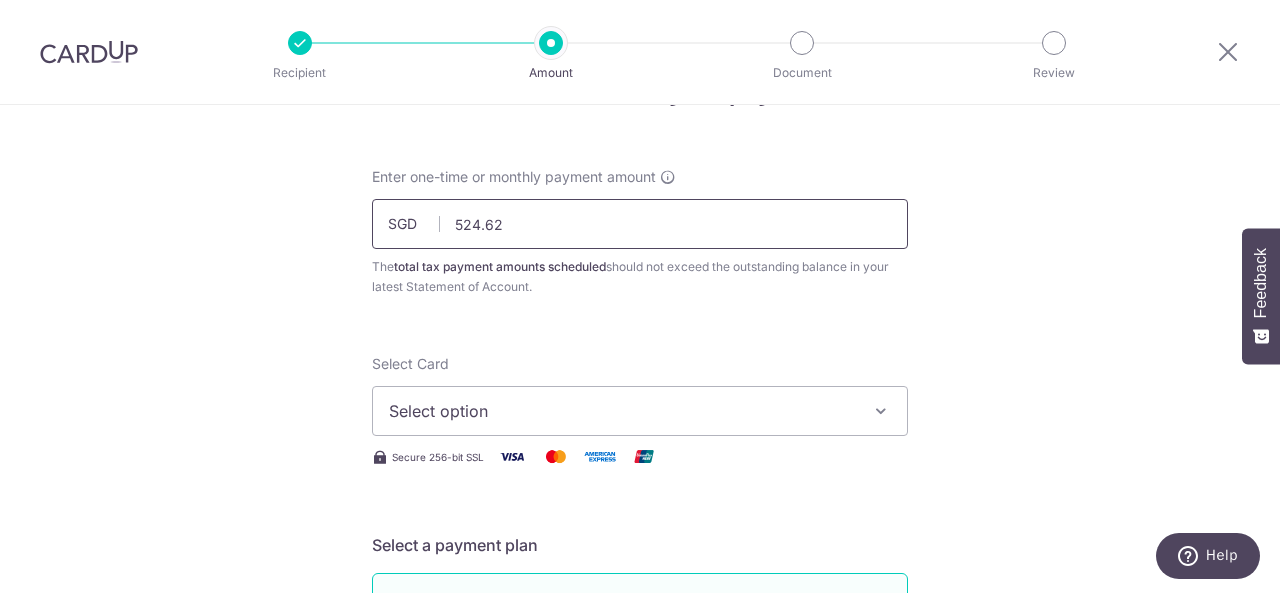 scroll, scrollTop: 142, scrollLeft: 0, axis: vertical 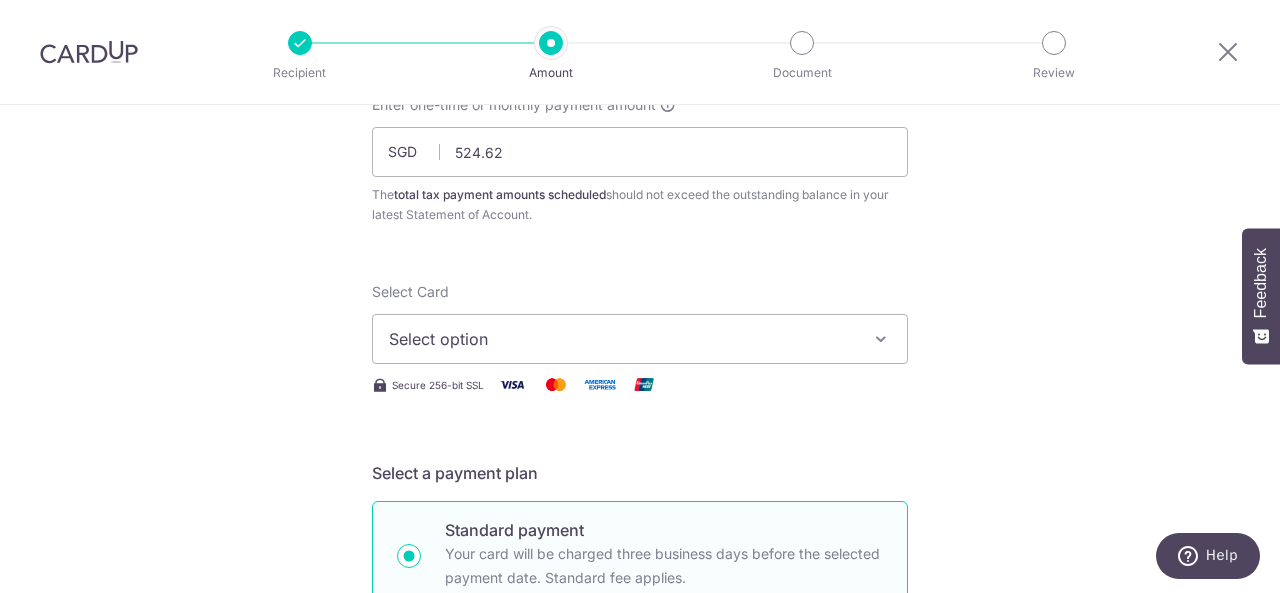 click on "Select option" at bounding box center [622, 339] 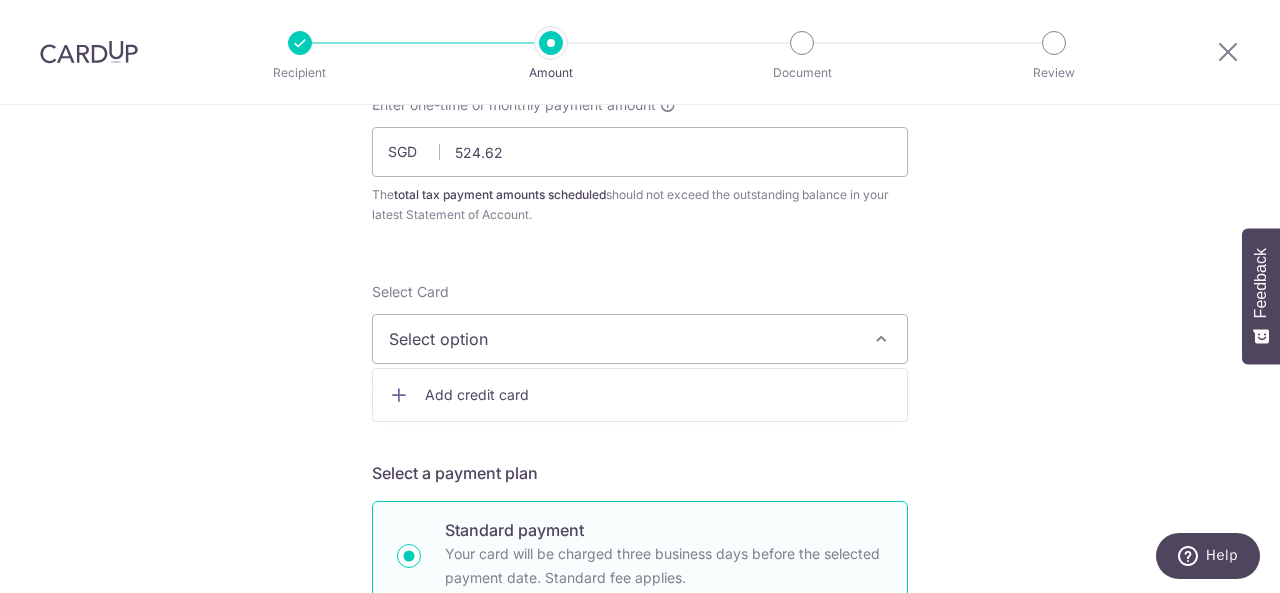 click on "Add credit card" at bounding box center [658, 395] 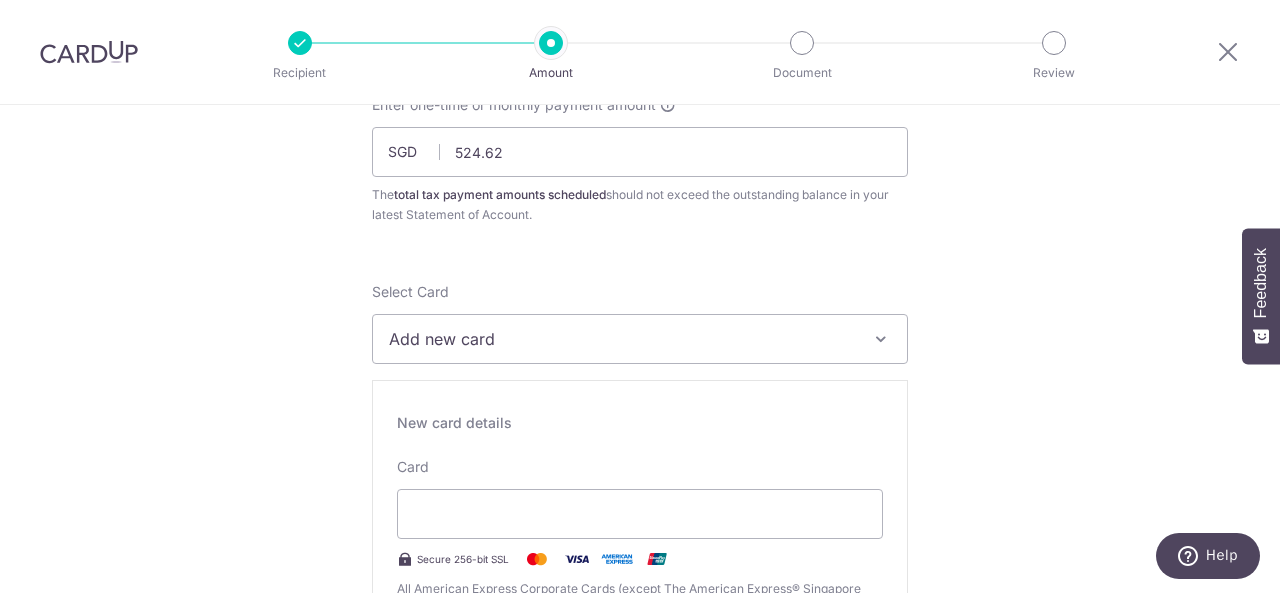 scroll, scrollTop: 342, scrollLeft: 0, axis: vertical 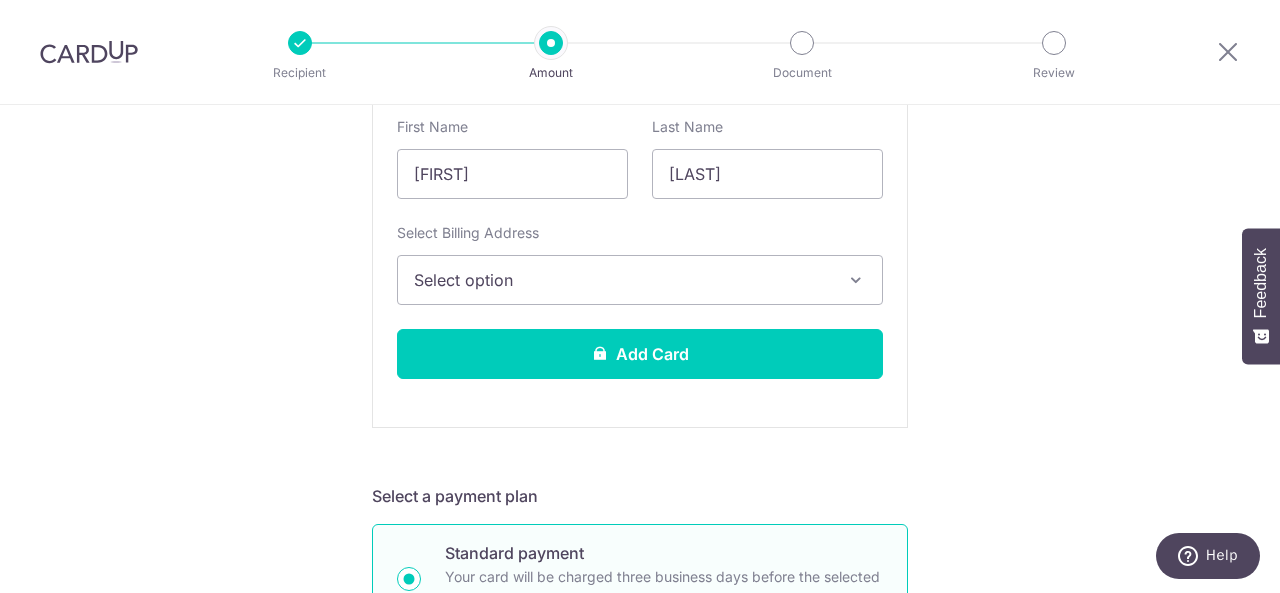 click on "Select option" at bounding box center (622, 280) 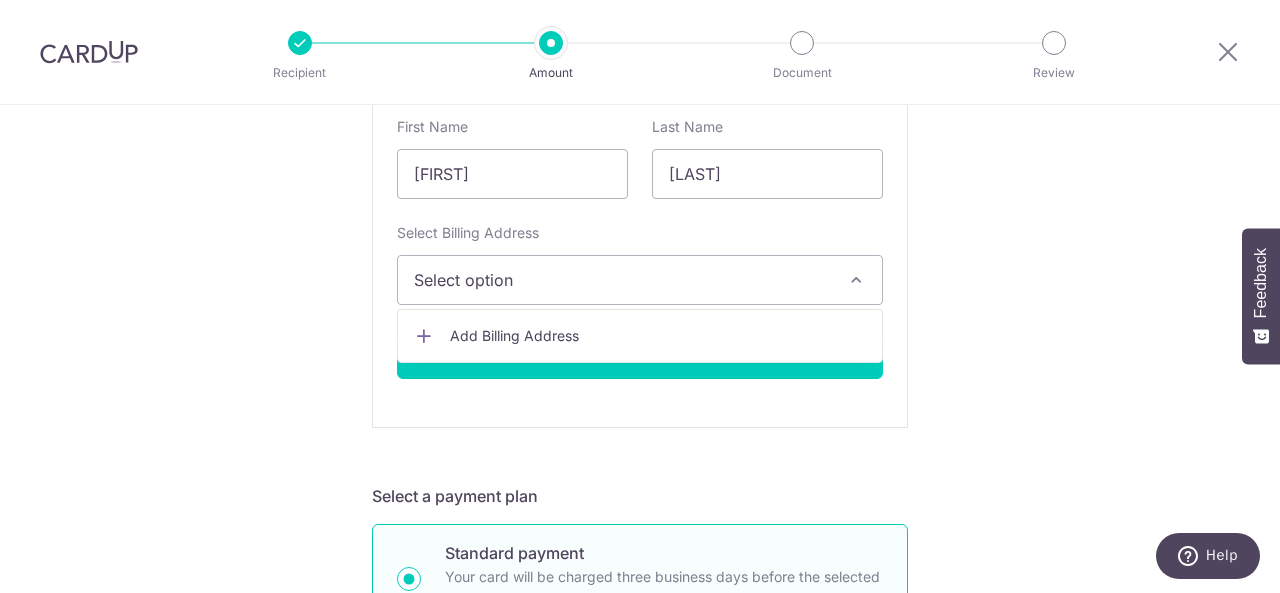 click on "Select option" at bounding box center (622, 280) 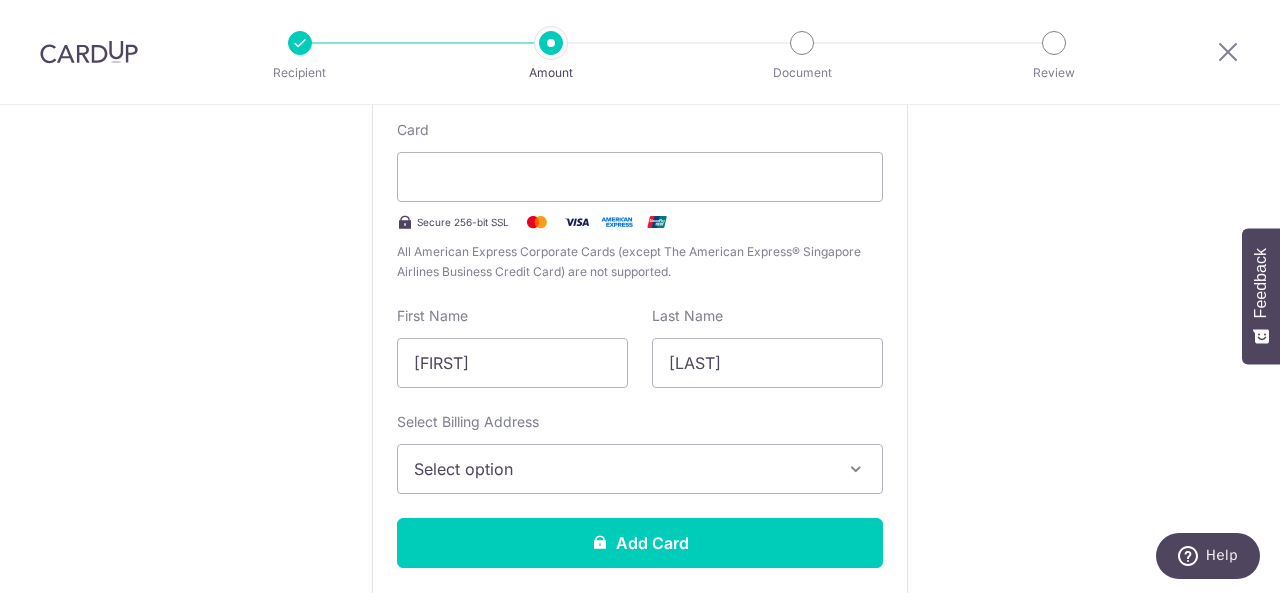 scroll, scrollTop: 468, scrollLeft: 0, axis: vertical 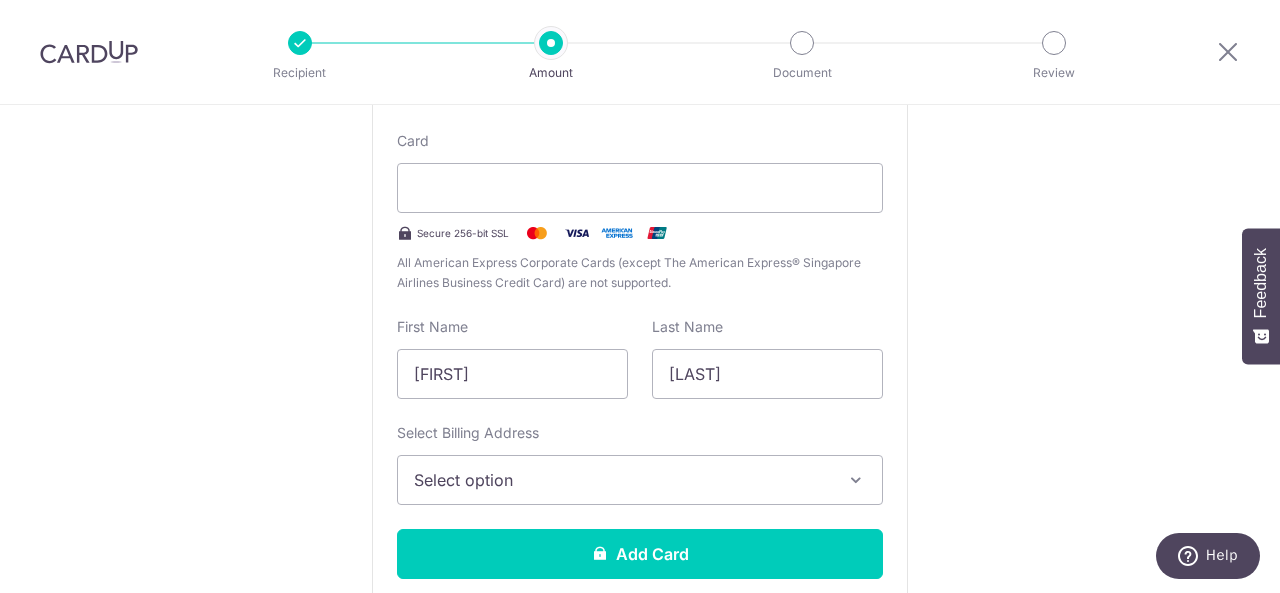 click on "Select option" at bounding box center (622, 480) 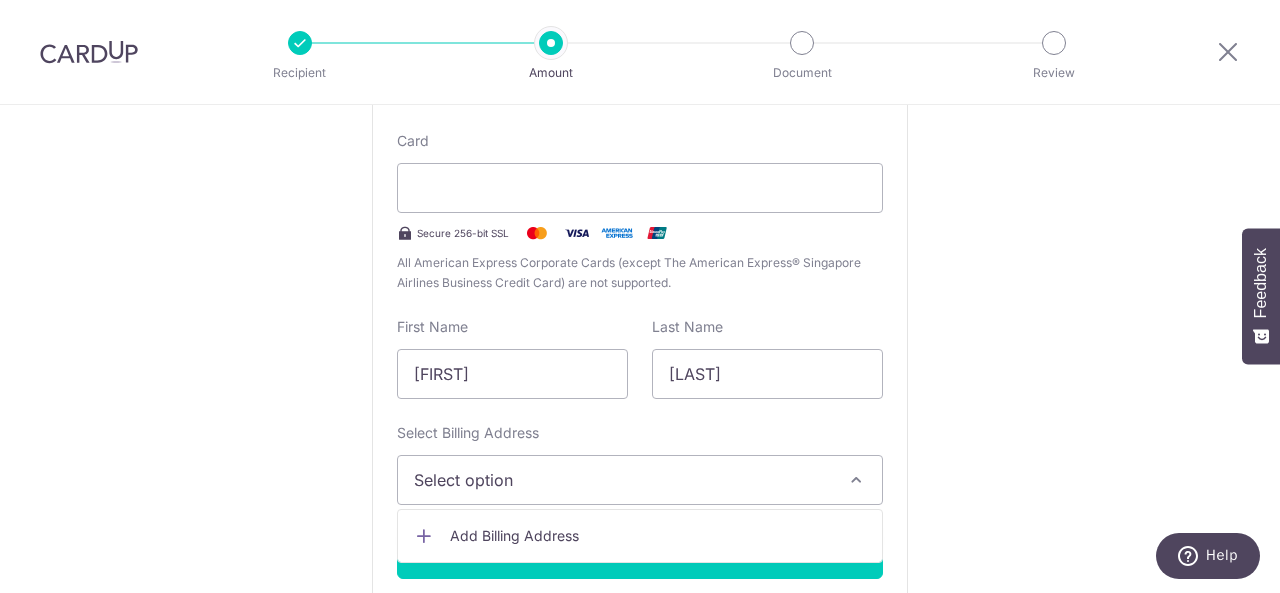 click on "Add Billing Address" at bounding box center [658, 536] 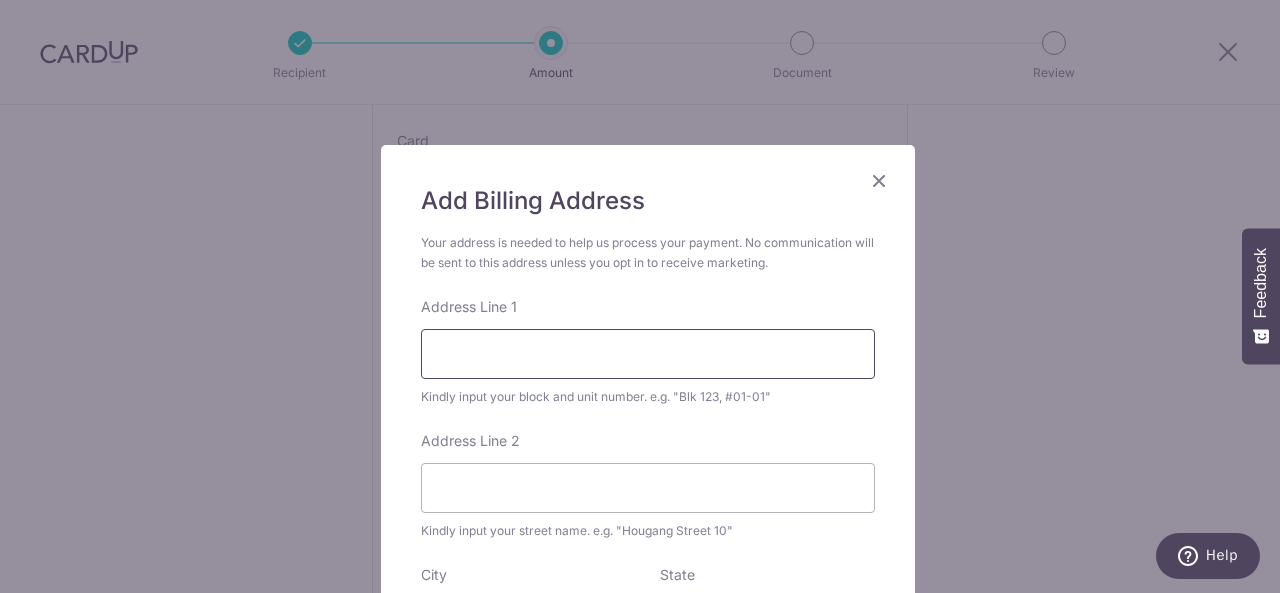 click on "Address Line 1" at bounding box center [648, 354] 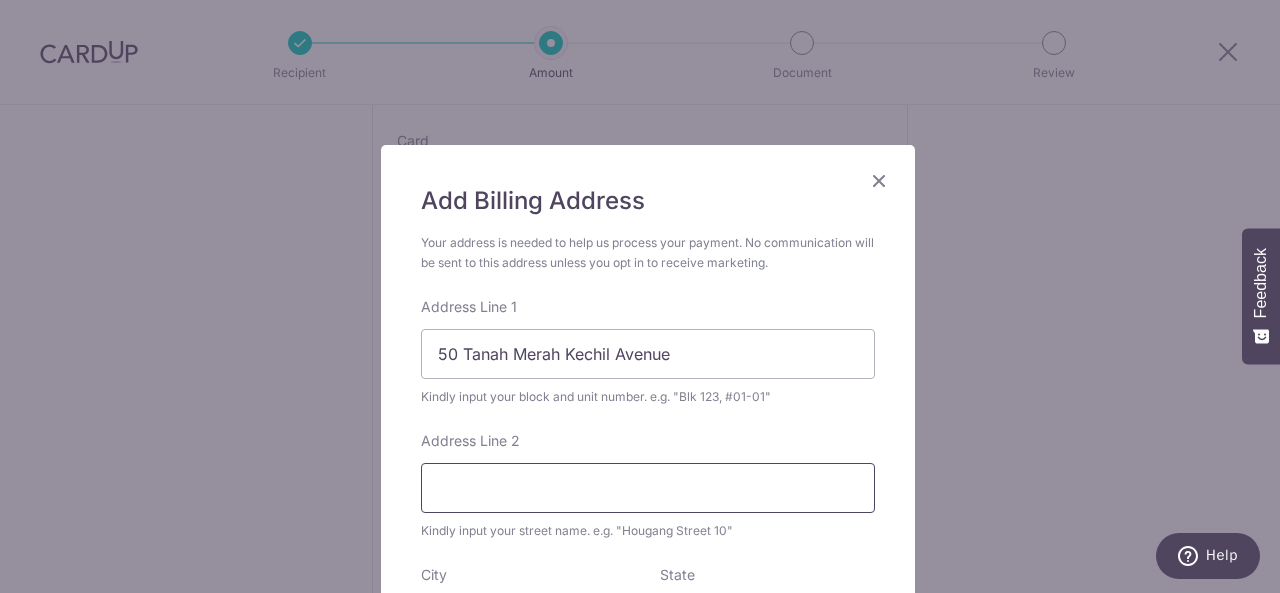 click on "Address Line 2" at bounding box center (648, 488) 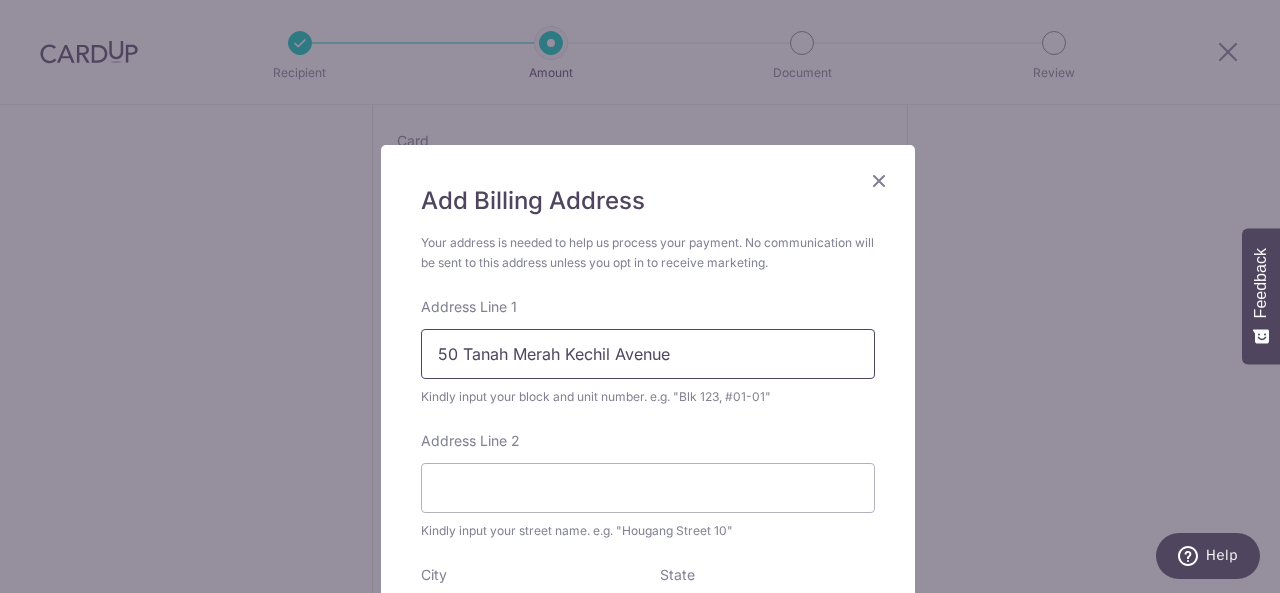 drag, startPoint x: 686, startPoint y: 357, endPoint x: 384, endPoint y: 342, distance: 302.37228 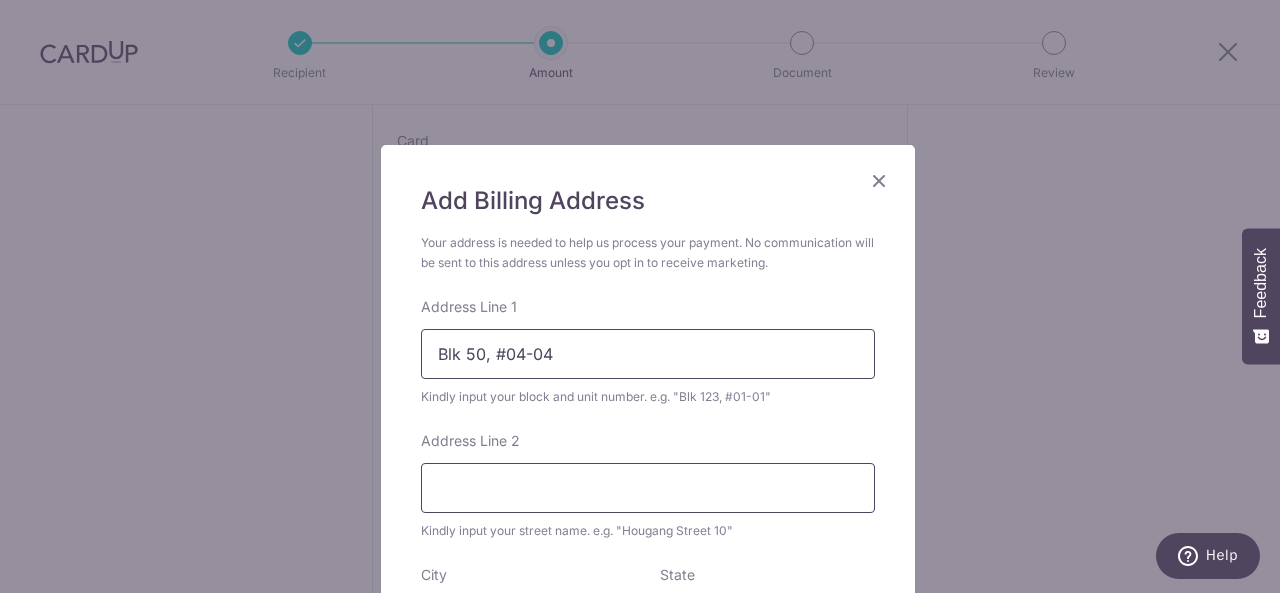 type on "Blk 50, #04-04" 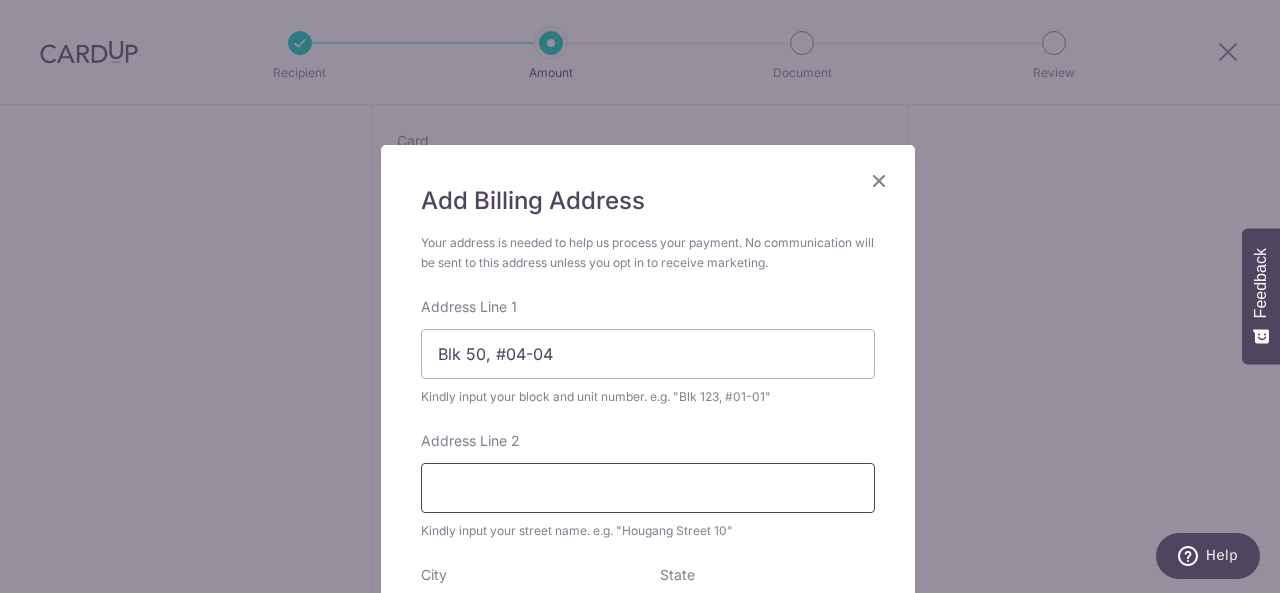 click on "Address Line 2" at bounding box center (648, 488) 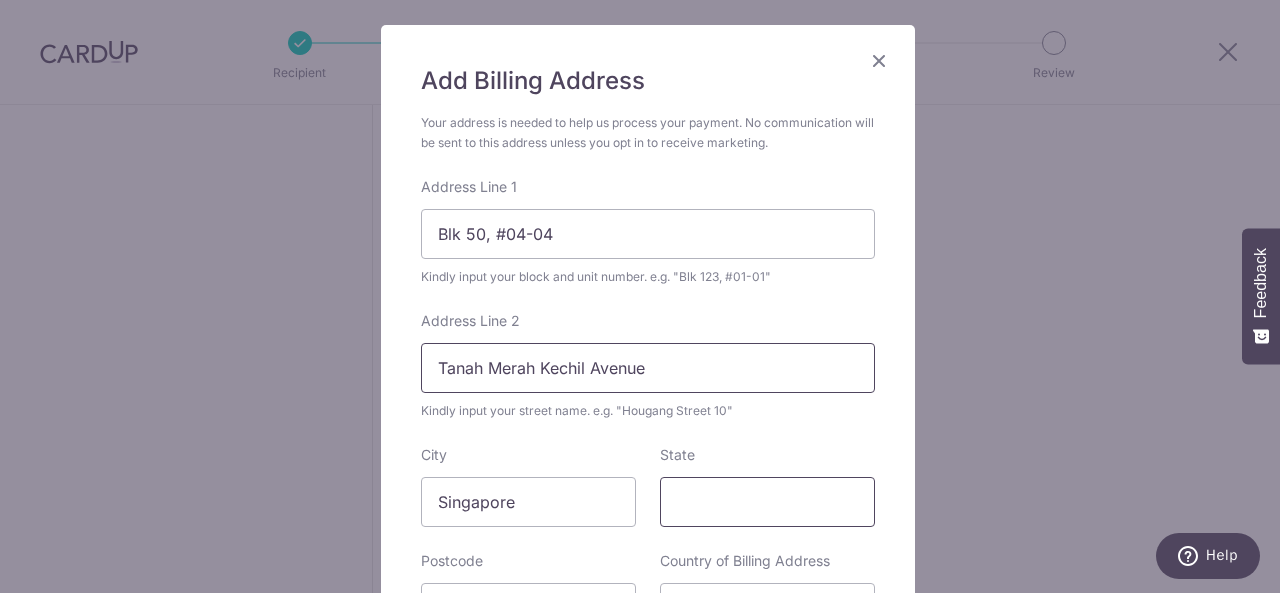 scroll, scrollTop: 200, scrollLeft: 0, axis: vertical 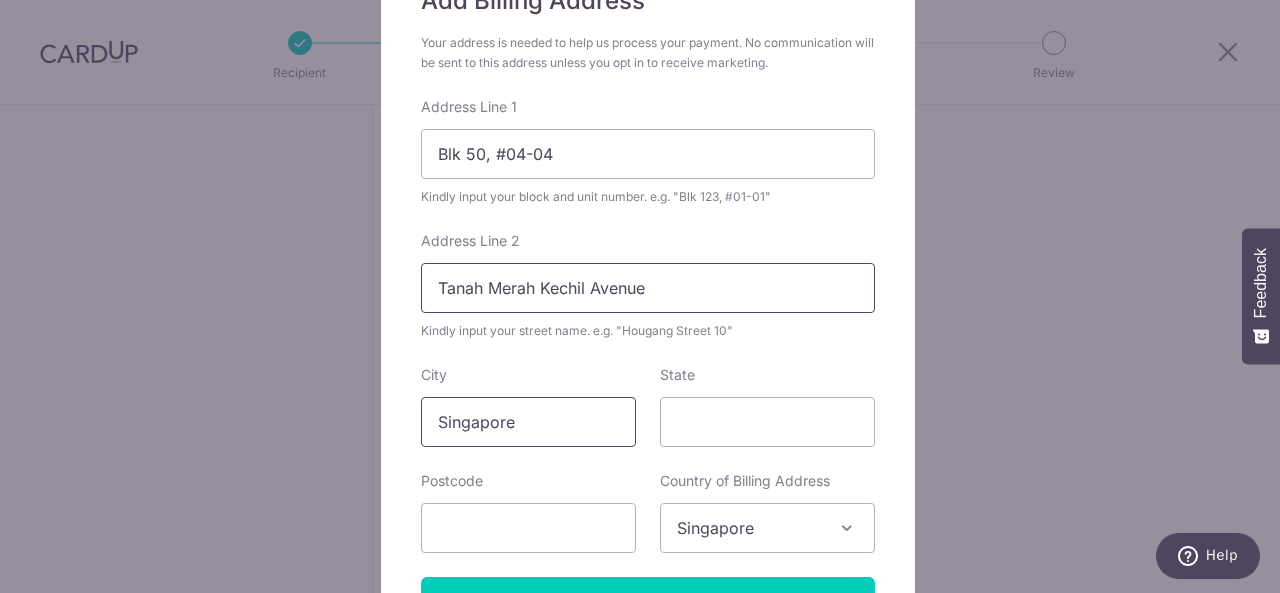 type on "Tanah Merah Kechil Avenue" 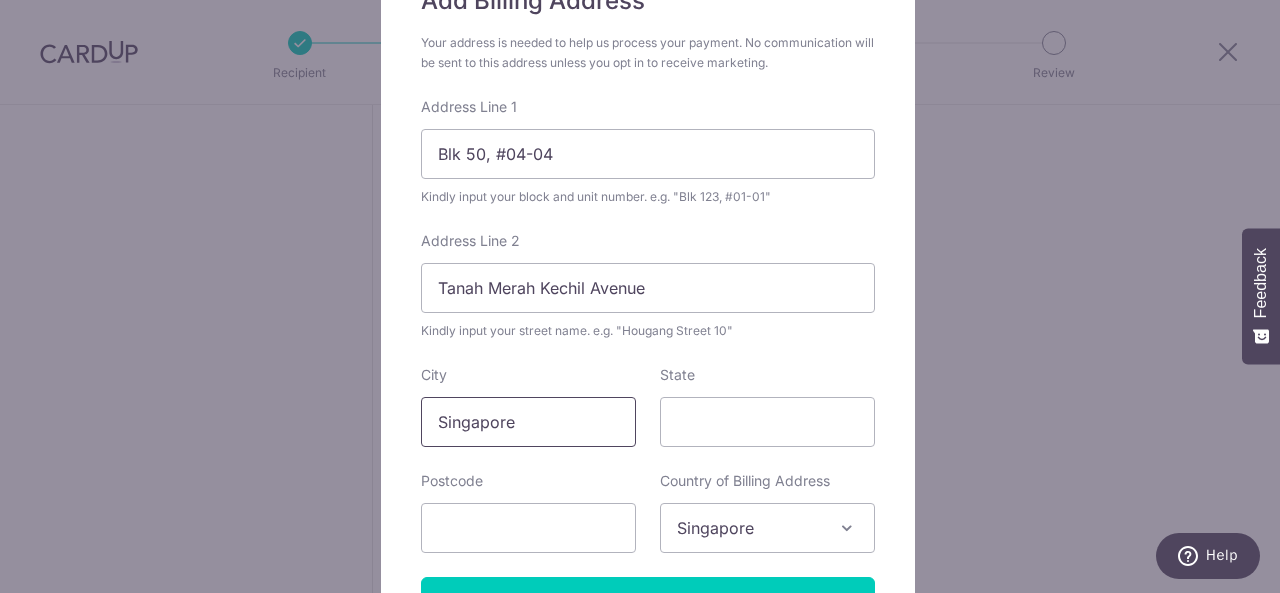 click on "Singapore" at bounding box center [528, 422] 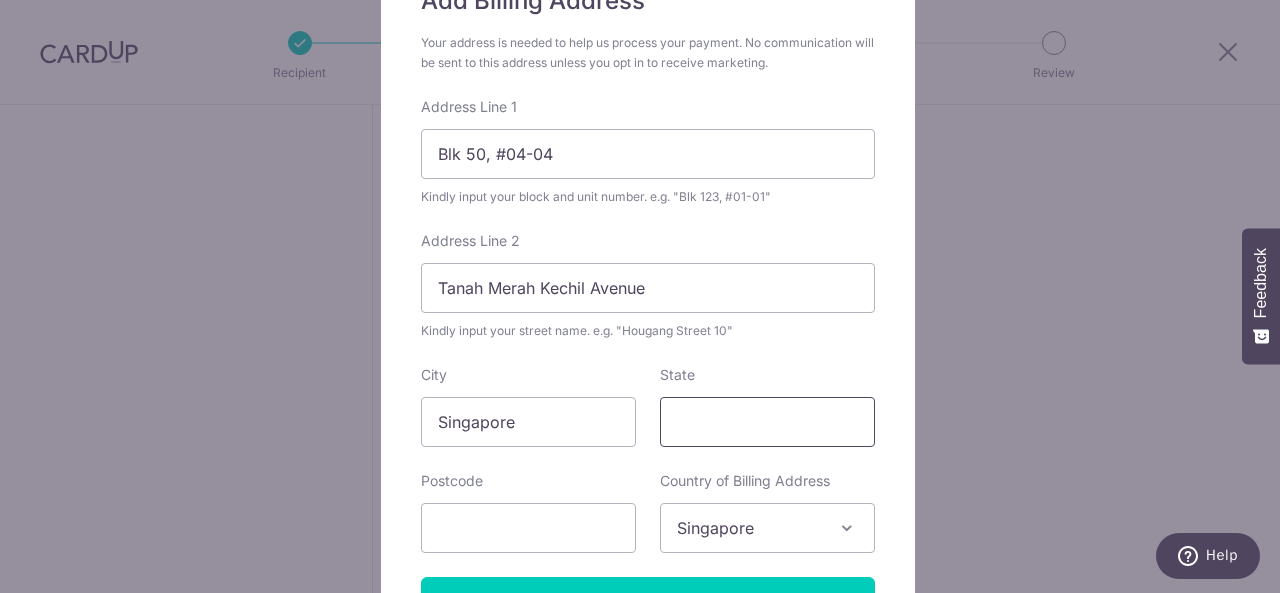 click on "State" at bounding box center [767, 422] 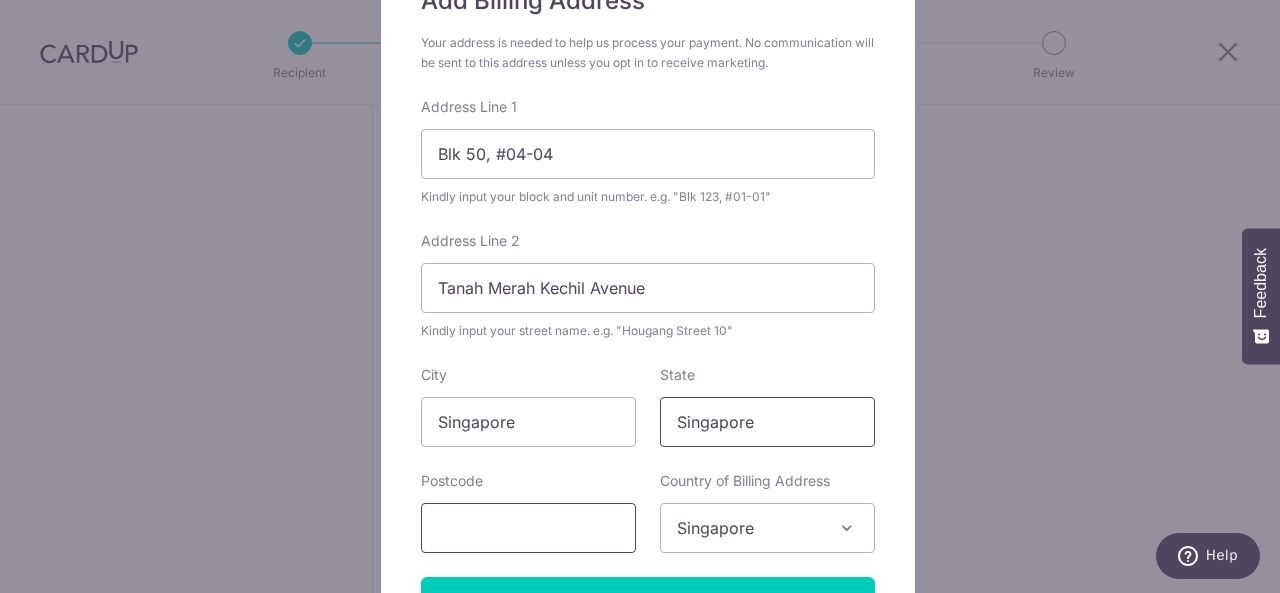 type on "Singapore" 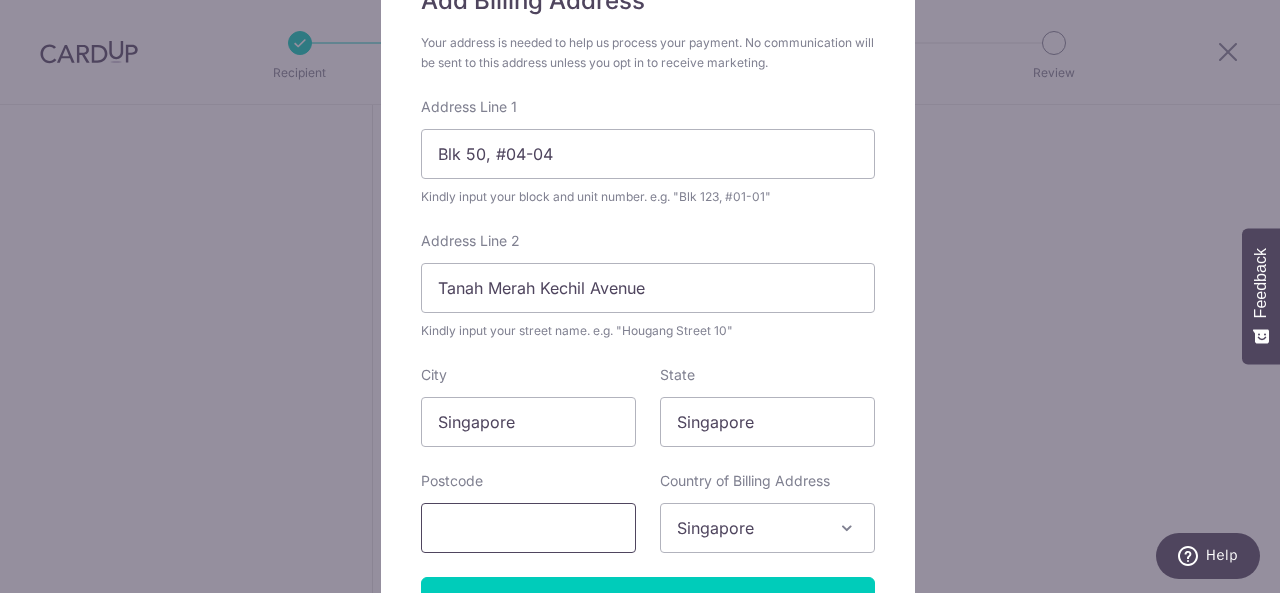 click at bounding box center (528, 528) 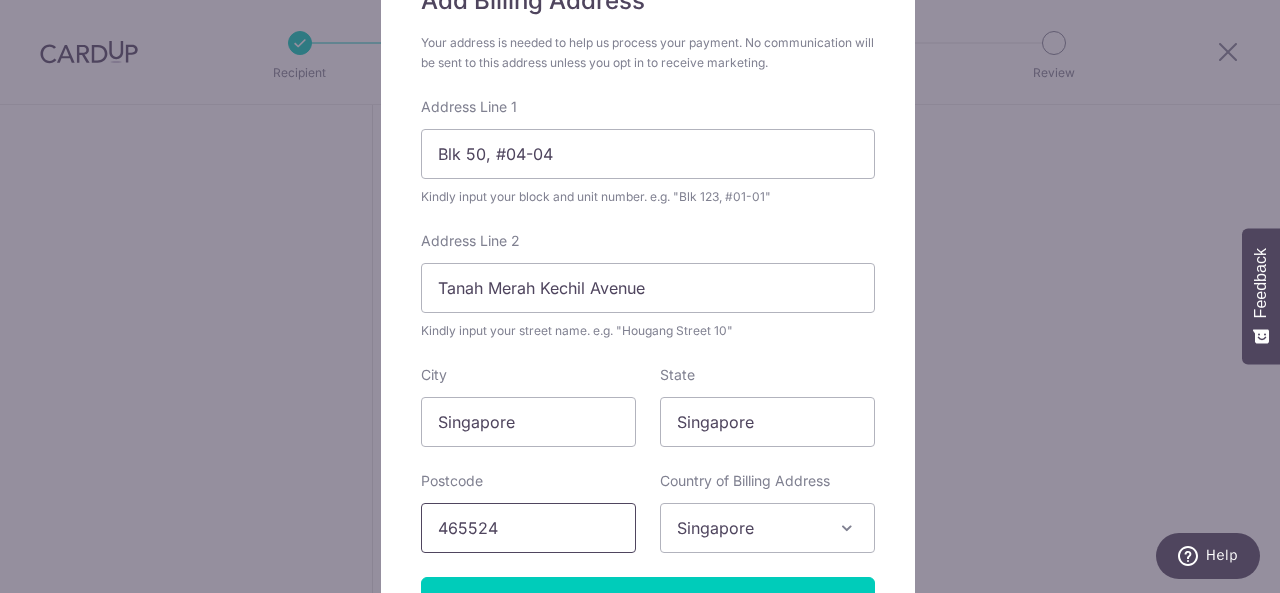 type on "465524" 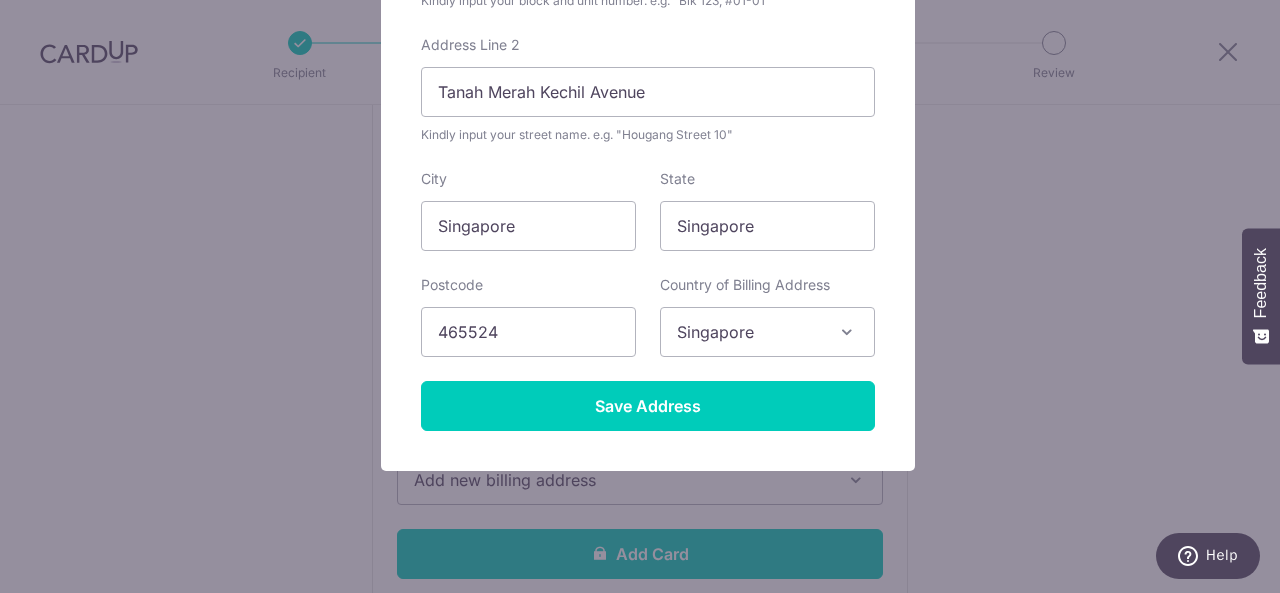 scroll, scrollTop: 417, scrollLeft: 0, axis: vertical 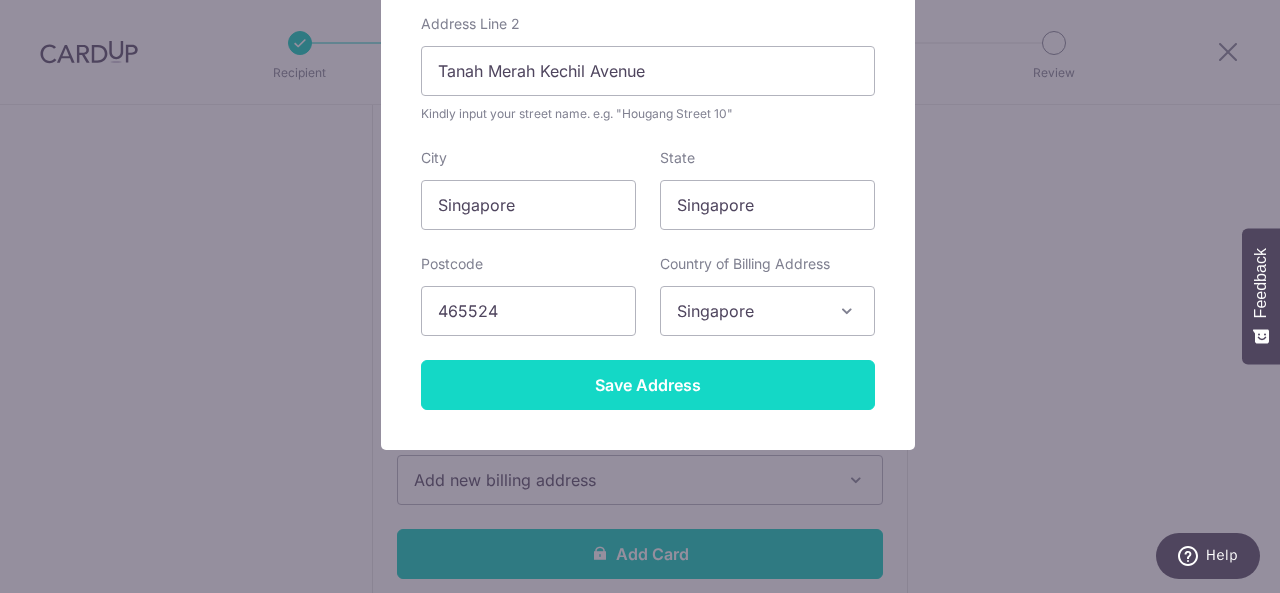click on "Save Address" at bounding box center (648, 385) 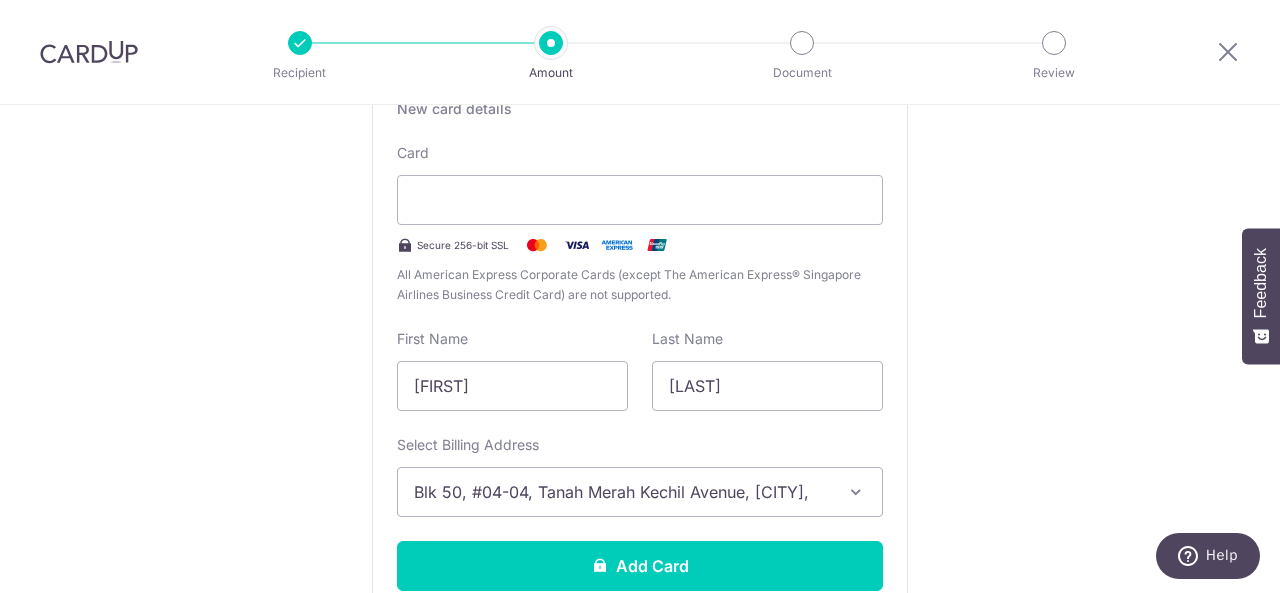 scroll, scrollTop: 468, scrollLeft: 0, axis: vertical 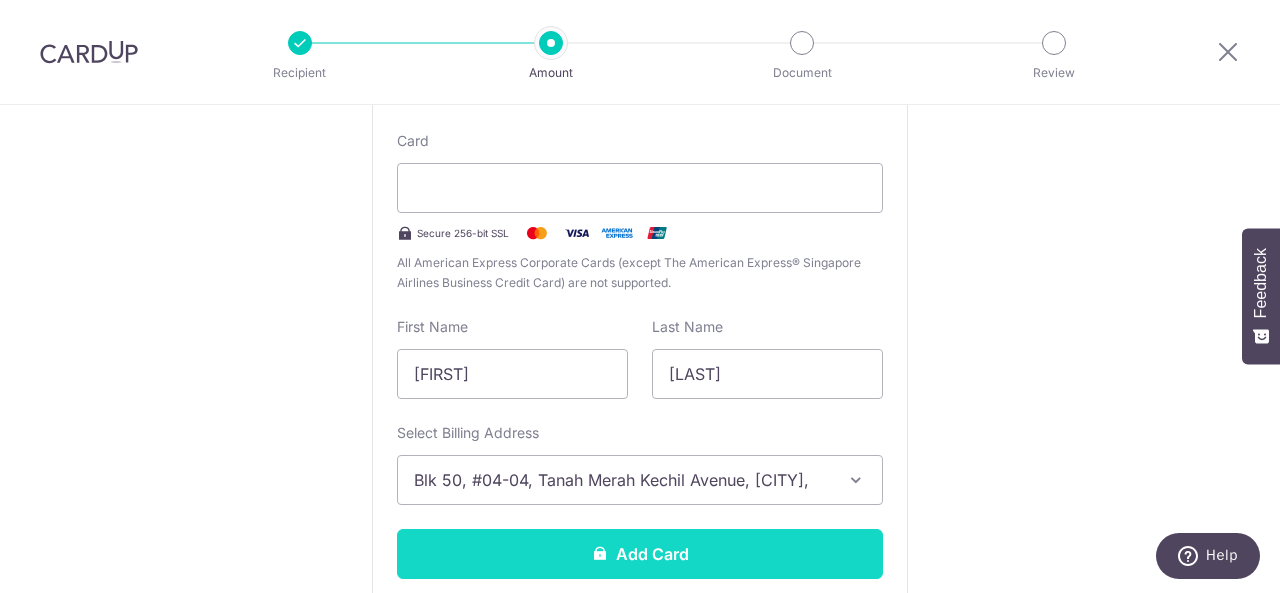 click on "Add Card" at bounding box center [640, 554] 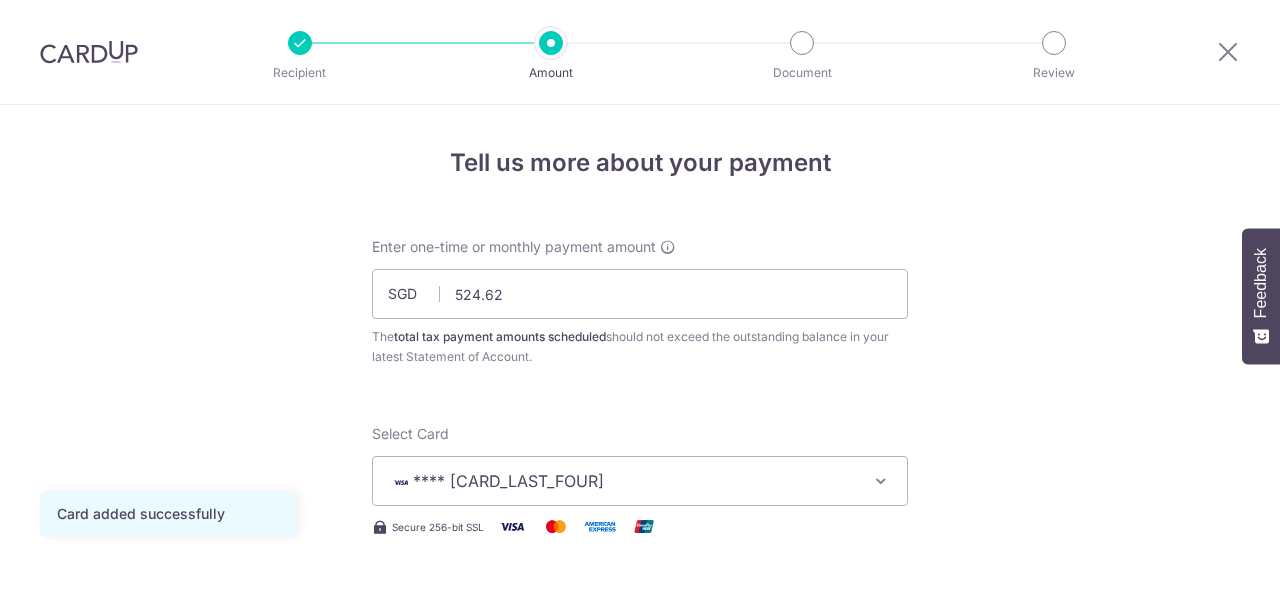 scroll, scrollTop: 0, scrollLeft: 0, axis: both 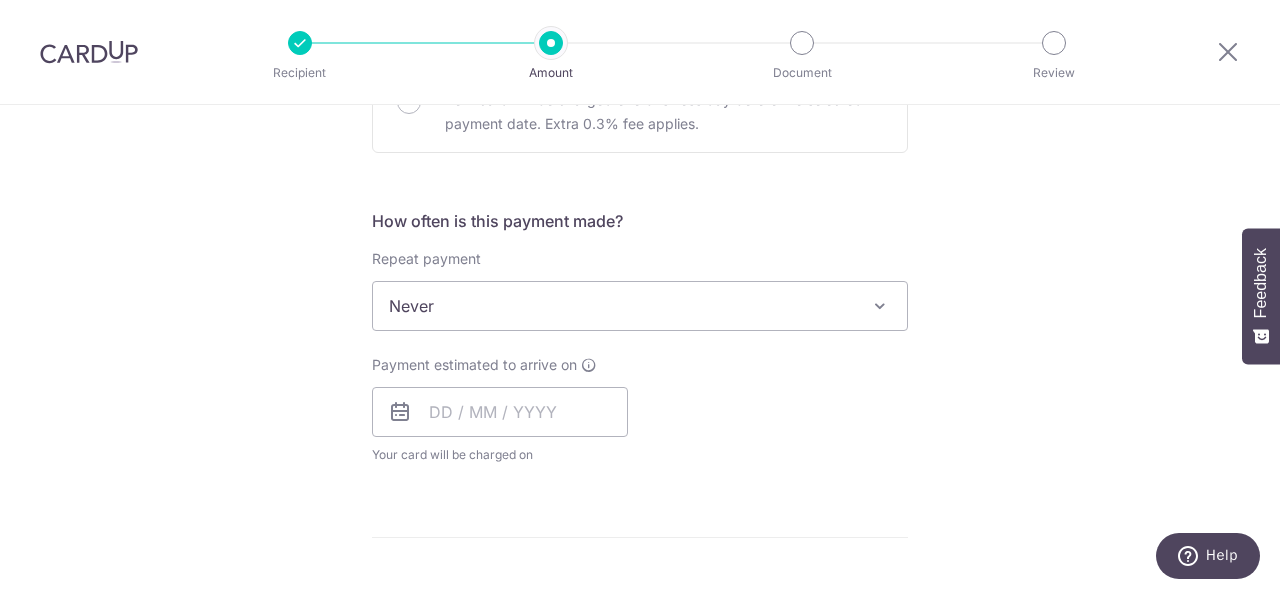 click on "Never" at bounding box center [640, 306] 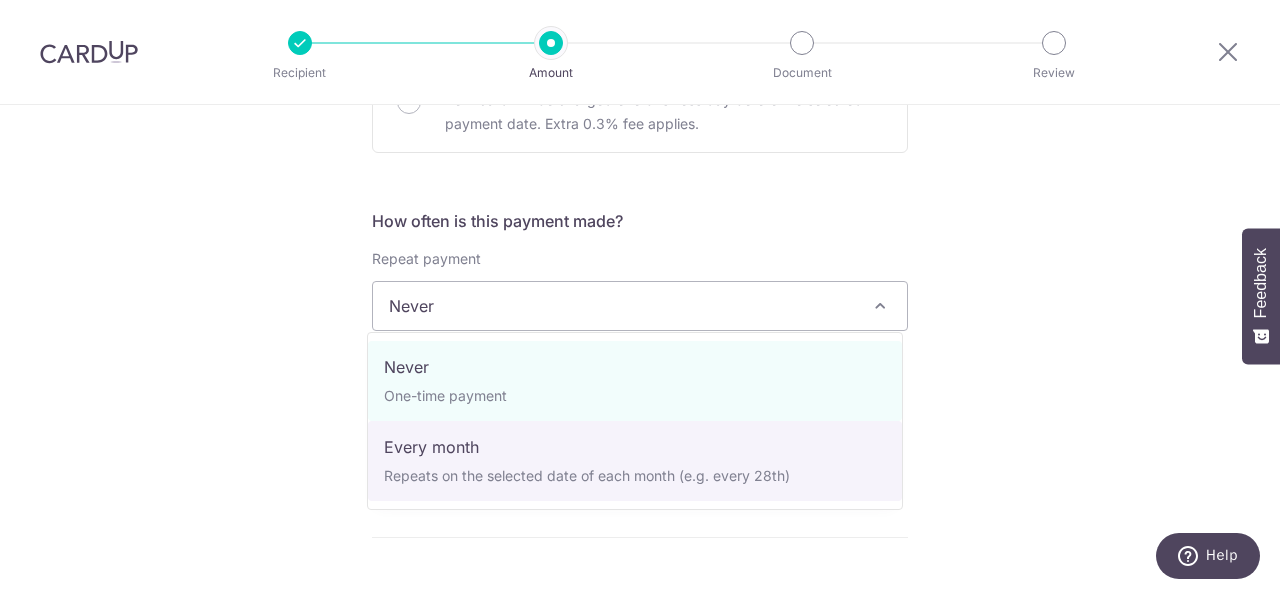select on "3" 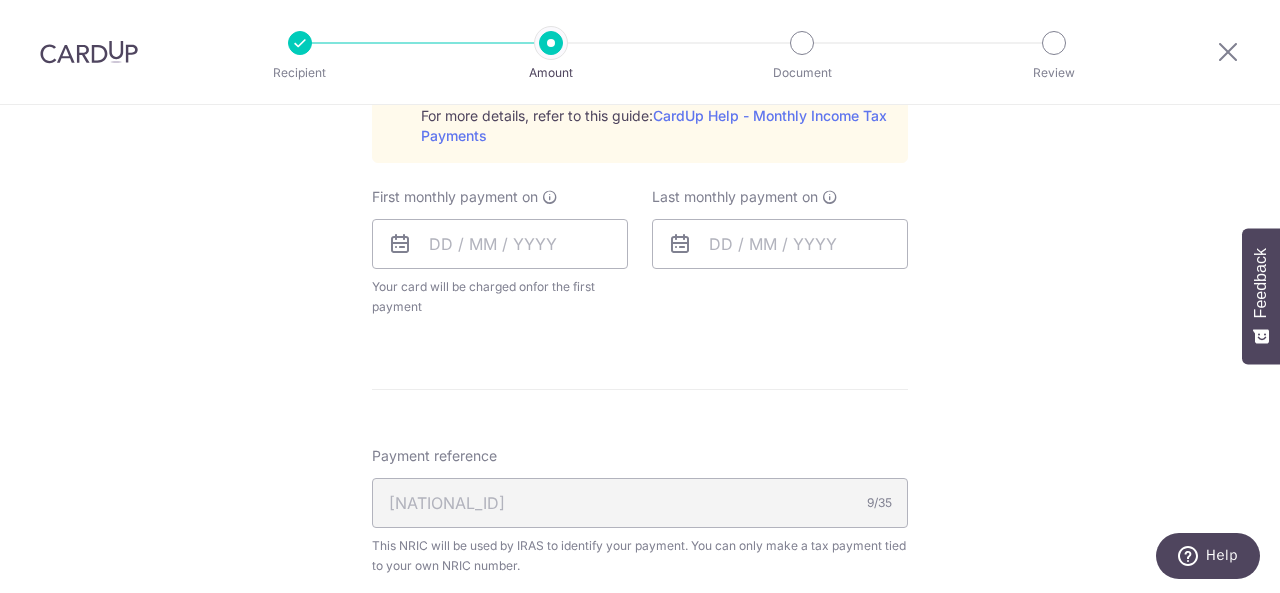 scroll, scrollTop: 918, scrollLeft: 0, axis: vertical 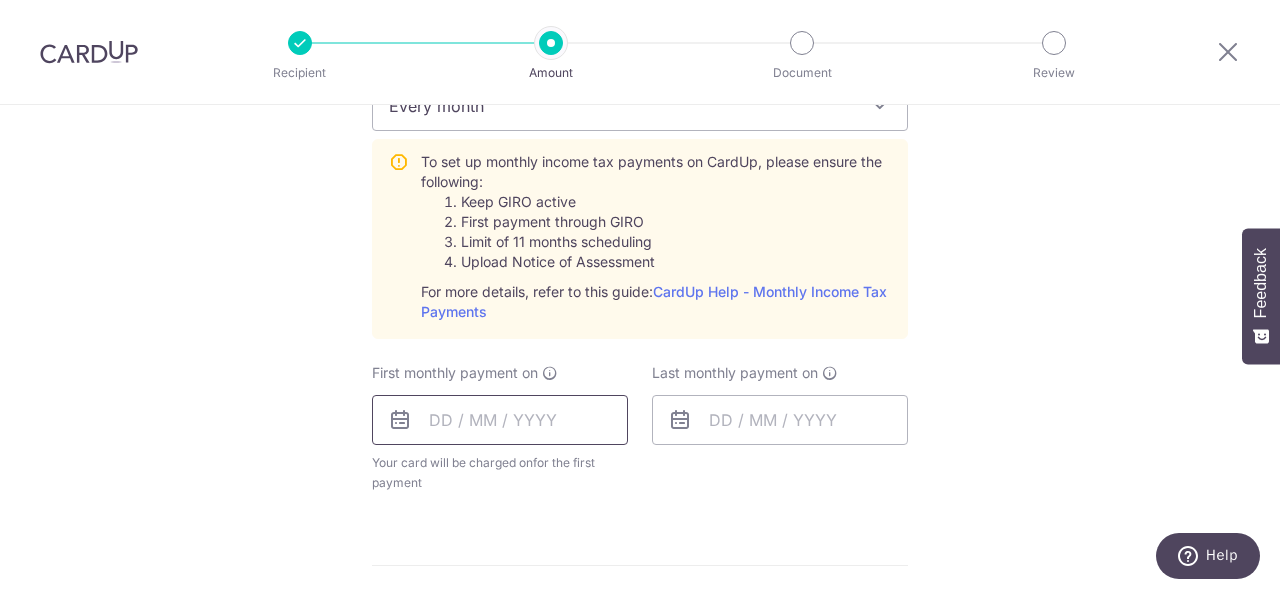 click at bounding box center [500, 420] 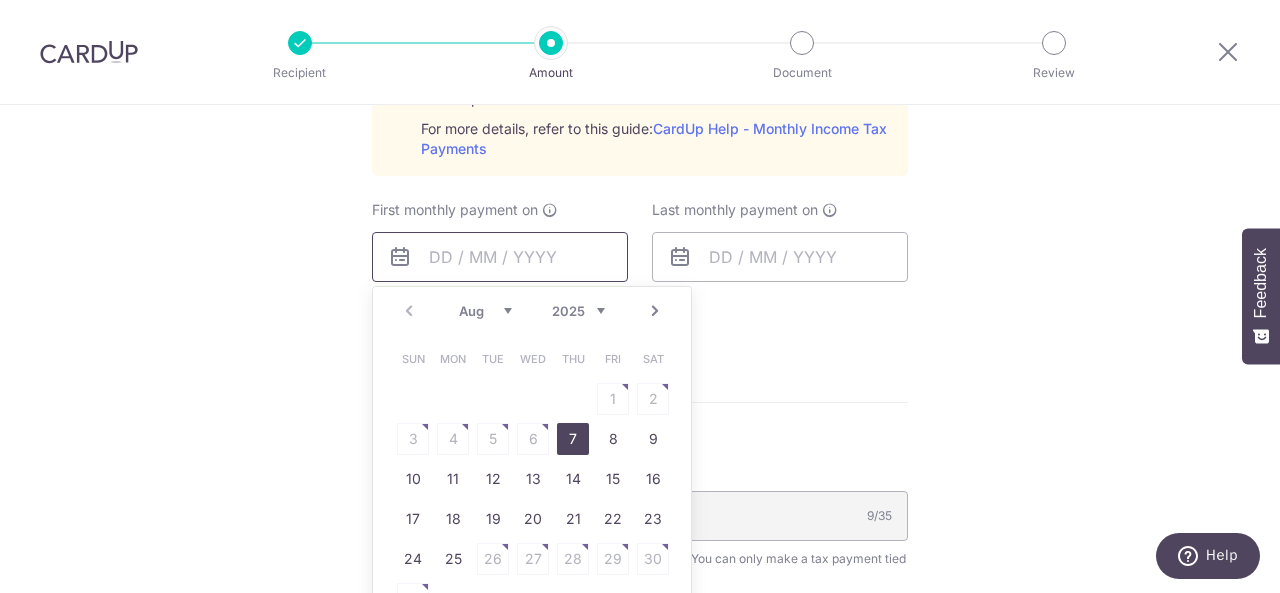 scroll, scrollTop: 1118, scrollLeft: 0, axis: vertical 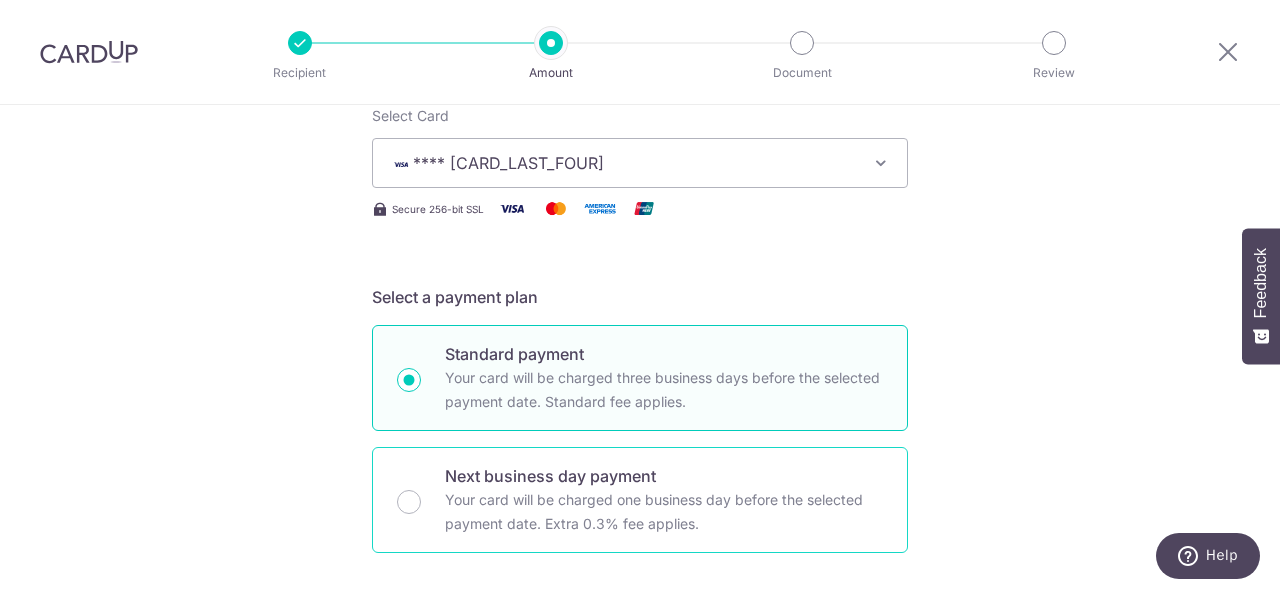 click on "Next business day payment
Your card will be charged one business day before the selected payment date. Extra 0.3% fee applies." at bounding box center [640, 500] 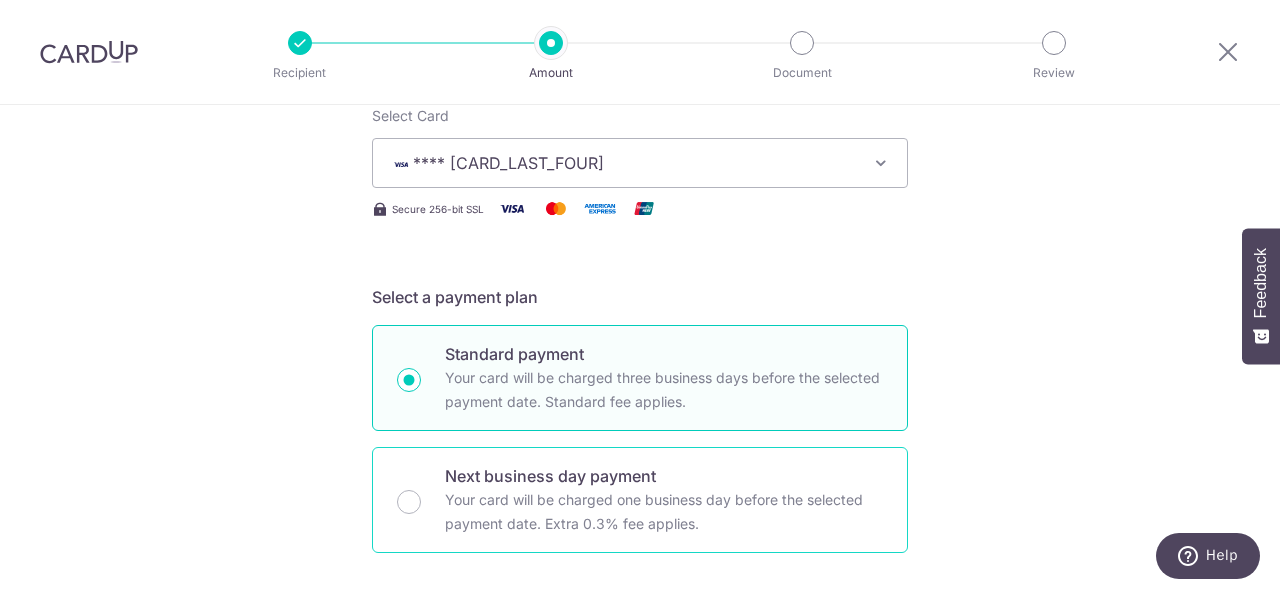 radio on "false" 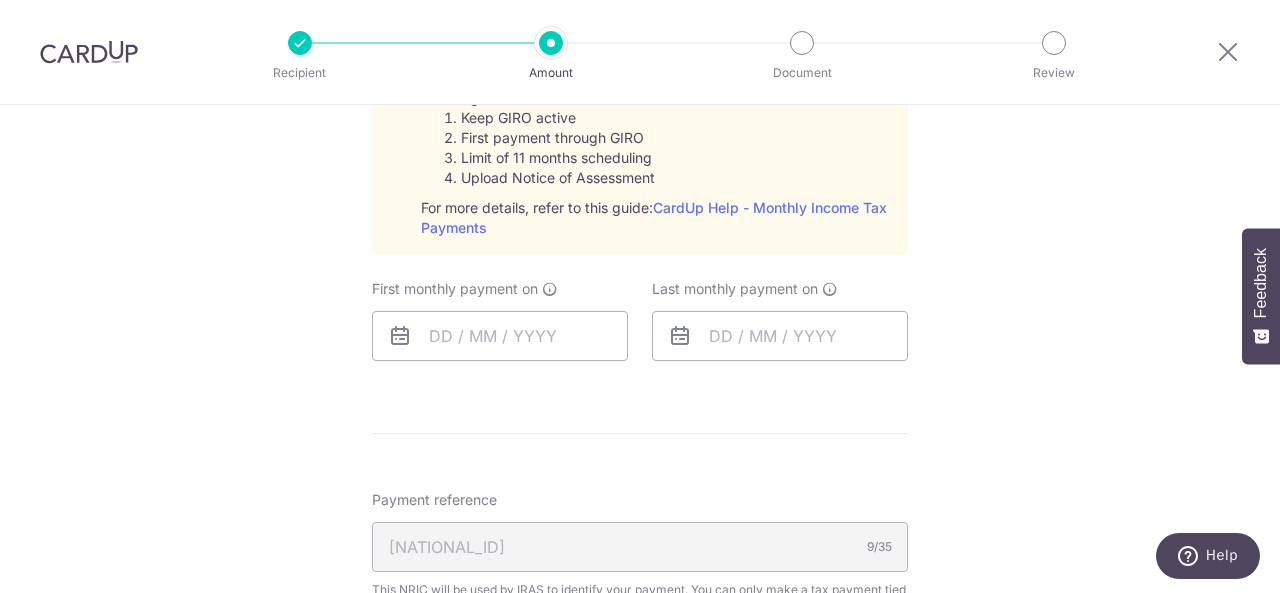 scroll, scrollTop: 1118, scrollLeft: 0, axis: vertical 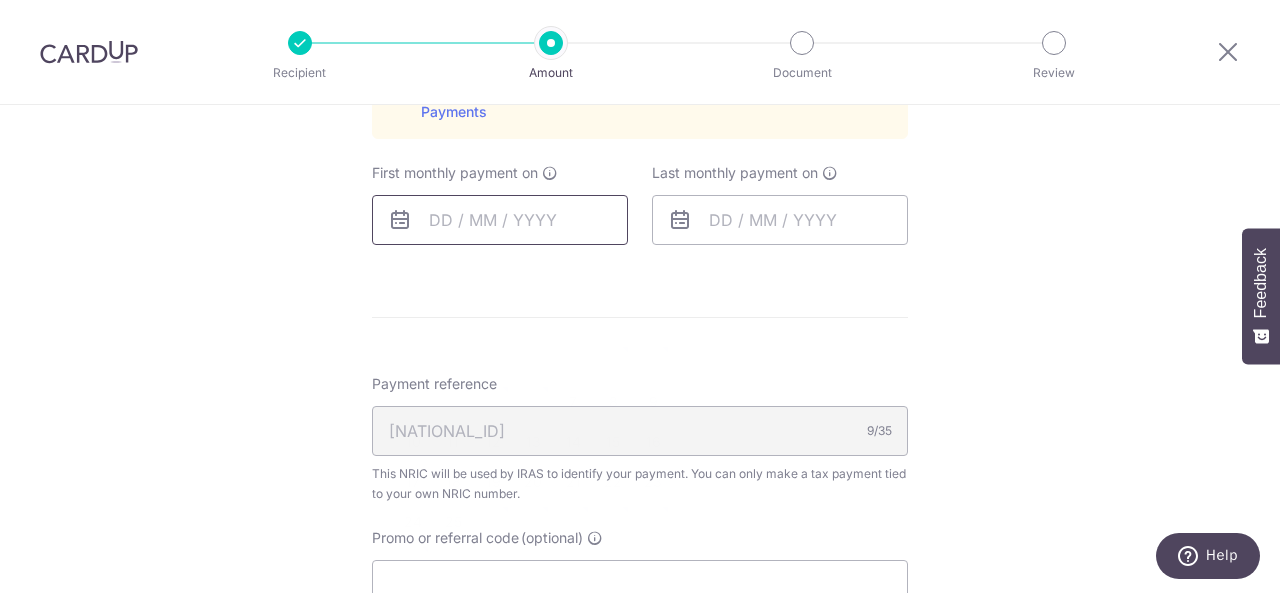 click at bounding box center (500, 220) 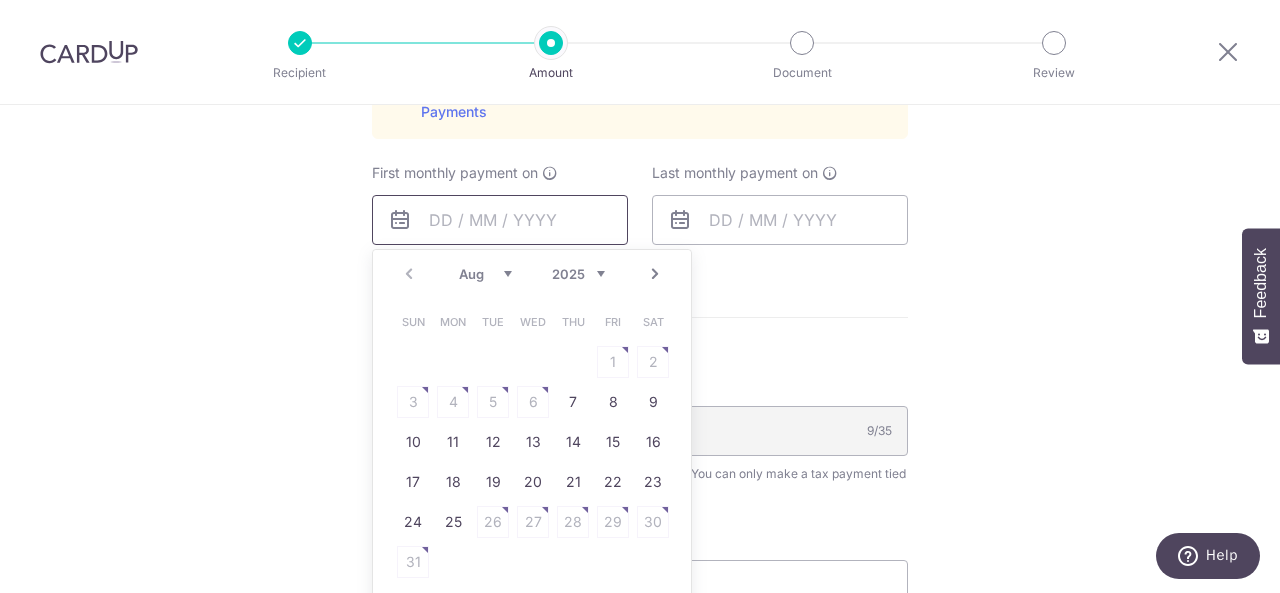 click at bounding box center (500, 220) 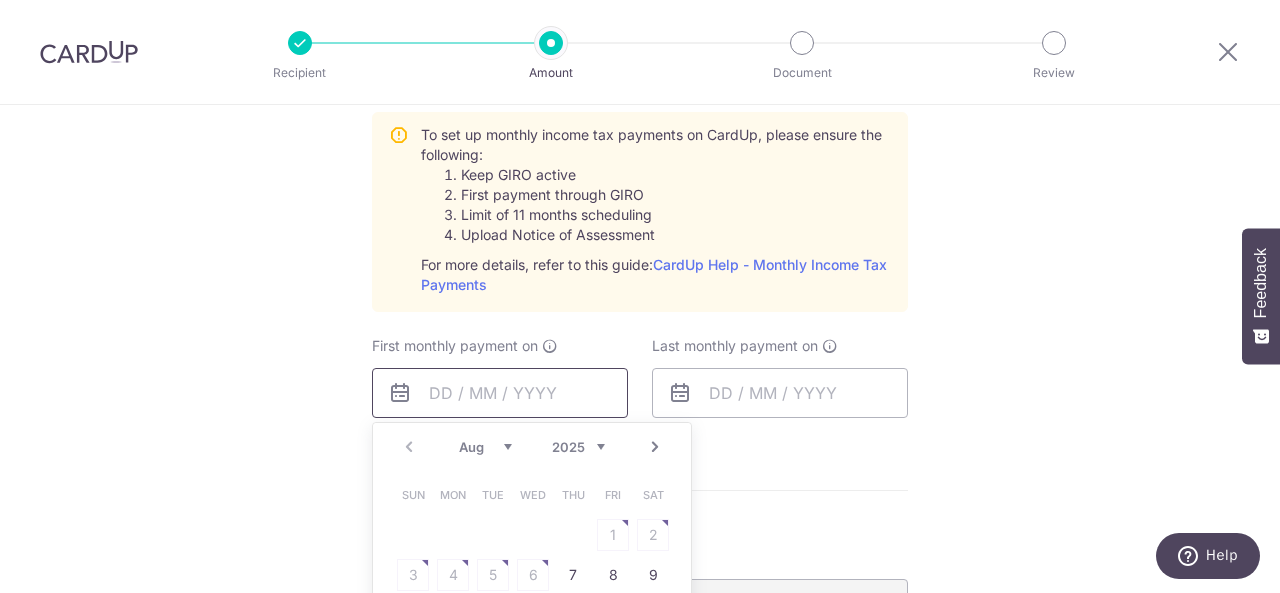 scroll, scrollTop: 518, scrollLeft: 0, axis: vertical 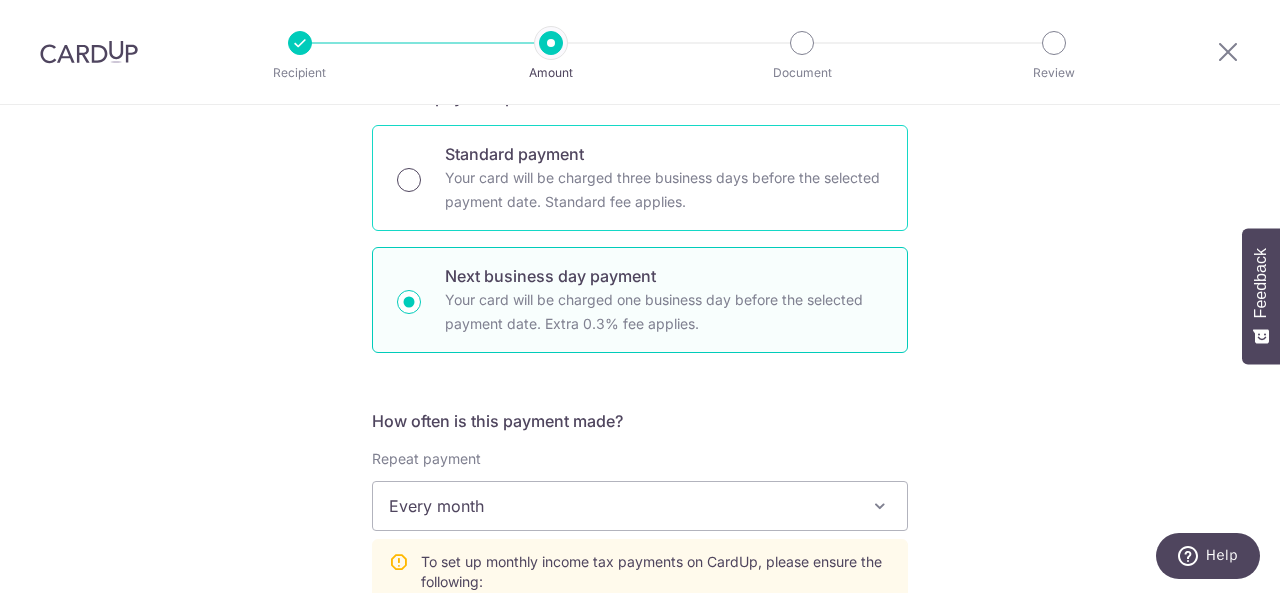 click on "Standard payment
Your card will be charged three business days before the selected payment date. Standard fee applies." at bounding box center (409, 180) 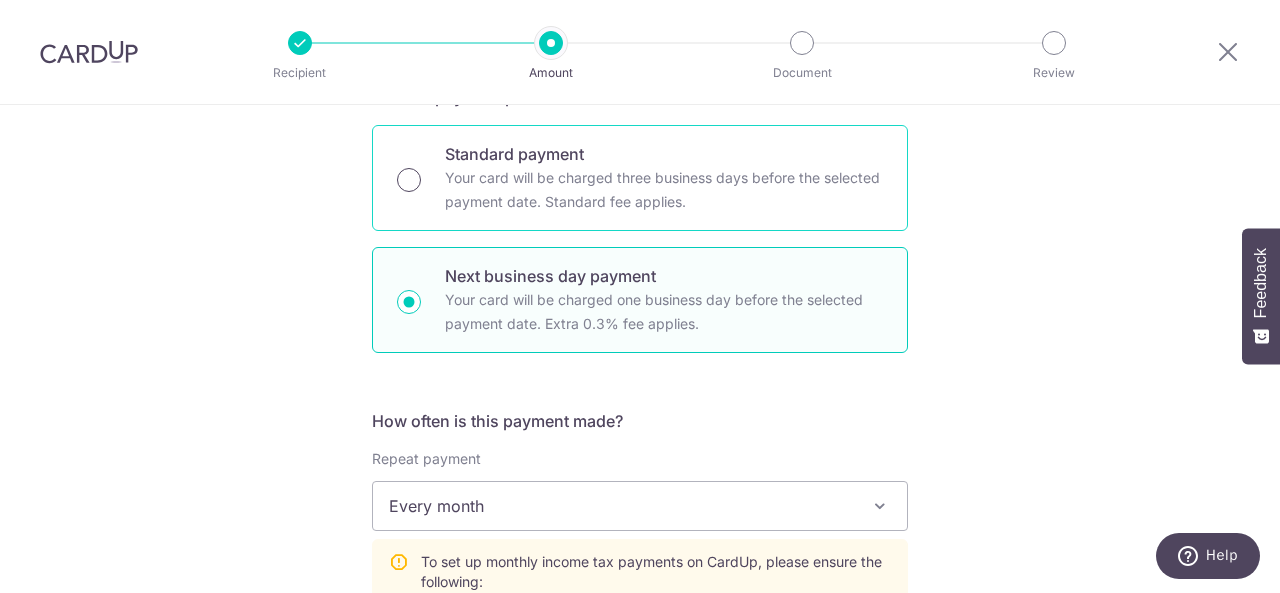 radio on "true" 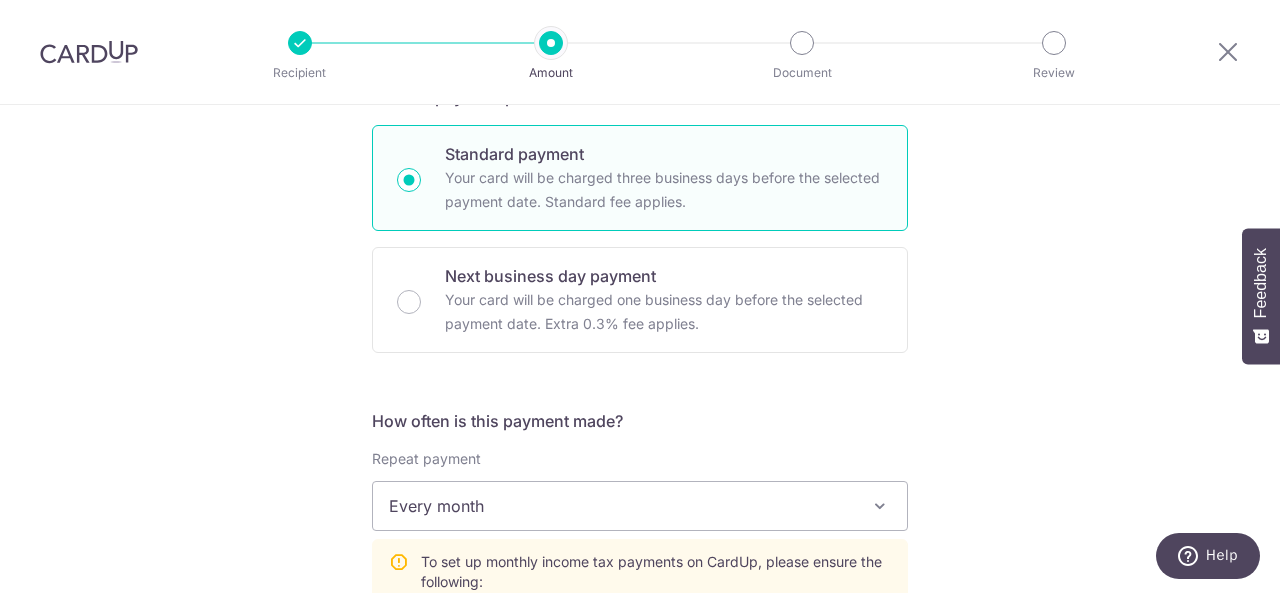 scroll, scrollTop: 718, scrollLeft: 0, axis: vertical 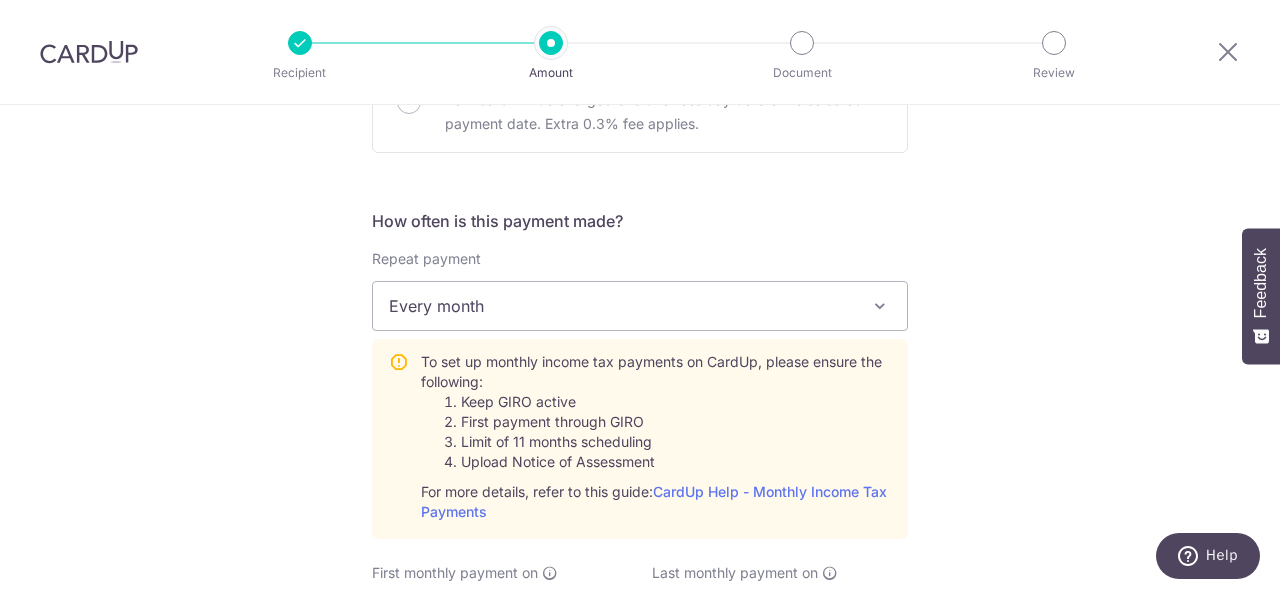 click on "Tell us more about your payment
Enter one-time or monthly payment amount
SGD
524.62
524.62
The  total tax payment amounts scheduled  should not exceed the outstanding balance in your latest Statement of Account.
Card added successfully
Select Card
**** 4504
Add credit card
Your Cards
**** 4504
Secure 256-bit SSL
Text" at bounding box center (640, 405) 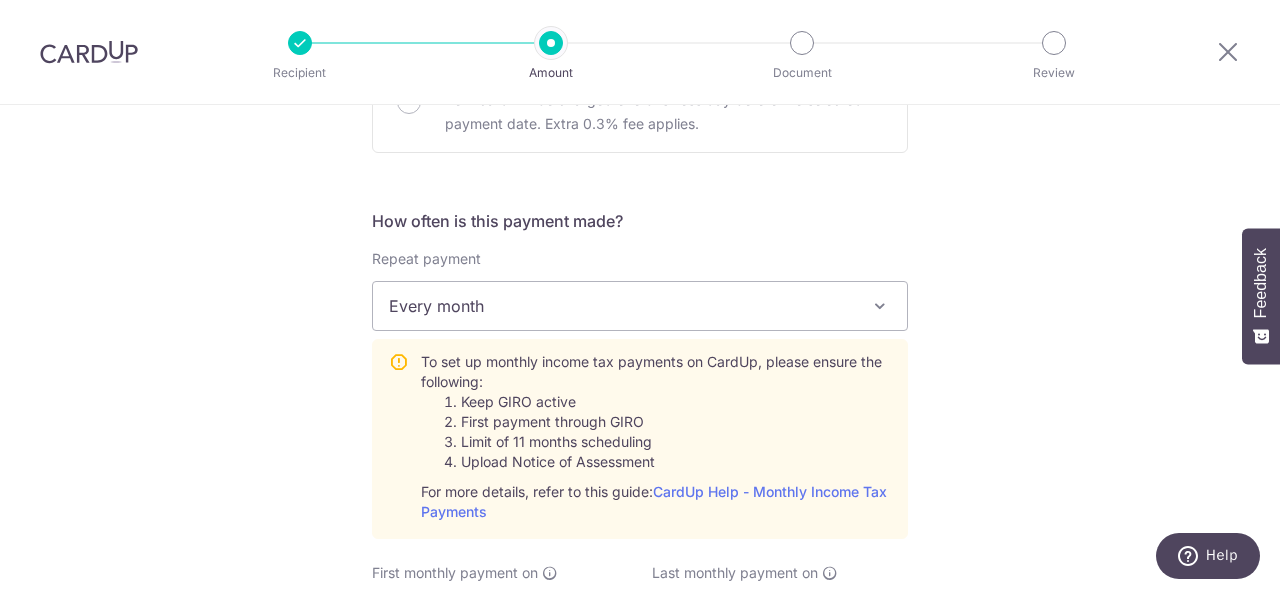 scroll, scrollTop: 918, scrollLeft: 0, axis: vertical 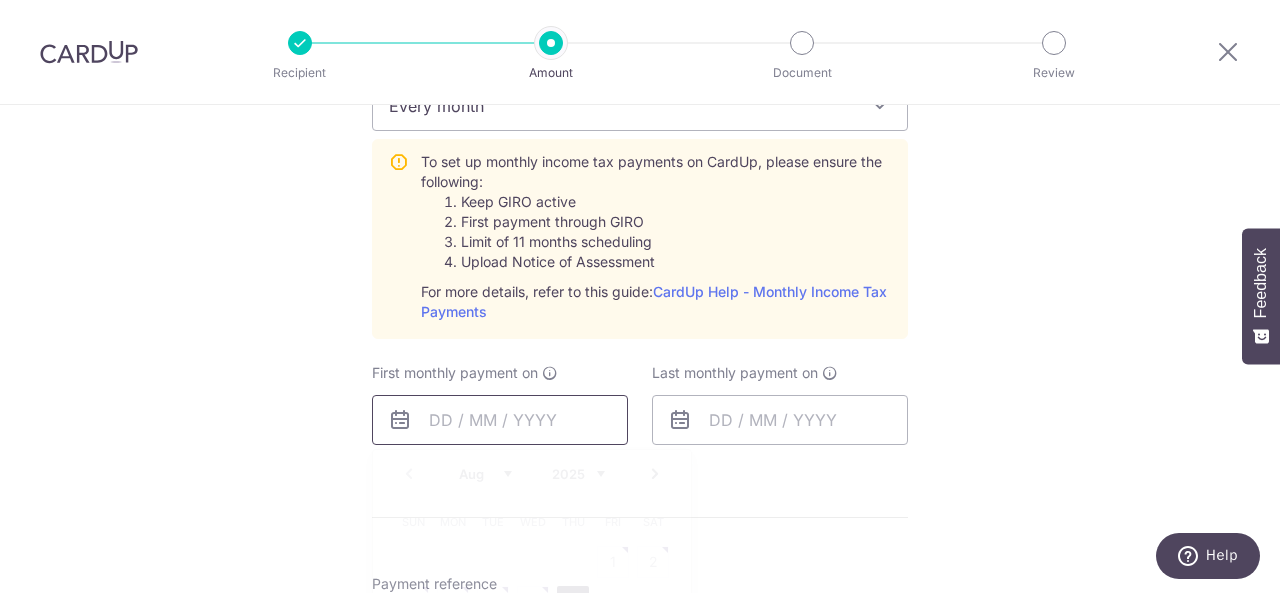 click at bounding box center (500, 420) 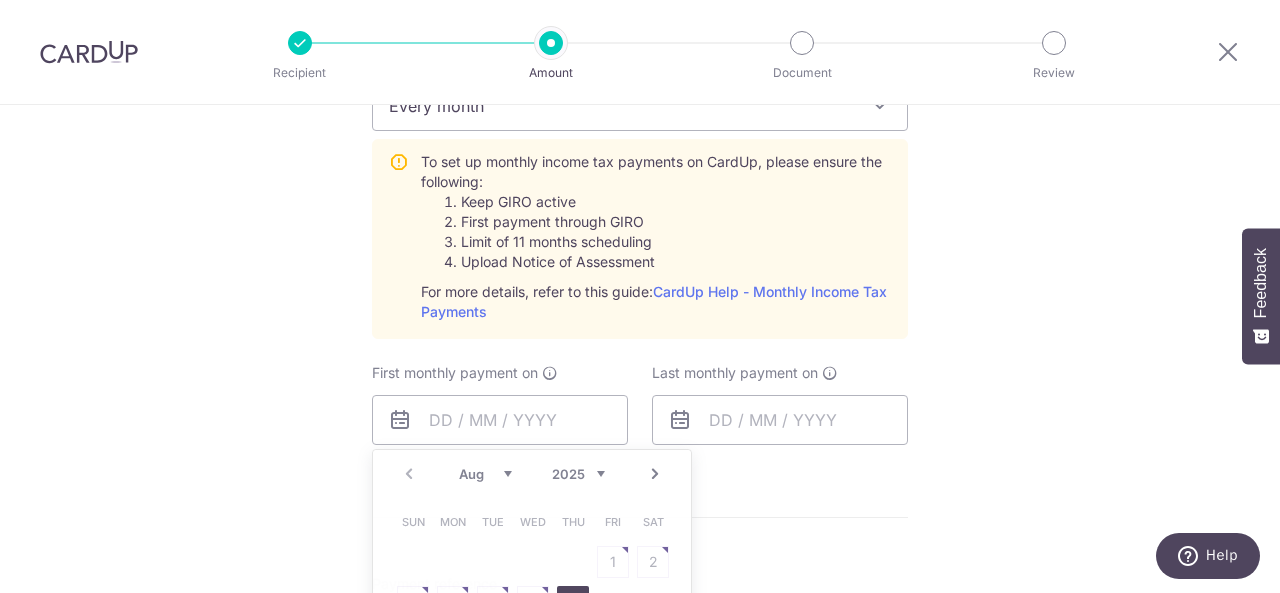 click on "Tell us more about your payment
Enter one-time or monthly payment amount
SGD
524.62
524.62
The  total tax payment amounts scheduled  should not exceed the outstanding balance in your latest Statement of Account.
Card added successfully
Select Card
**** 4504
Add credit card
Your Cards
**** 4504
Secure 256-bit SSL
Text" at bounding box center (640, 205) 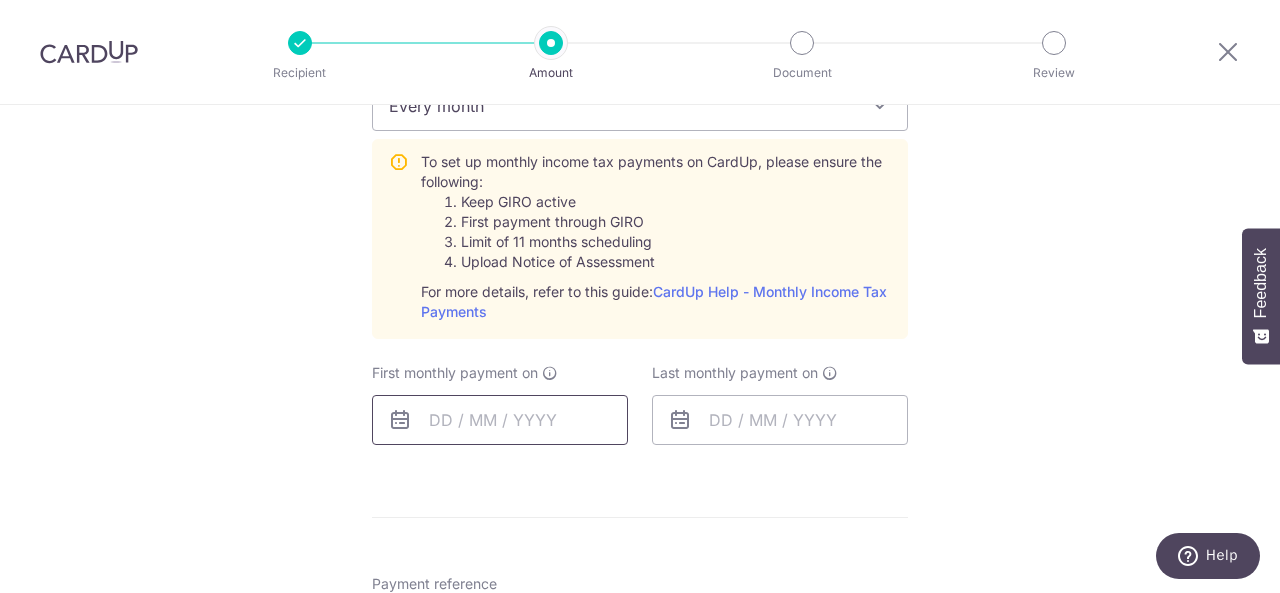 click at bounding box center (500, 420) 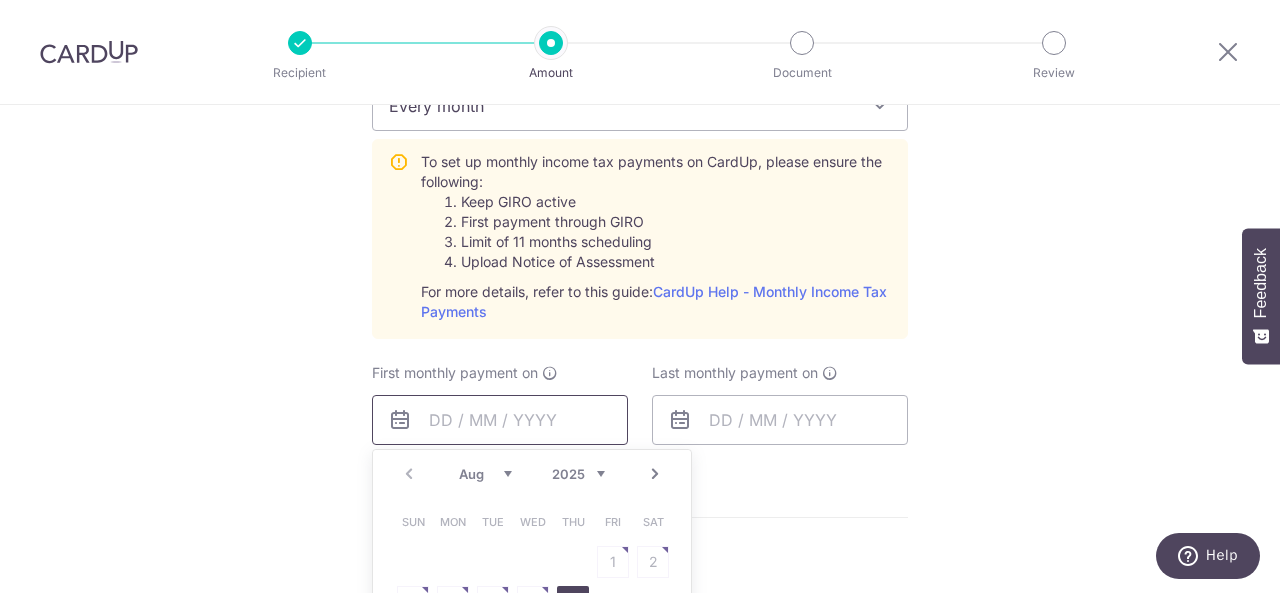 scroll, scrollTop: 1118, scrollLeft: 0, axis: vertical 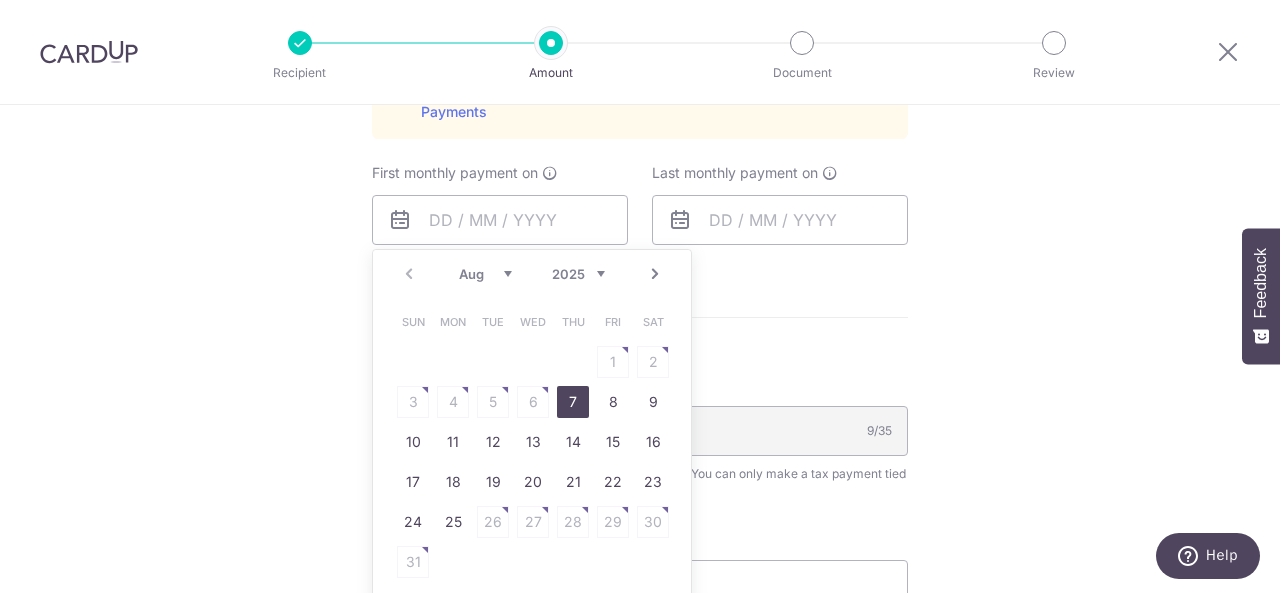click on "Next" at bounding box center (655, 274) 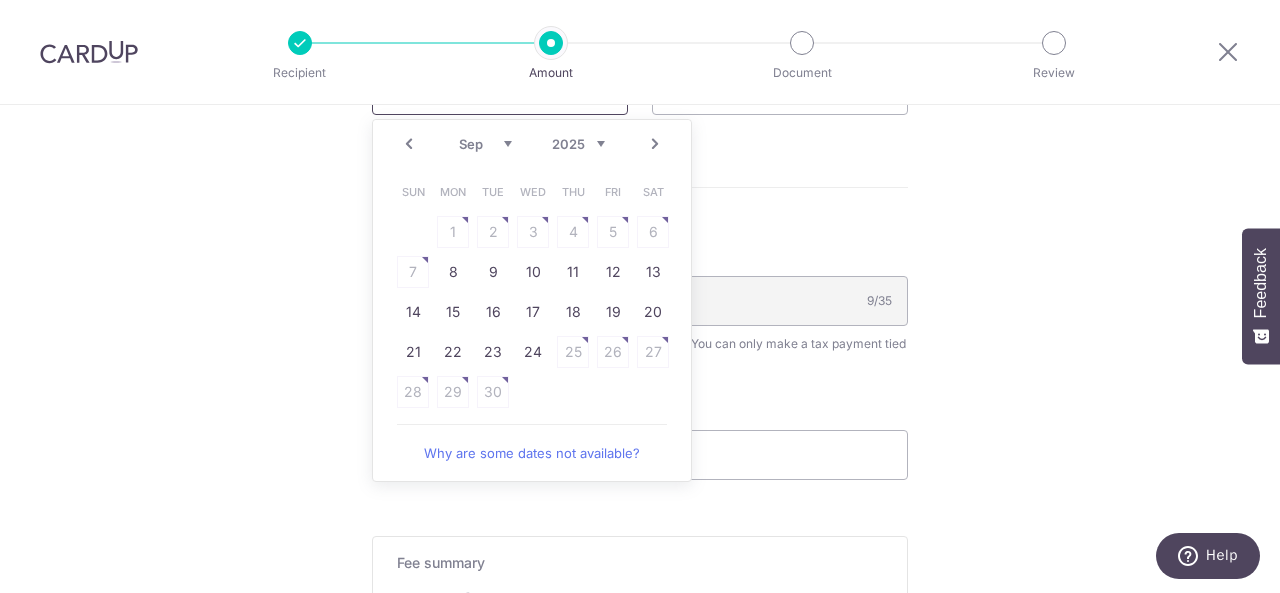 scroll, scrollTop: 1318, scrollLeft: 0, axis: vertical 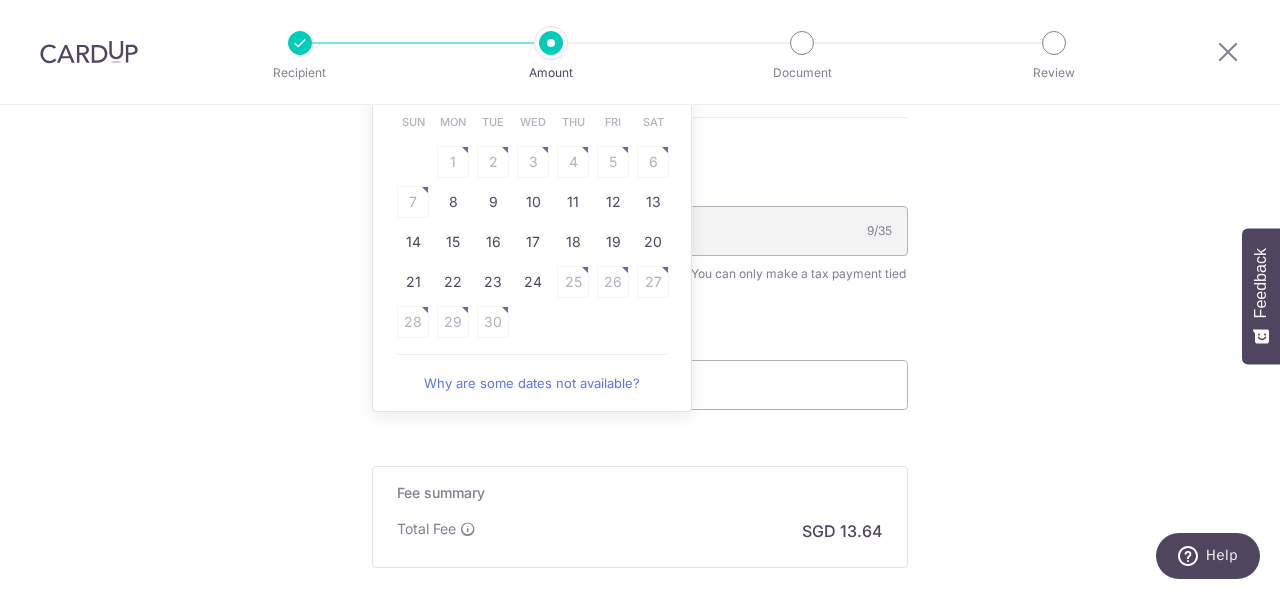 click on "Why are some dates not available?" at bounding box center (532, 383) 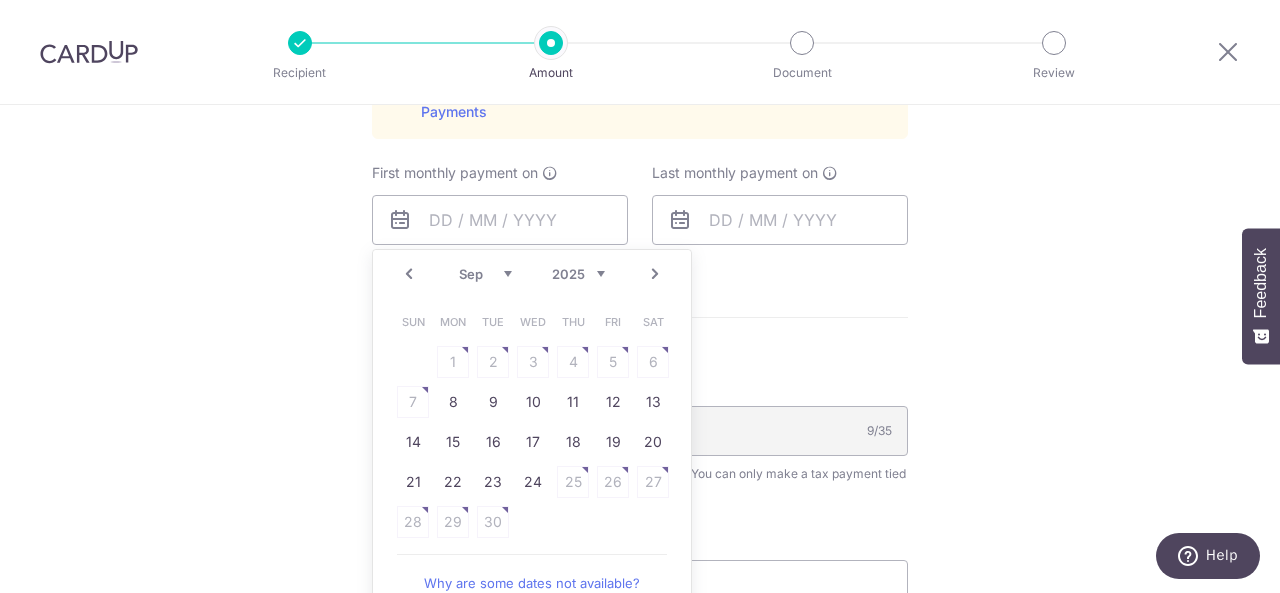 click on "Tell us more about your payment
Enter one-time or monthly payment amount
SGD
524.62
524.62
The  total tax payment amounts scheduled  should not exceed the outstanding balance in your latest Statement of Account.
Card added successfully
Select Card
**** 4504
Add credit card
Your Cards
**** 4504
Secure 256-bit SSL
Text" at bounding box center (640, 5) 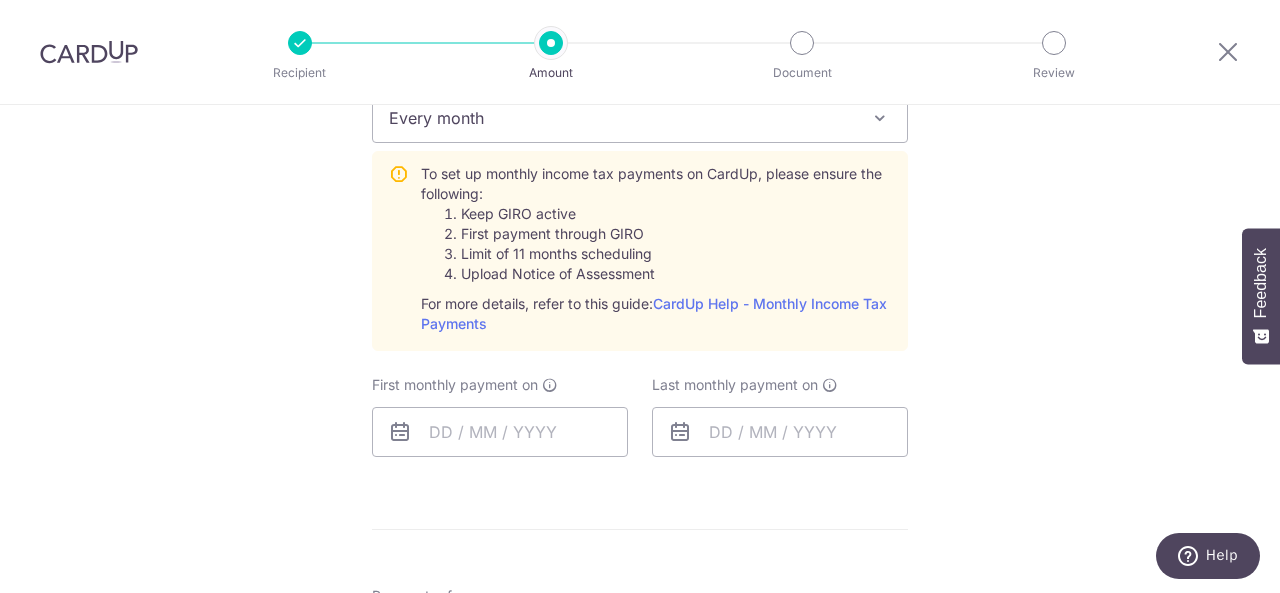 scroll, scrollTop: 918, scrollLeft: 0, axis: vertical 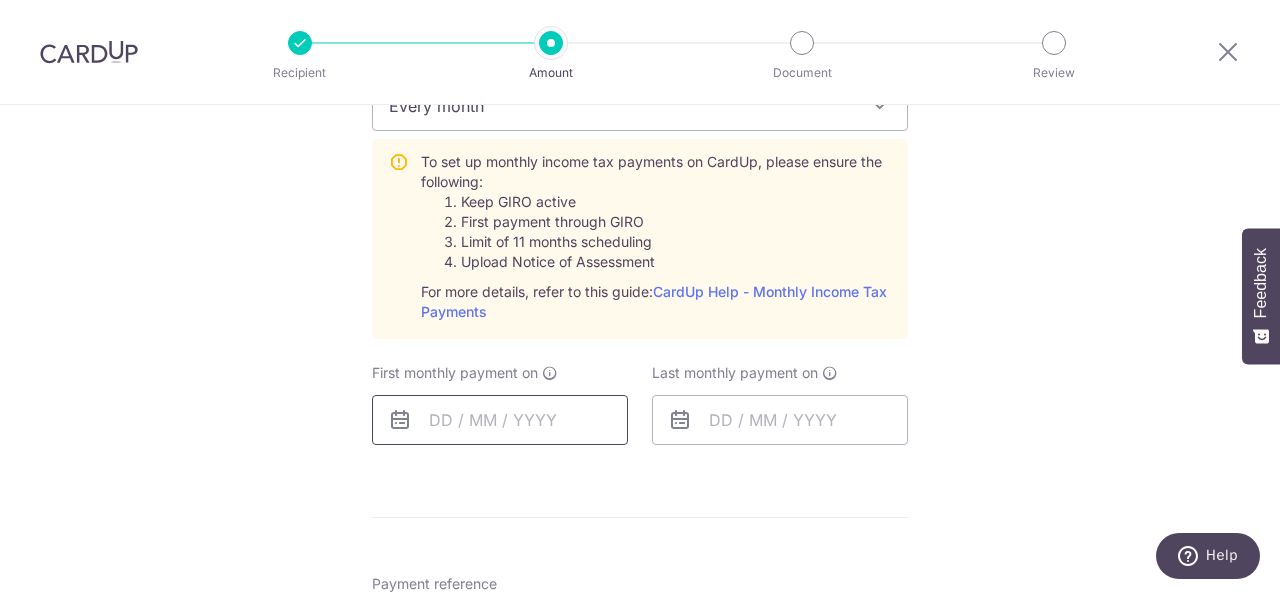 click at bounding box center (500, 420) 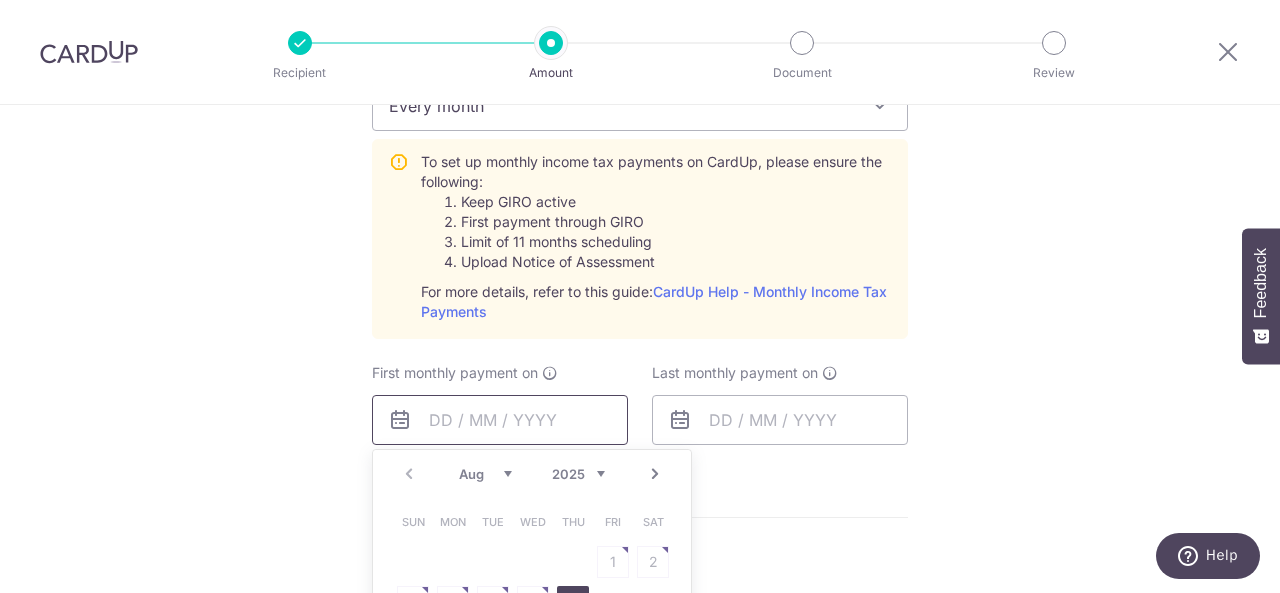 scroll, scrollTop: 1118, scrollLeft: 0, axis: vertical 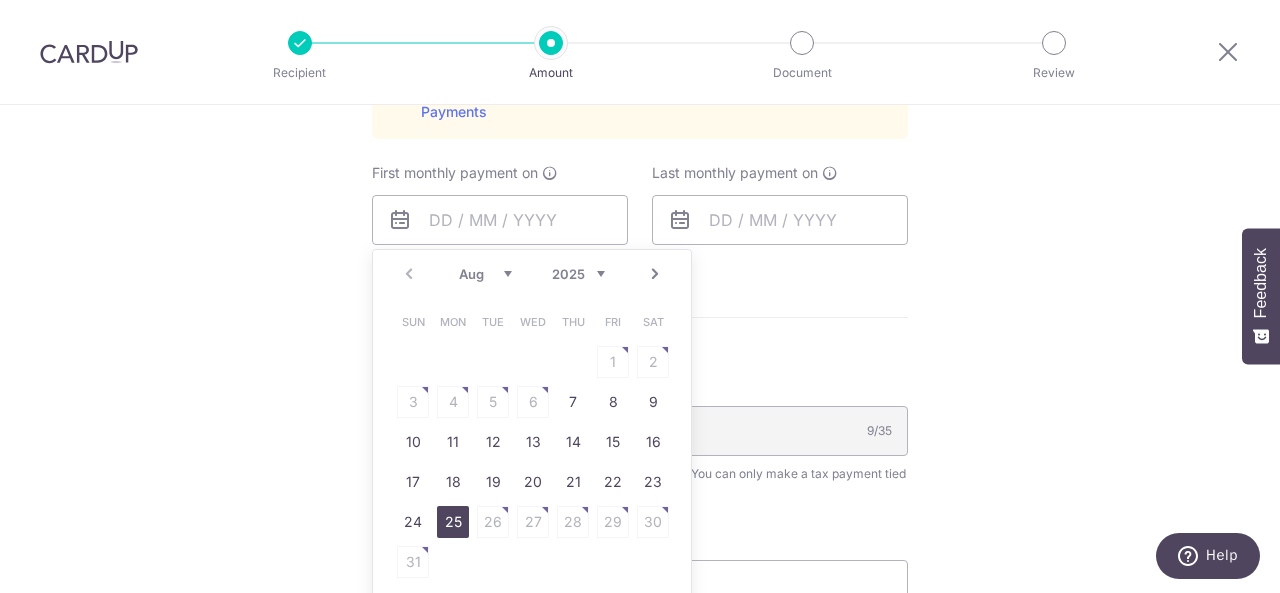 click on "25" at bounding box center (453, 522) 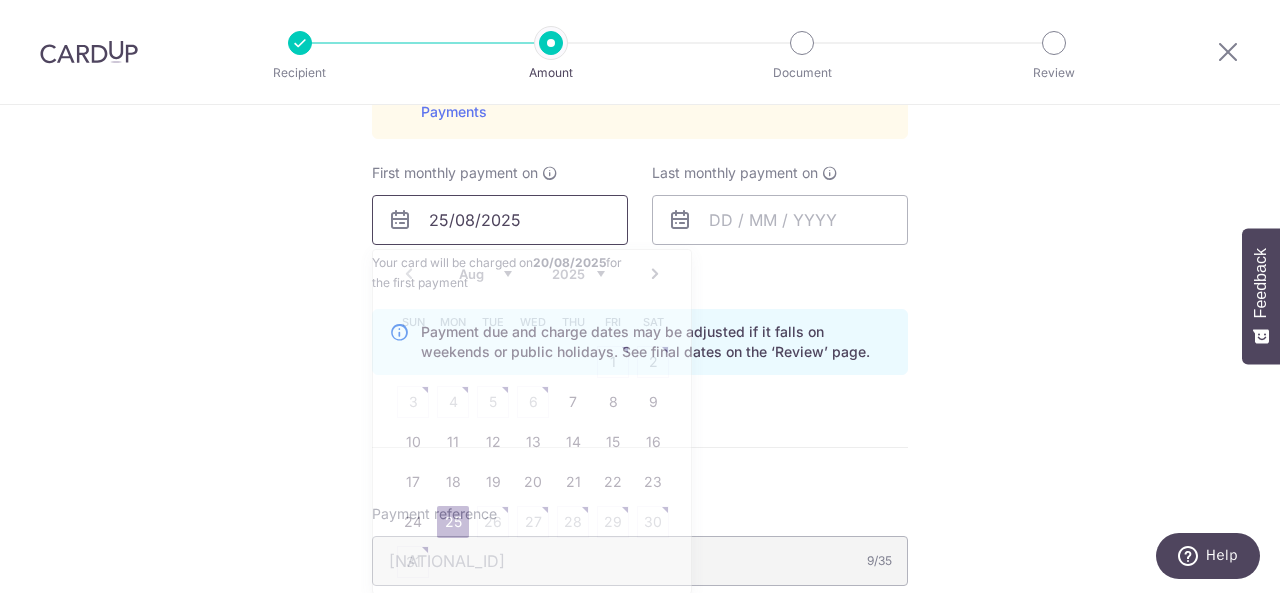 click on "25/08/2025" at bounding box center [500, 220] 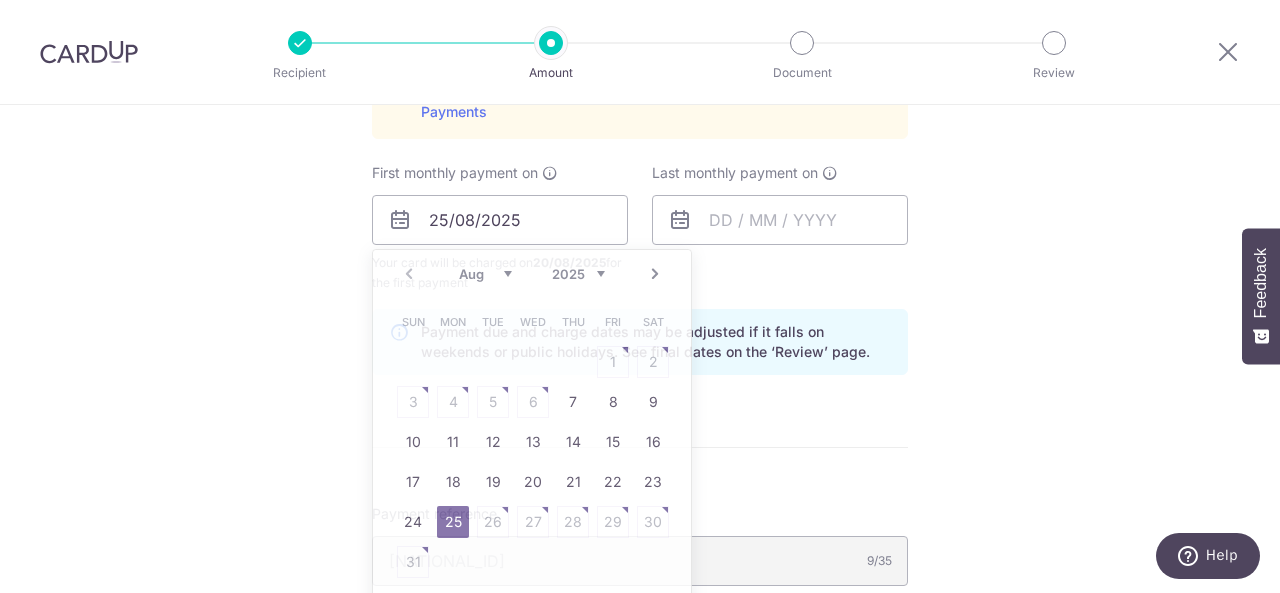 click on "Tell us more about your payment
Enter one-time or monthly payment amount
SGD
524.62
524.62
The  total tax payment amounts scheduled  should not exceed the outstanding balance in your latest Statement of Account.
Card added successfully
Select Card
**** 4504
Add credit card
Your Cards
**** 4504
Secure 256-bit SSL
Text" at bounding box center (640, 70) 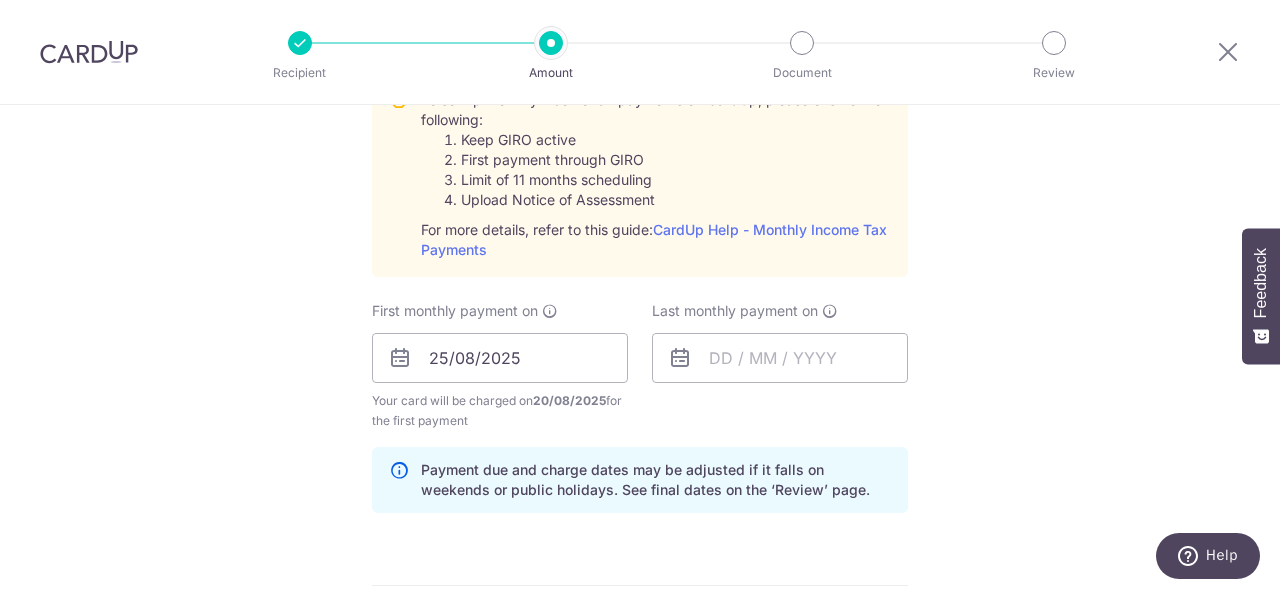 scroll, scrollTop: 1000, scrollLeft: 0, axis: vertical 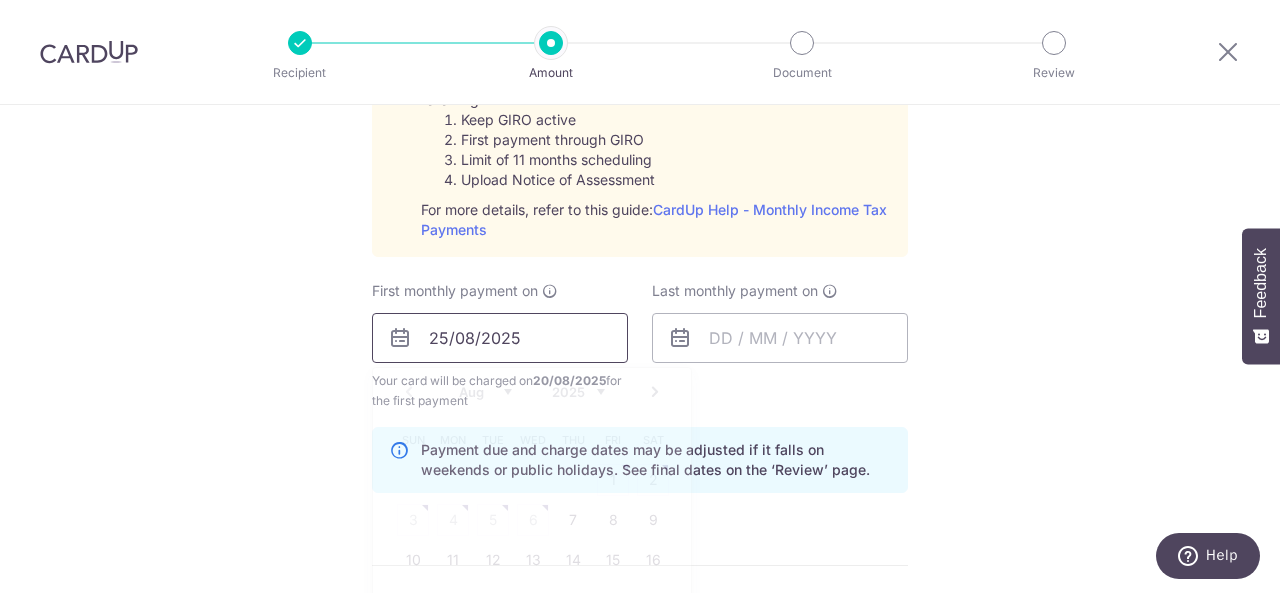 click on "25/08/2025" at bounding box center (500, 338) 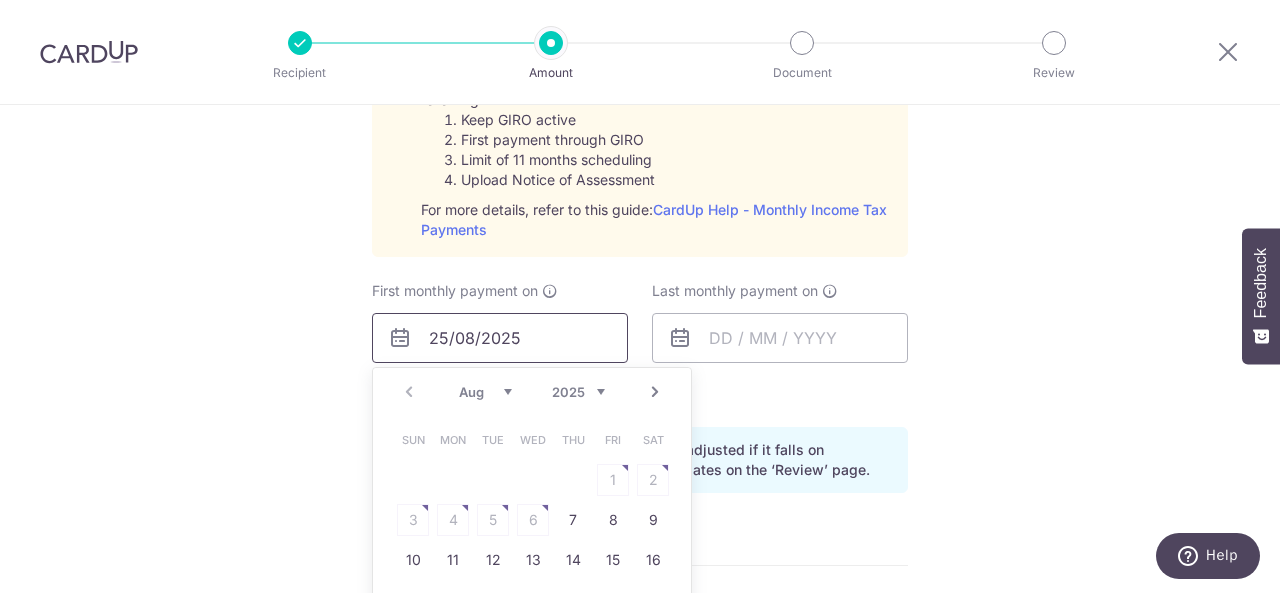 scroll, scrollTop: 1200, scrollLeft: 0, axis: vertical 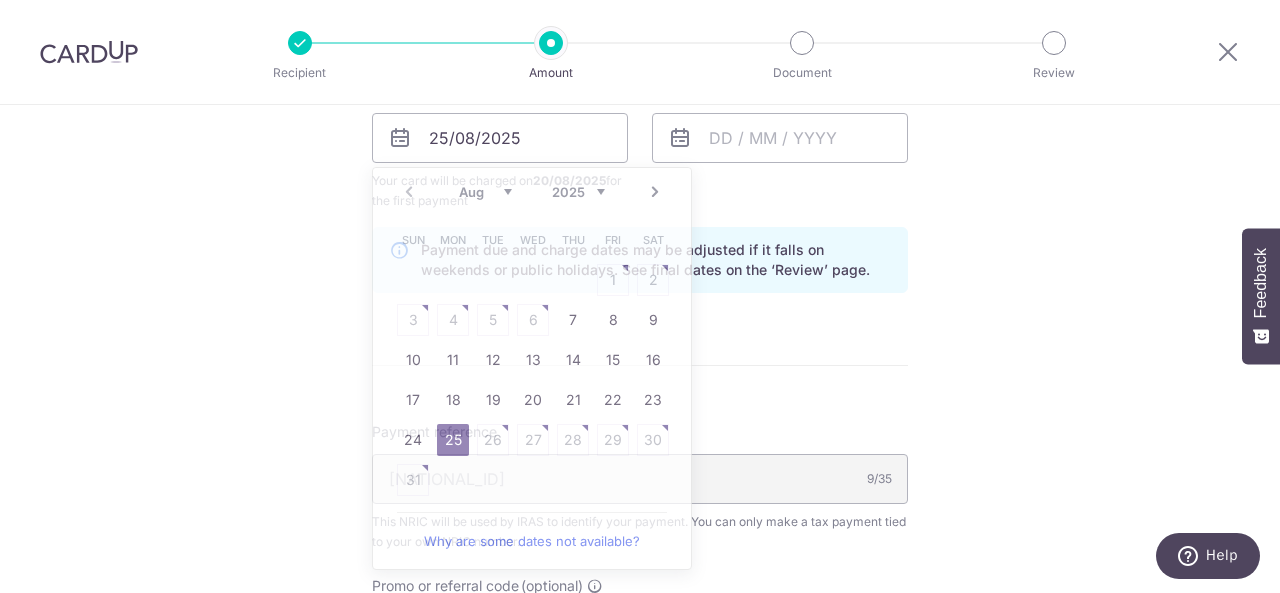 click on "Tell us more about your payment
Enter one-time or monthly payment amount
SGD
524.62
524.62
The  total tax payment amounts scheduled  should not exceed the outstanding balance in your latest Statement of Account.
Card added successfully
Select Card
**** 4504
Add credit card
Your Cards
**** 4504
Secure 256-bit SSL
Text" at bounding box center [640, -12] 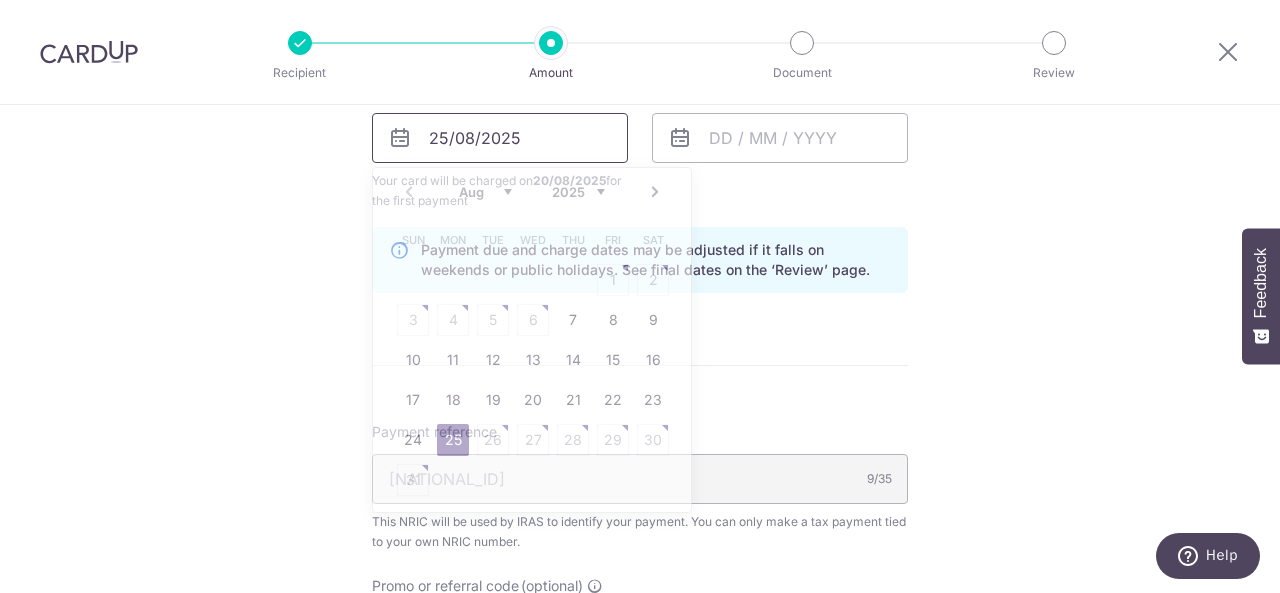 click on "25/08/2025" at bounding box center (500, 138) 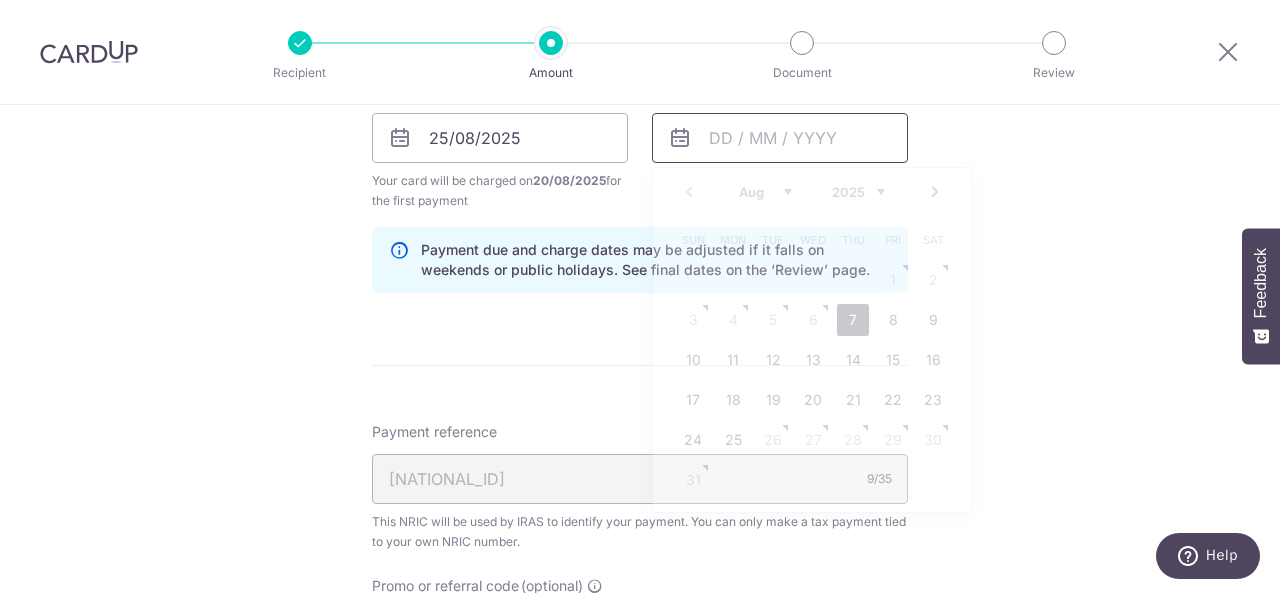 click at bounding box center (780, 138) 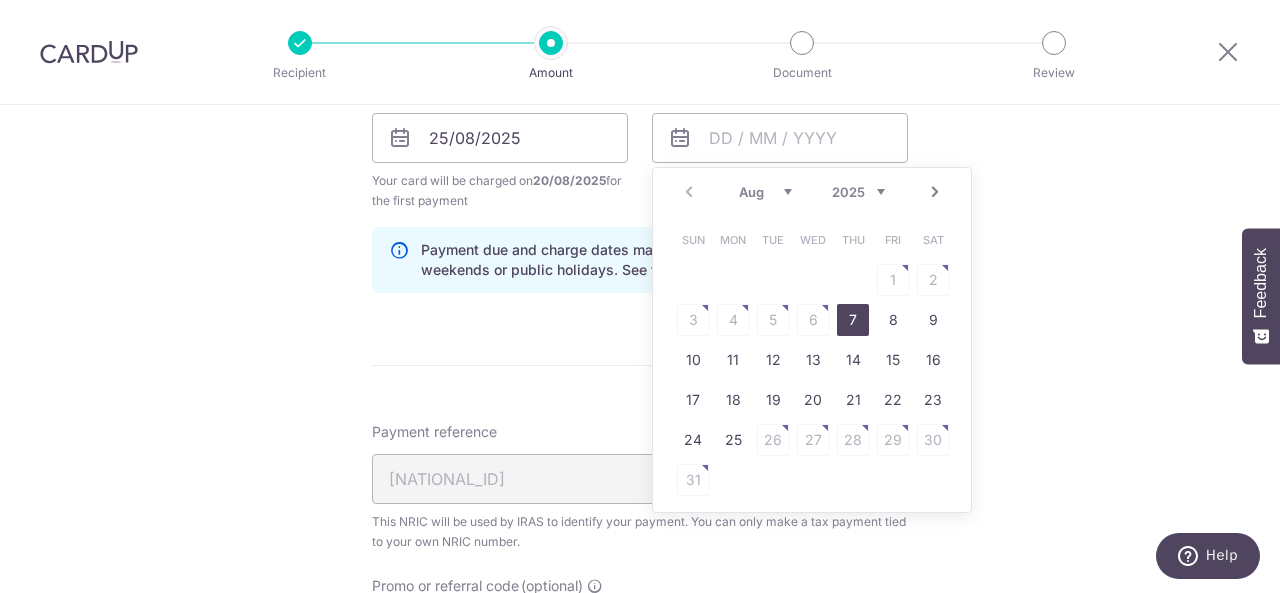 click on "Next" at bounding box center [935, 192] 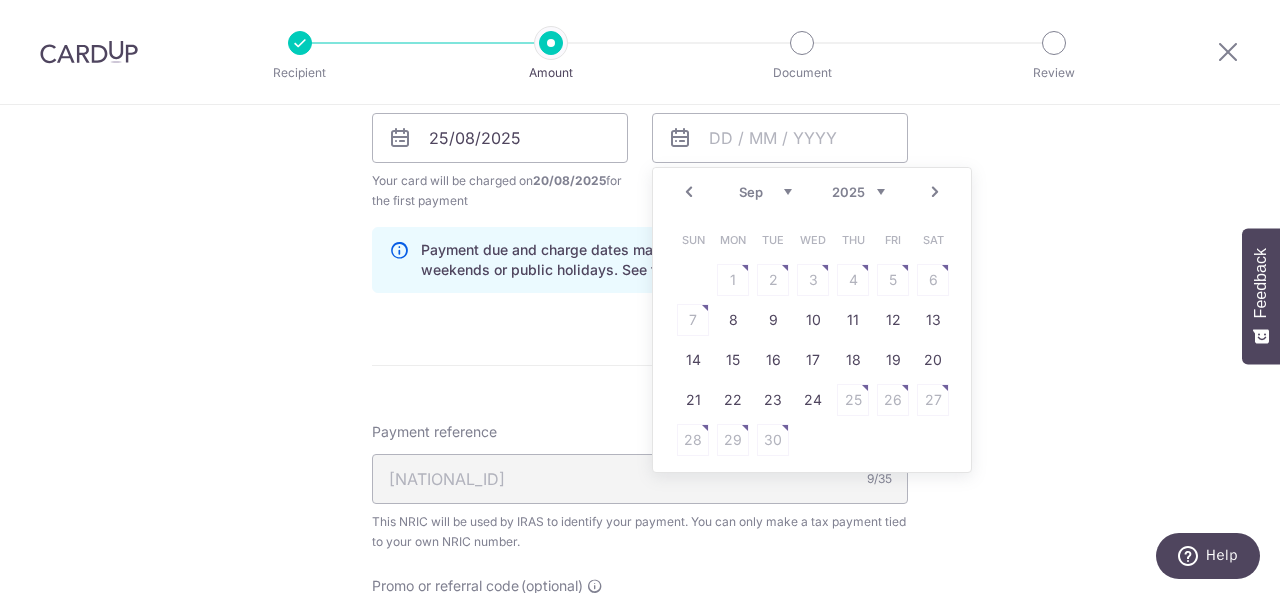 click on "Next" at bounding box center (935, 192) 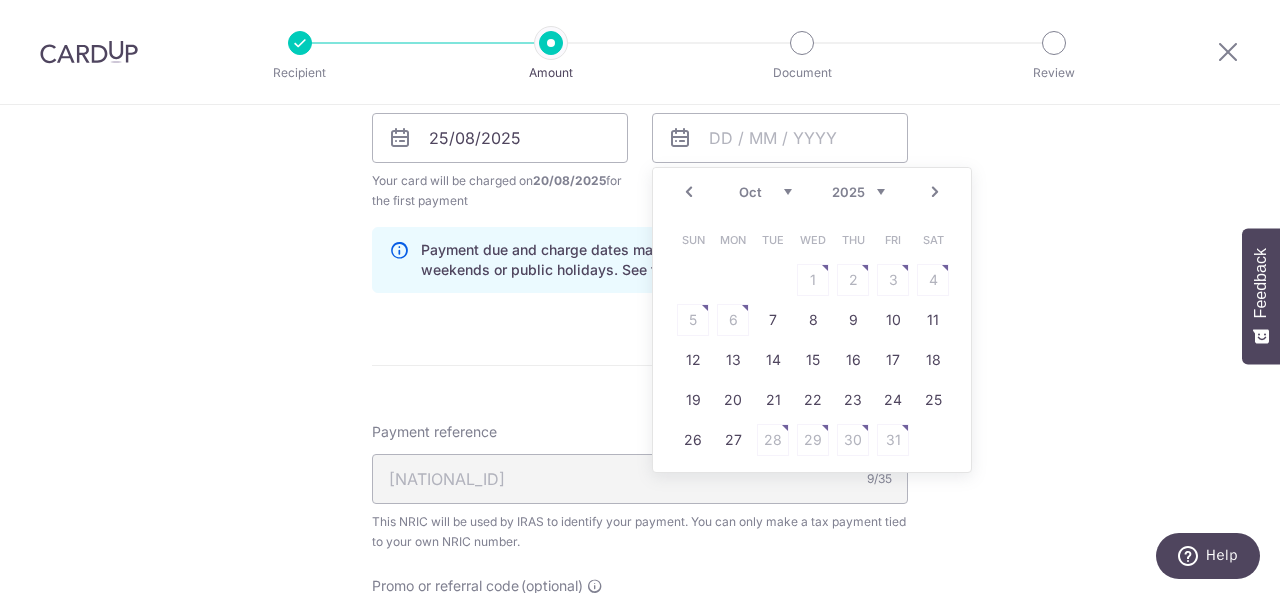 click on "Next" at bounding box center [935, 192] 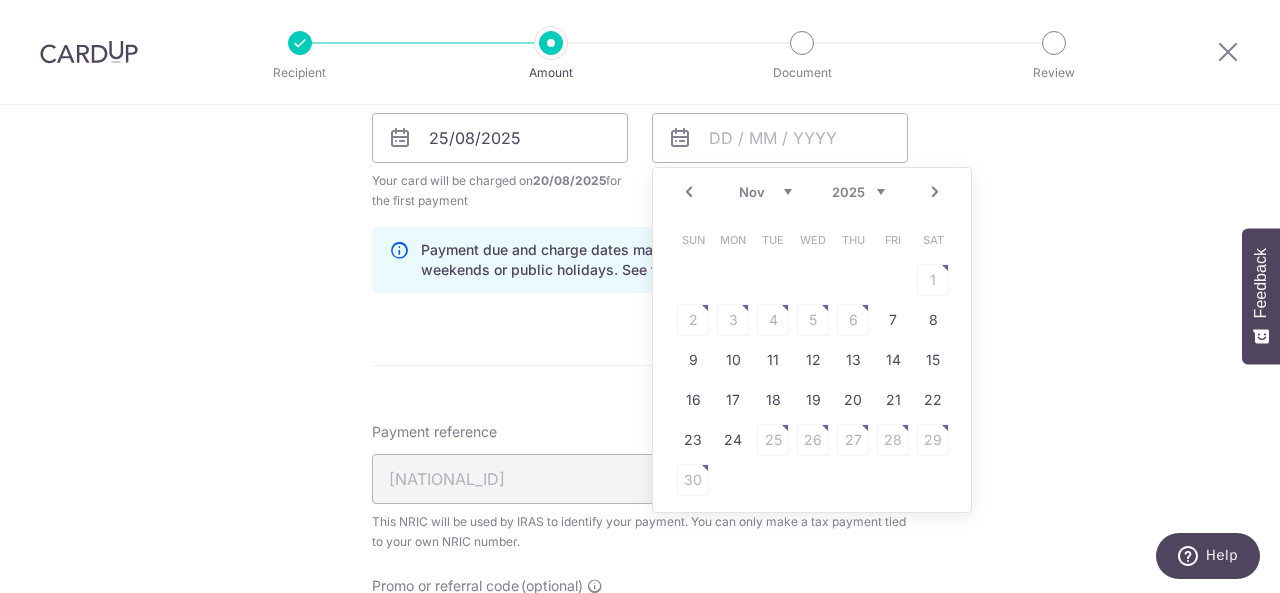 click on "Next" at bounding box center (935, 192) 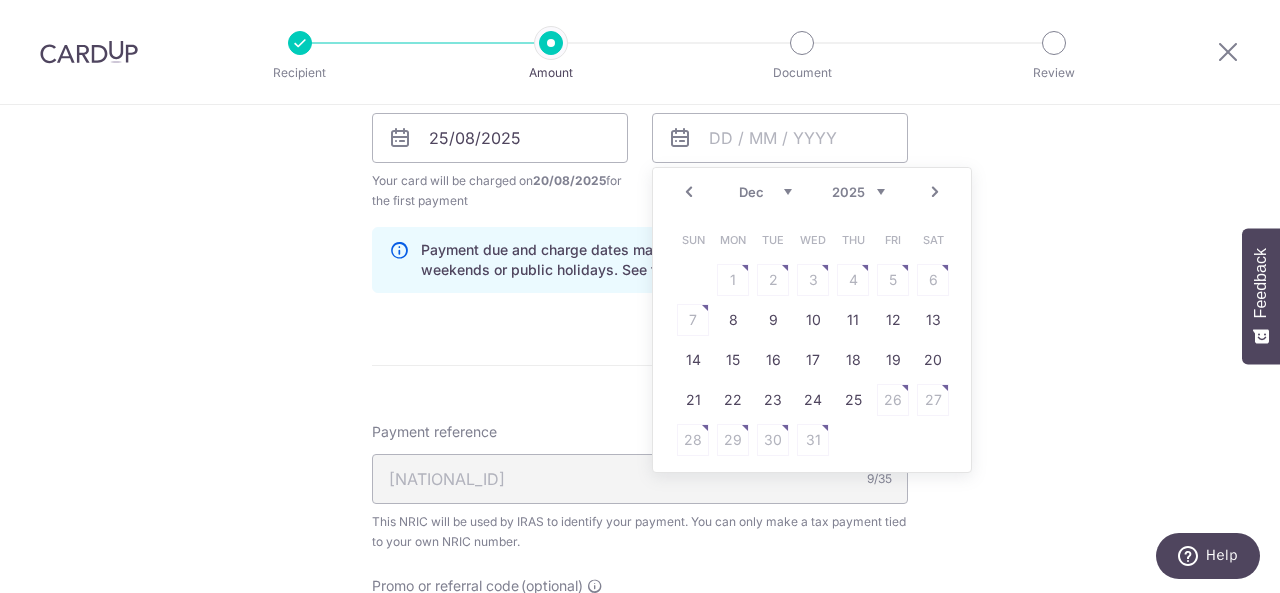 click on "Next" at bounding box center [935, 192] 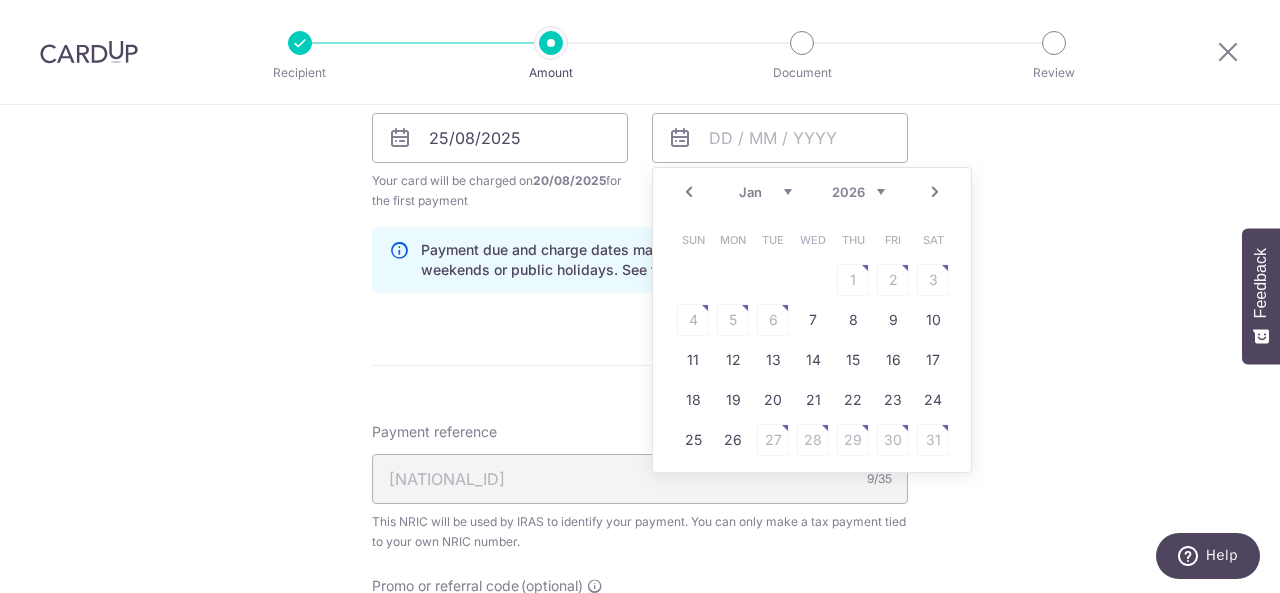 click on "Next" at bounding box center (935, 192) 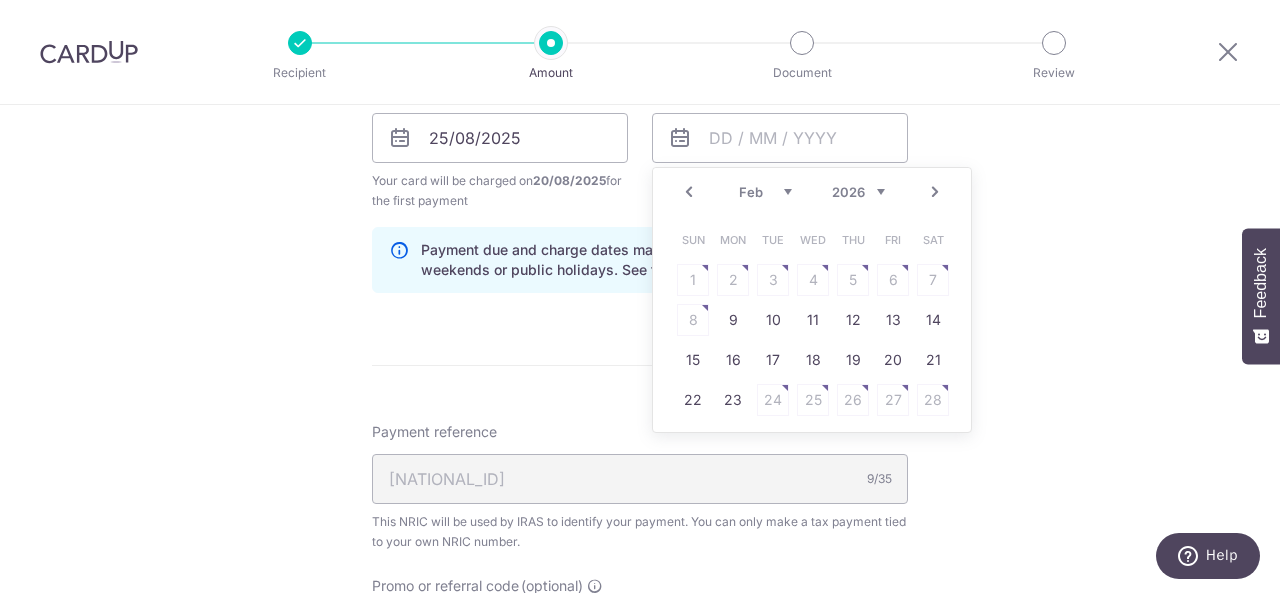 click on "Next" at bounding box center (935, 192) 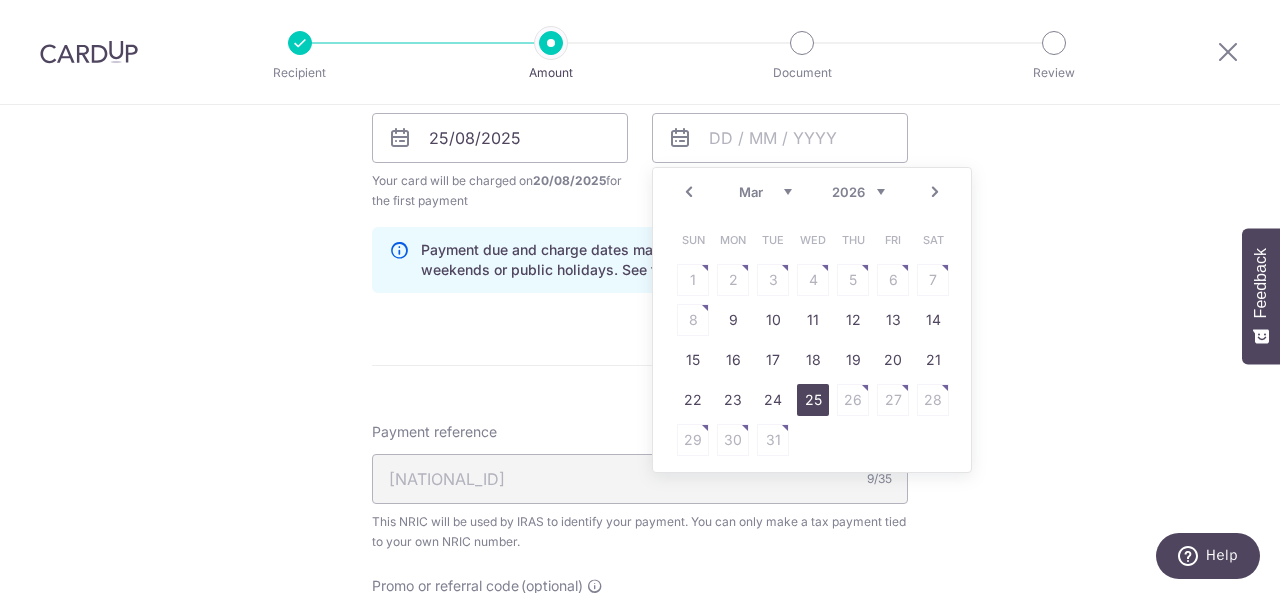 click on "25" at bounding box center [813, 400] 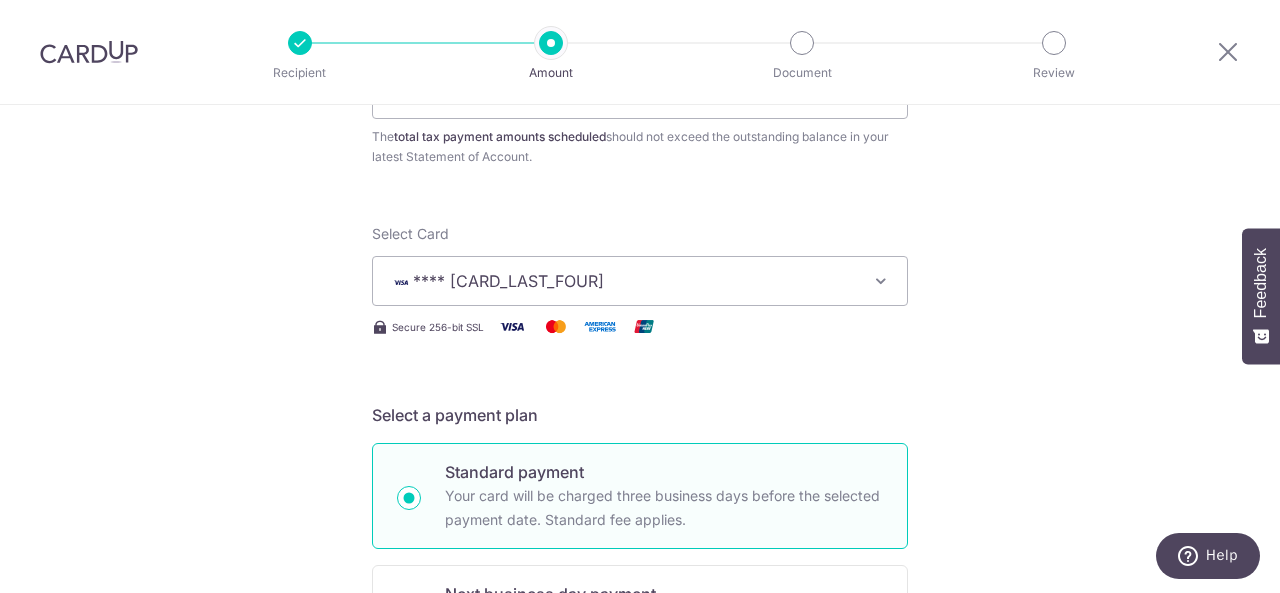 scroll, scrollTop: 0, scrollLeft: 0, axis: both 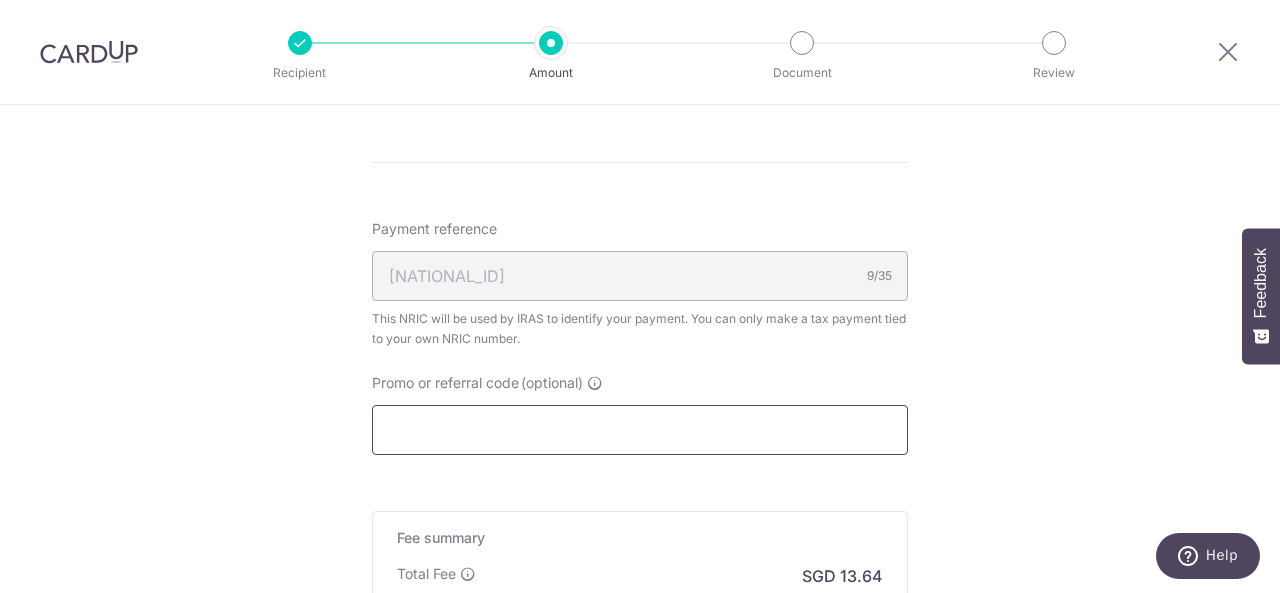 click on "Promo or referral code
(optional)" at bounding box center (640, 430) 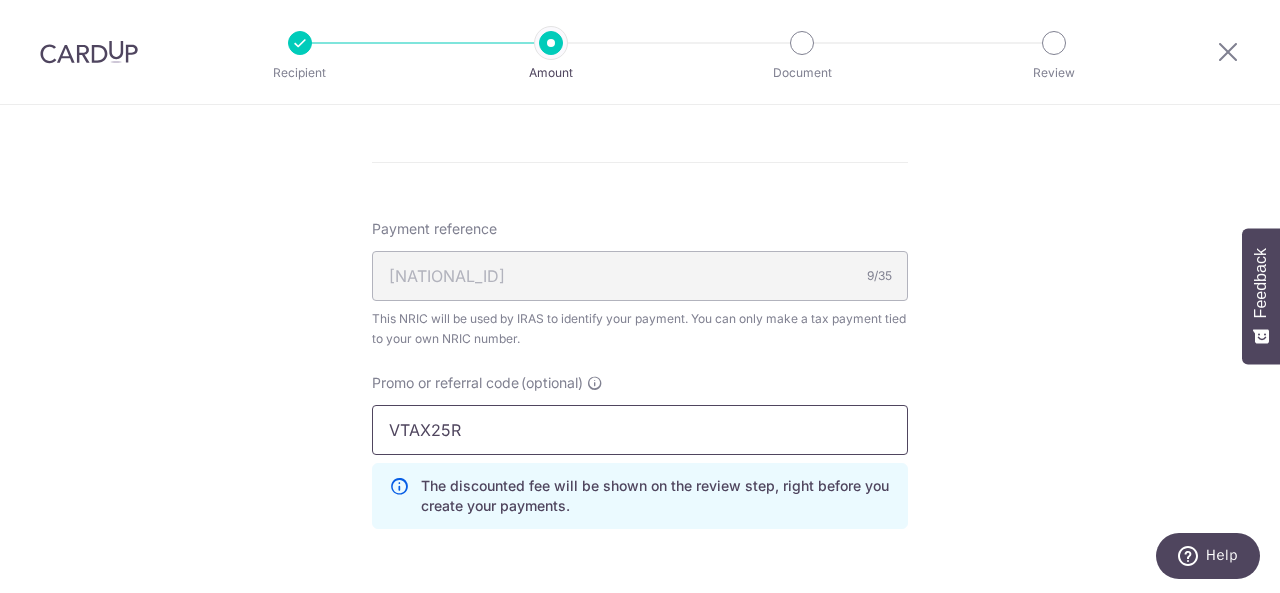 type on "VTAX25R" 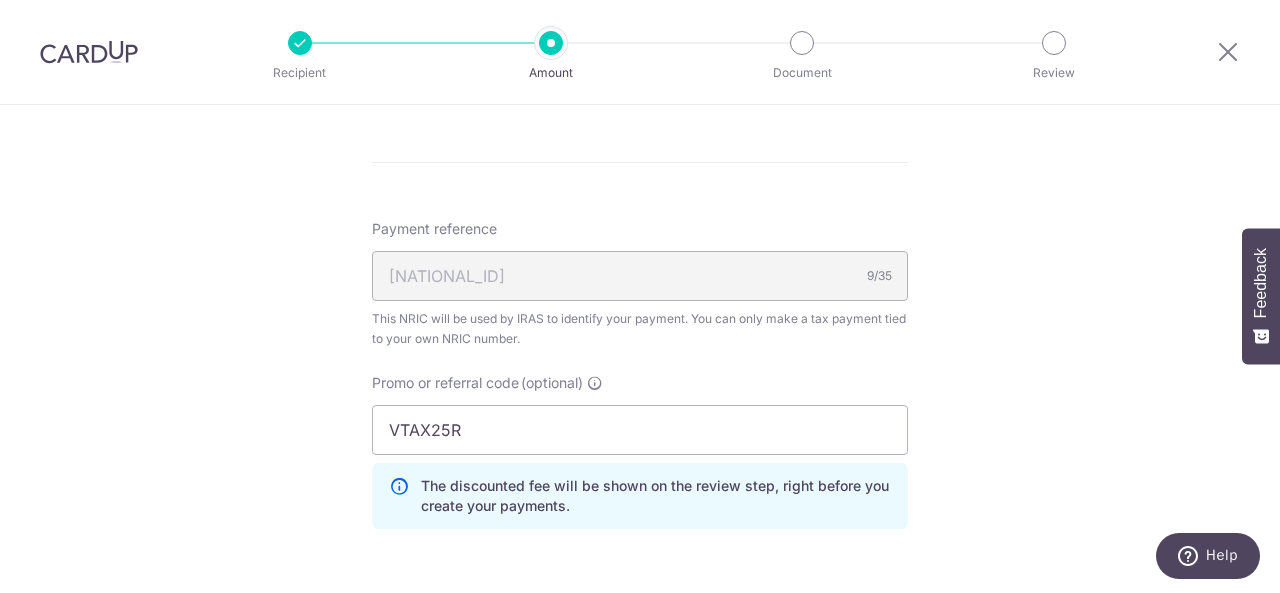 click on "Tell us more about your payment
Enter one-time or monthly payment amount
SGD
524.62
524.62
The  total tax payment amounts scheduled  should not exceed the outstanding balance in your latest Statement of Account.
Card added successfully
Select Card
**** 4504
Add credit card
Your Cards
**** 4504
Secure 256-bit SSL
Text" at bounding box center [640, -170] 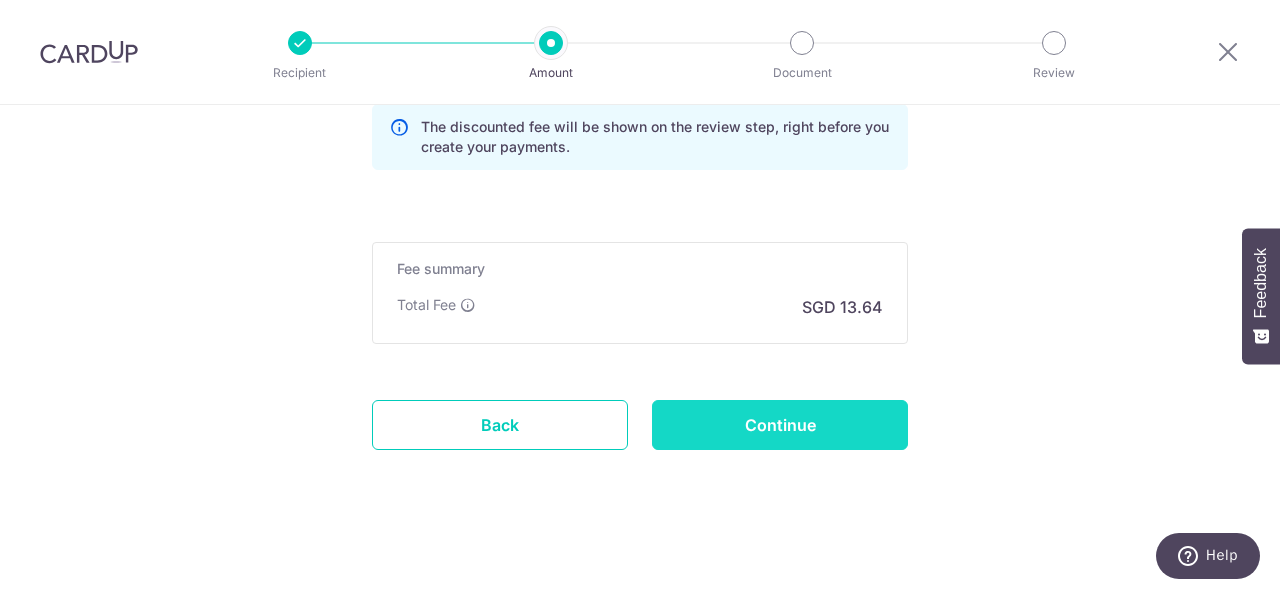 click on "Continue" at bounding box center (780, 425) 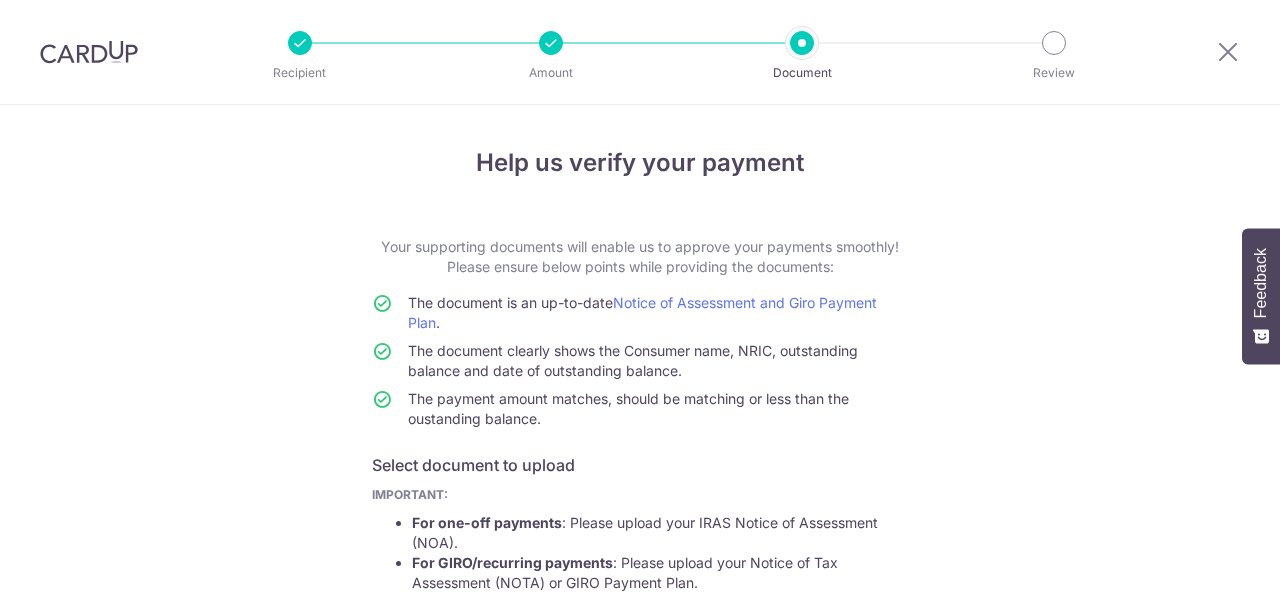 scroll, scrollTop: 0, scrollLeft: 0, axis: both 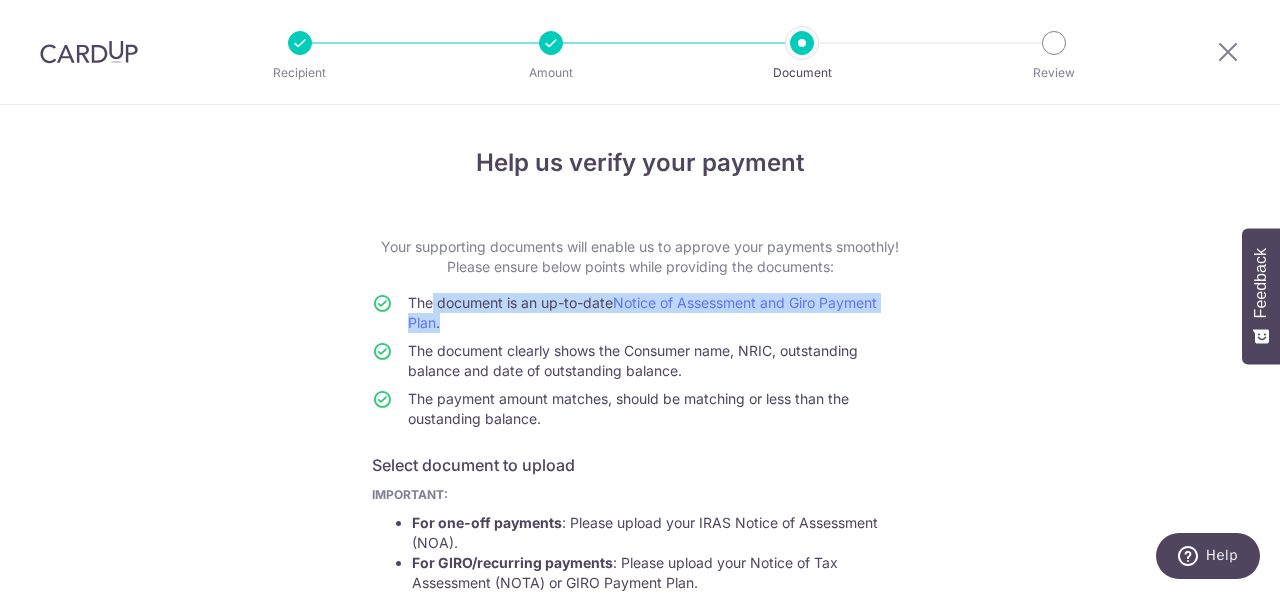 drag, startPoint x: 420, startPoint y: 303, endPoint x: 512, endPoint y: 314, distance: 92.65527 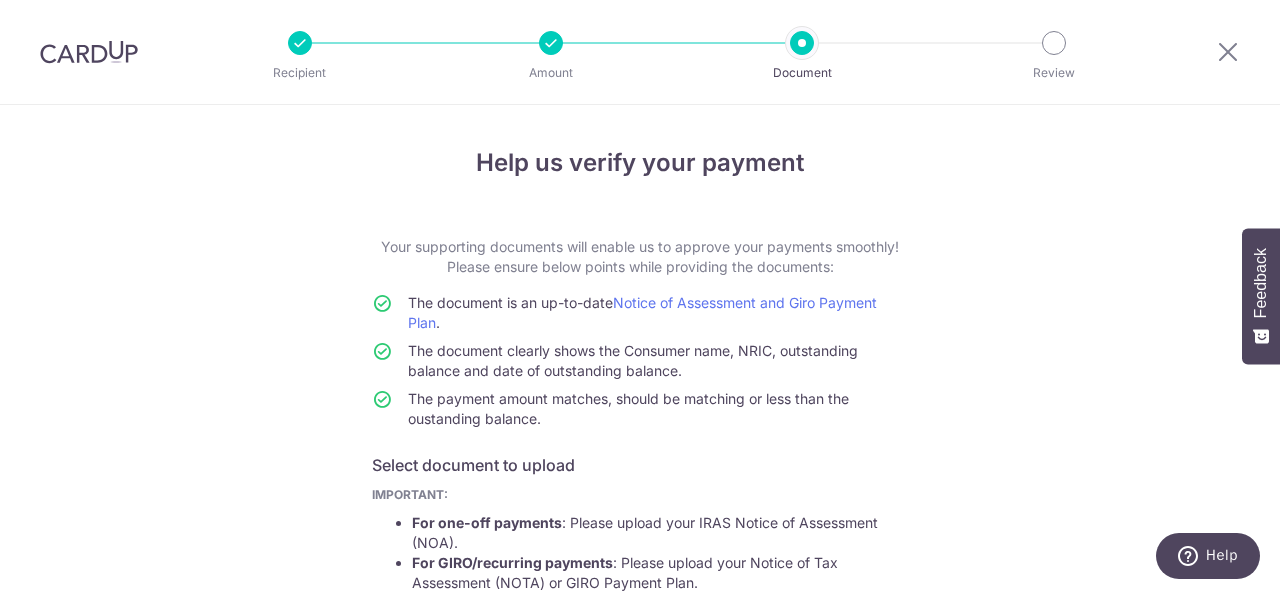 click on "Help us verify your payment
Your supporting documents will enable us to approve your payments smoothly!  Please ensure below points while providing the documents:
The document is an up-to-date  Notice of Assessment and Giro Payment Plan .
The document clearly shows the Consumer name, NRIC, outstanding balance and date of outstanding balance.
The payment amount matches, should be matching or less than the oustanding balance.
Select document to upload
IMPORTANT:   For one-off payments : Please upload your IRAS Notice of Assessment (NOA).   For GIRO/recurring payments : Please upload your Notice of Tax Assessment (NOTA) or GIRO Payment Plan.   Not accepted : Statement of Account and Tax Bill Overviews." at bounding box center (640, 563) 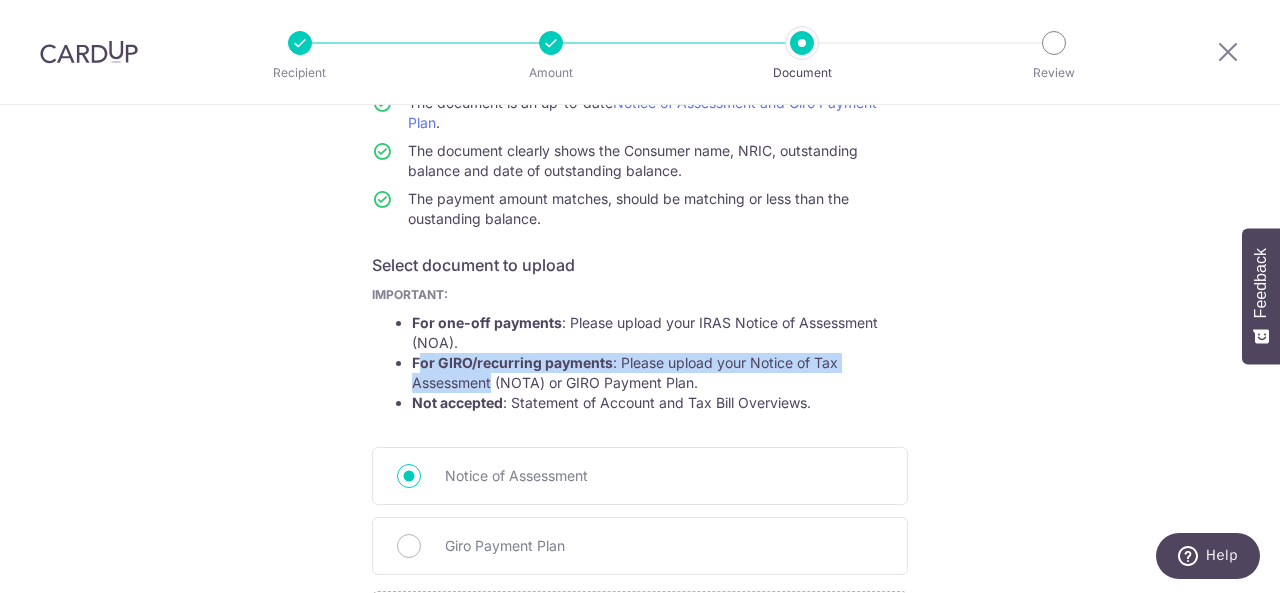 drag, startPoint x: 413, startPoint y: 363, endPoint x: 488, endPoint y: 392, distance: 80.411446 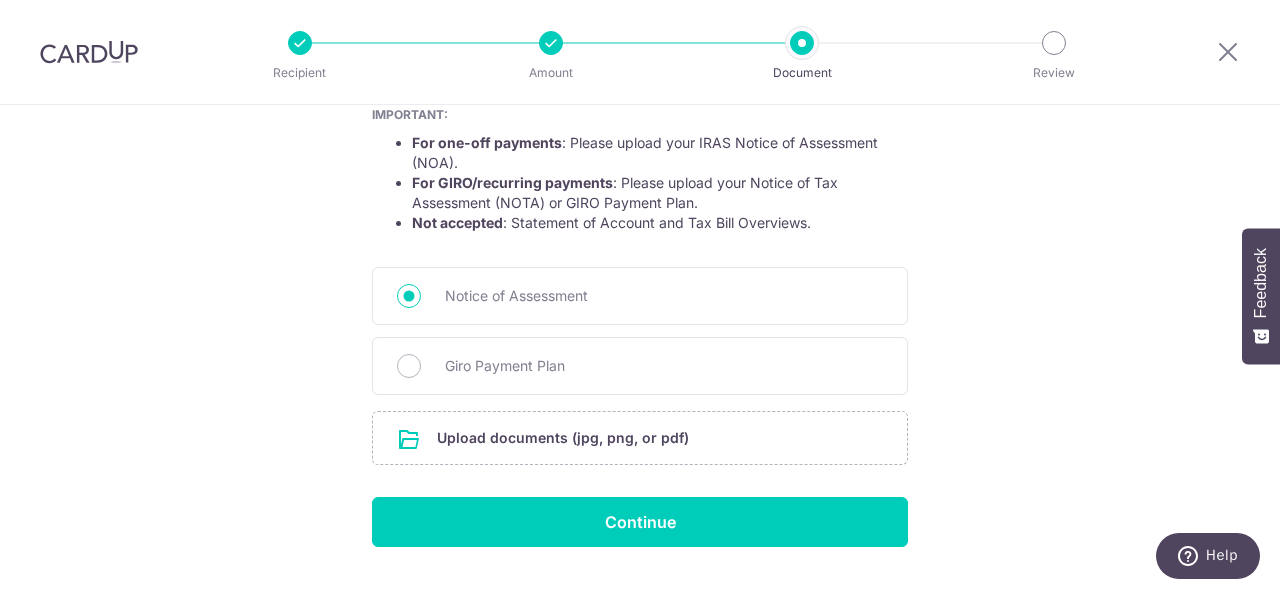 scroll, scrollTop: 400, scrollLeft: 0, axis: vertical 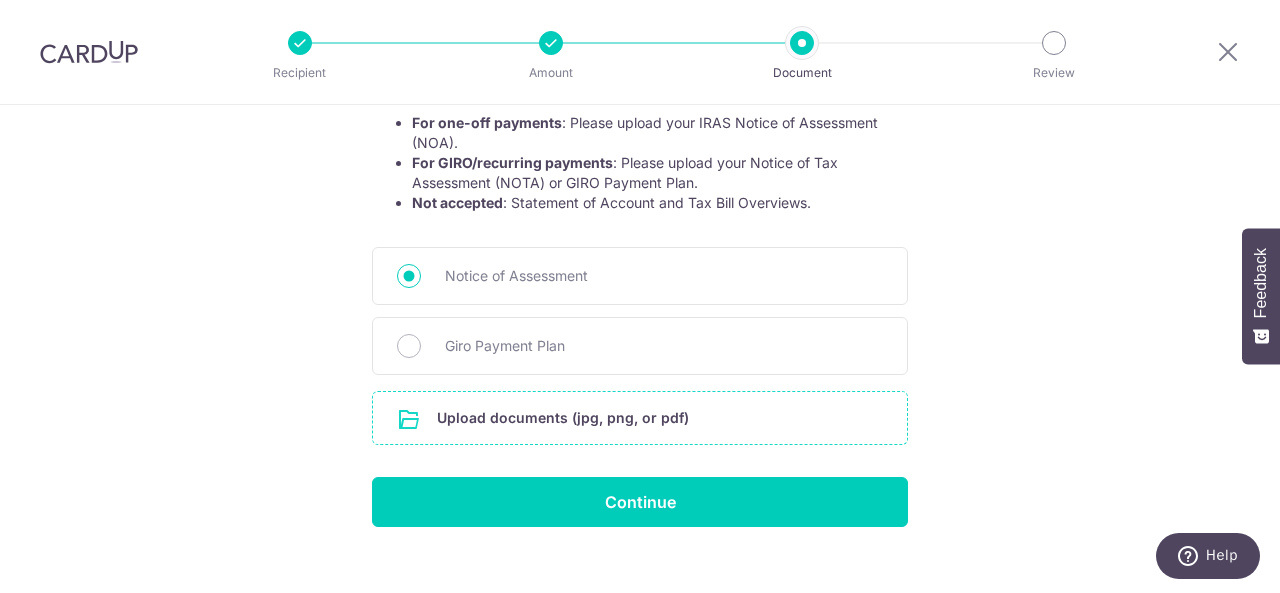 click at bounding box center (640, 418) 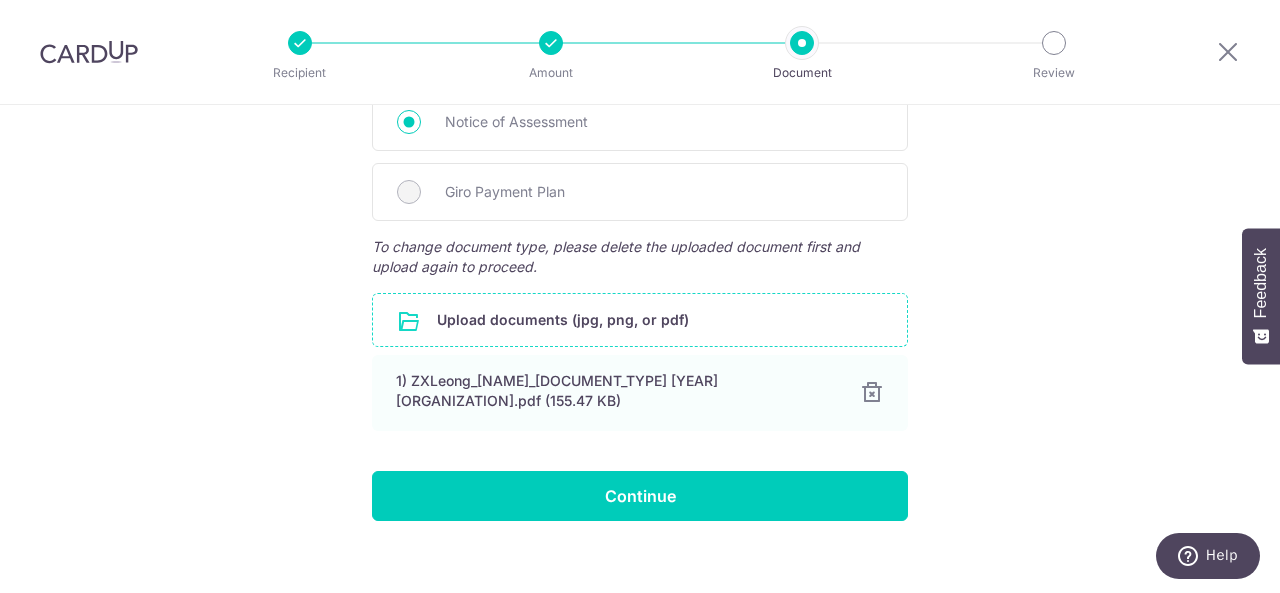 scroll, scrollTop: 562, scrollLeft: 0, axis: vertical 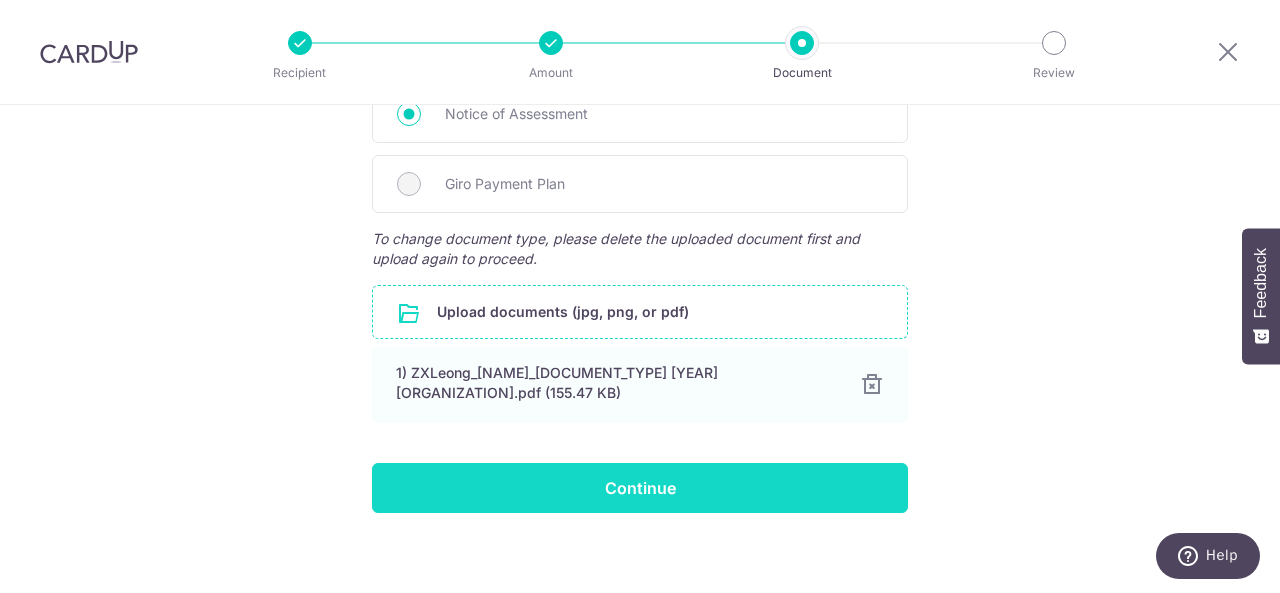 click on "Continue" at bounding box center [640, 488] 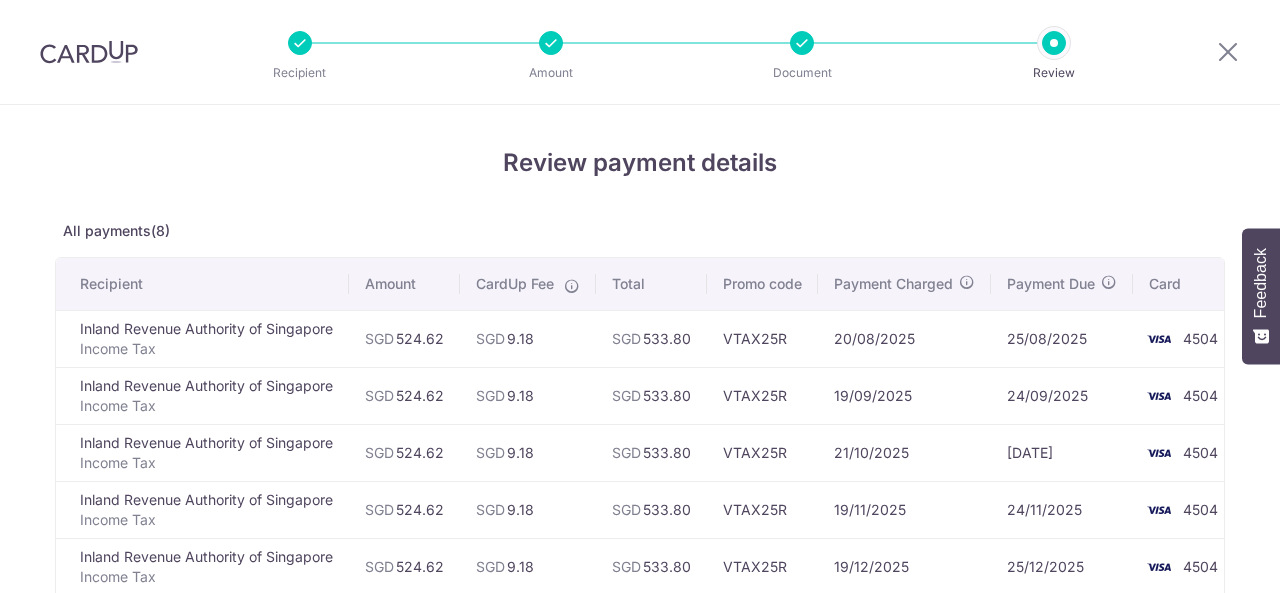 scroll, scrollTop: 0, scrollLeft: 0, axis: both 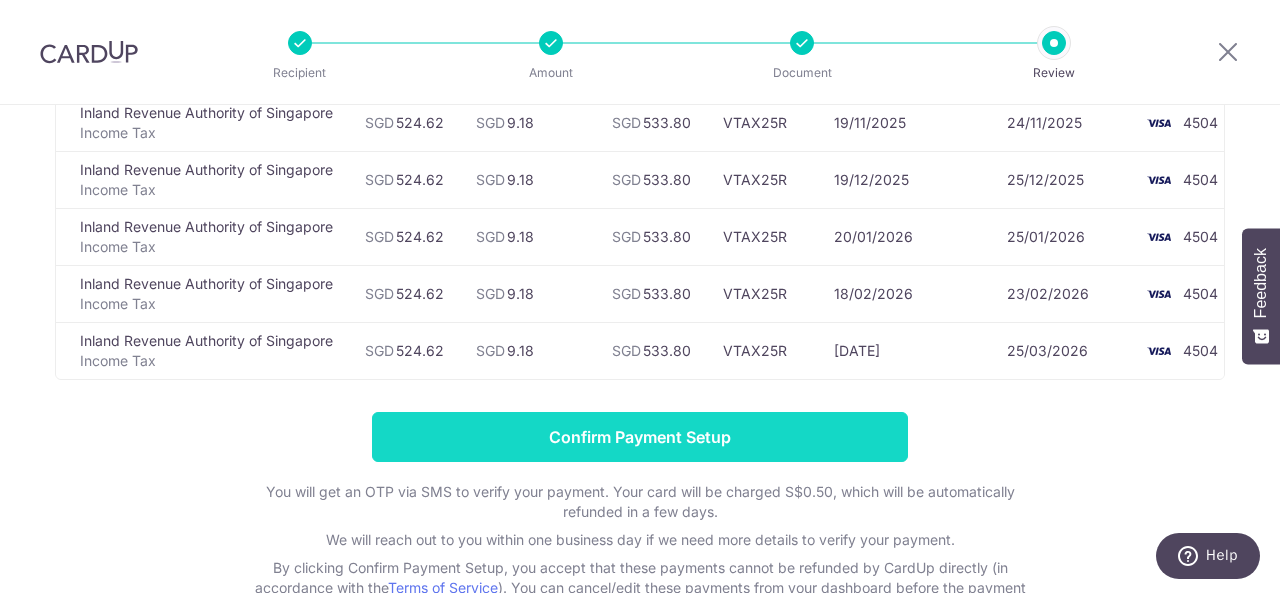 click on "Confirm Payment Setup" at bounding box center [640, 437] 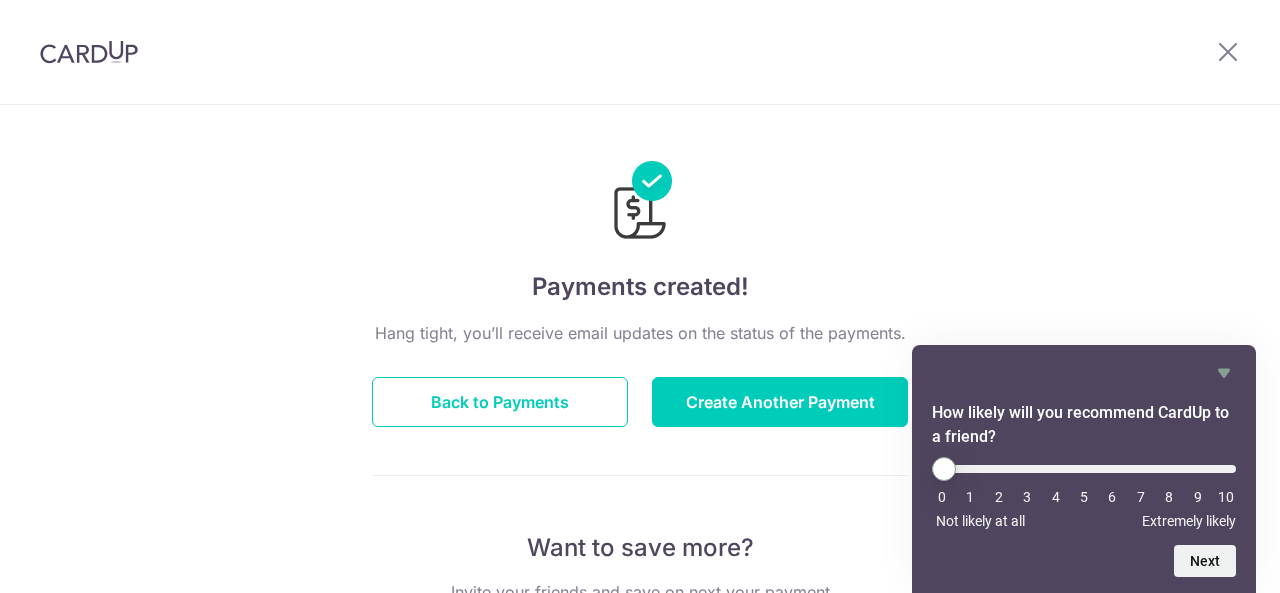 scroll, scrollTop: 0, scrollLeft: 0, axis: both 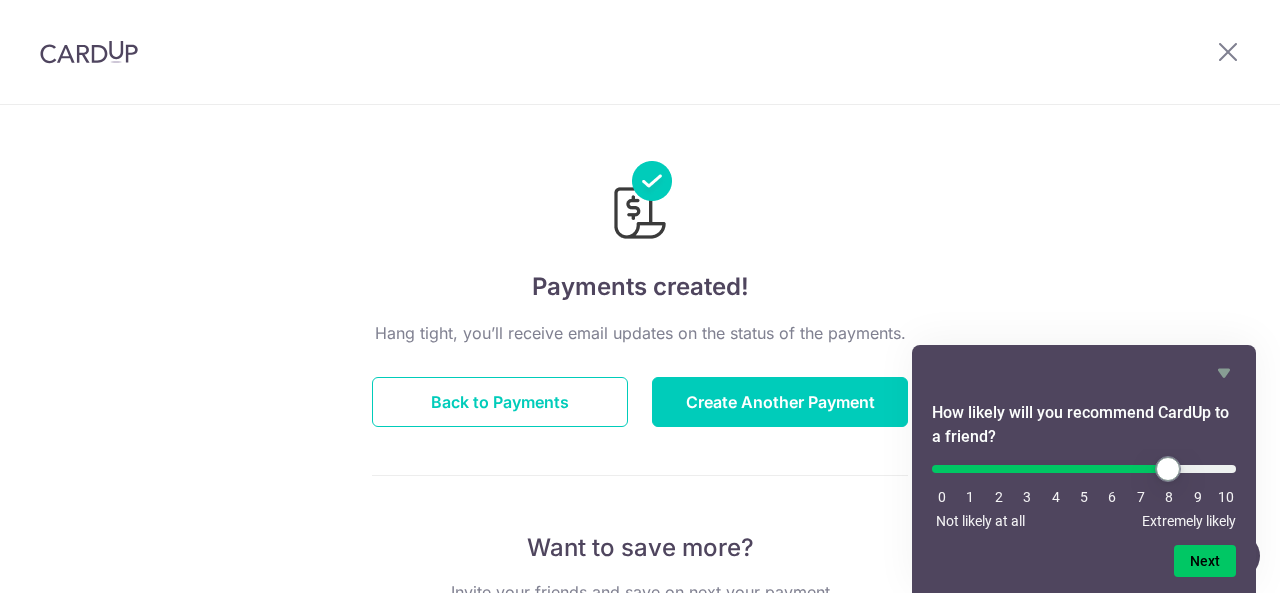 drag, startPoint x: 950, startPoint y: 467, endPoint x: 1165, endPoint y: 493, distance: 216.56639 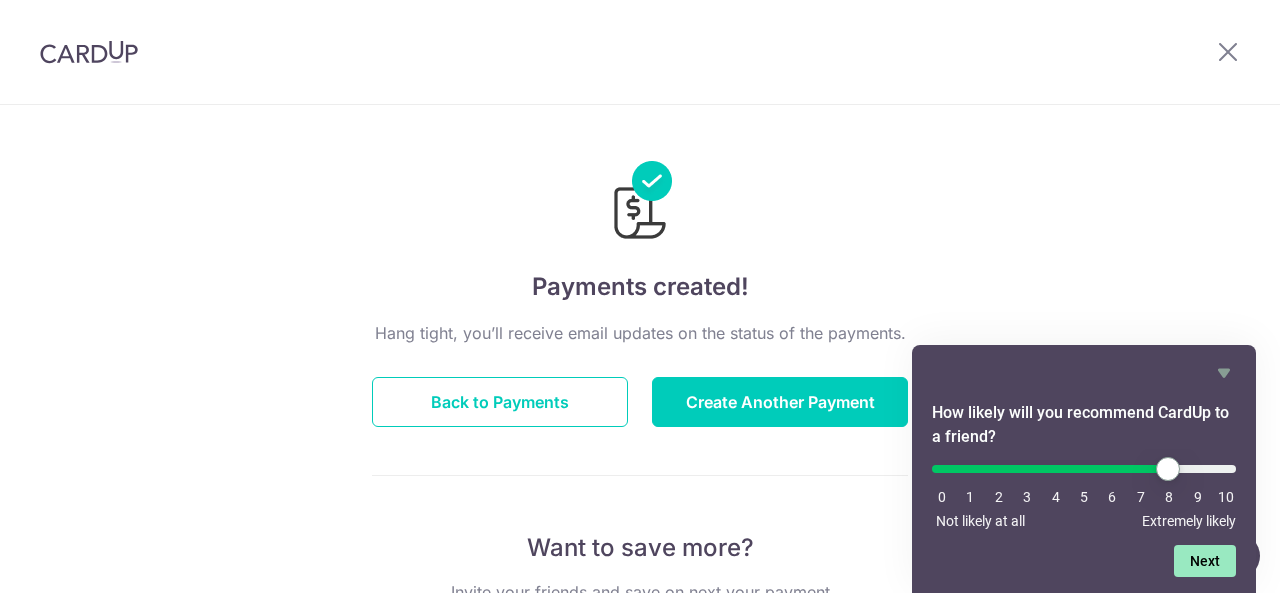 click on "Next" at bounding box center [1205, 561] 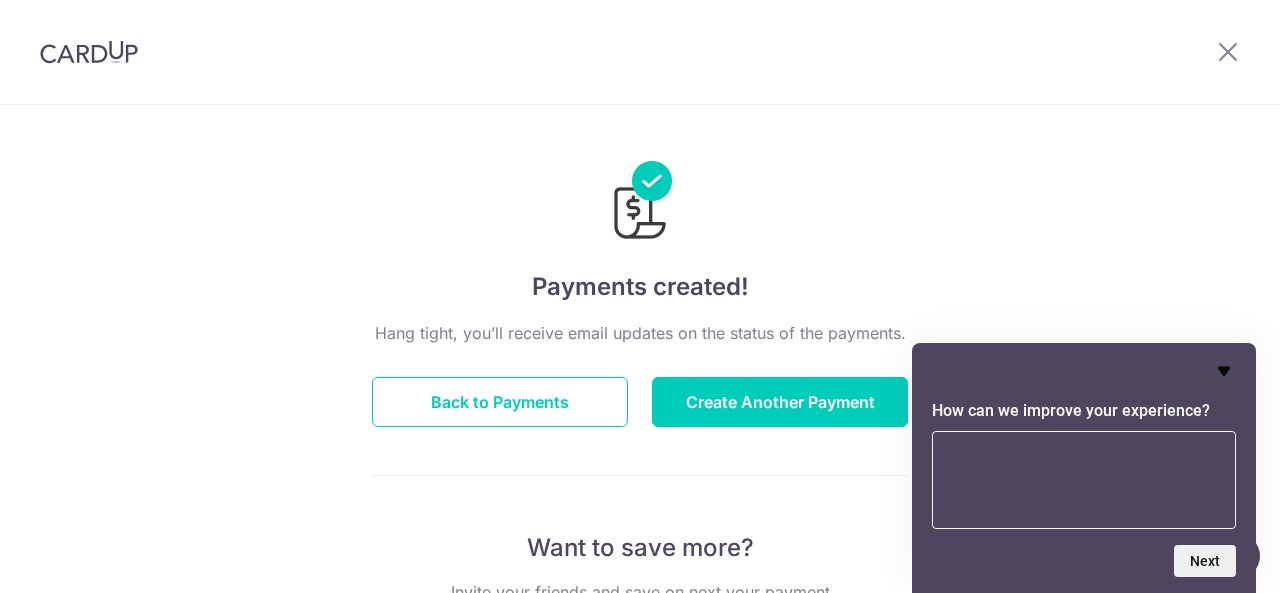 click 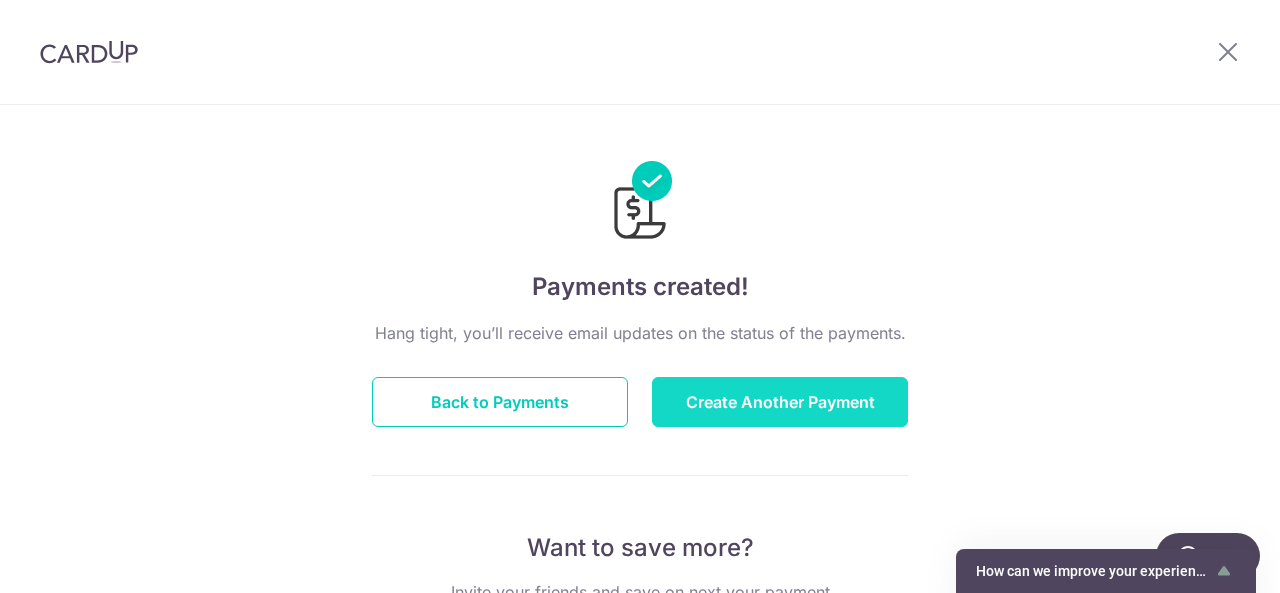 click on "Create Another Payment" at bounding box center [780, 402] 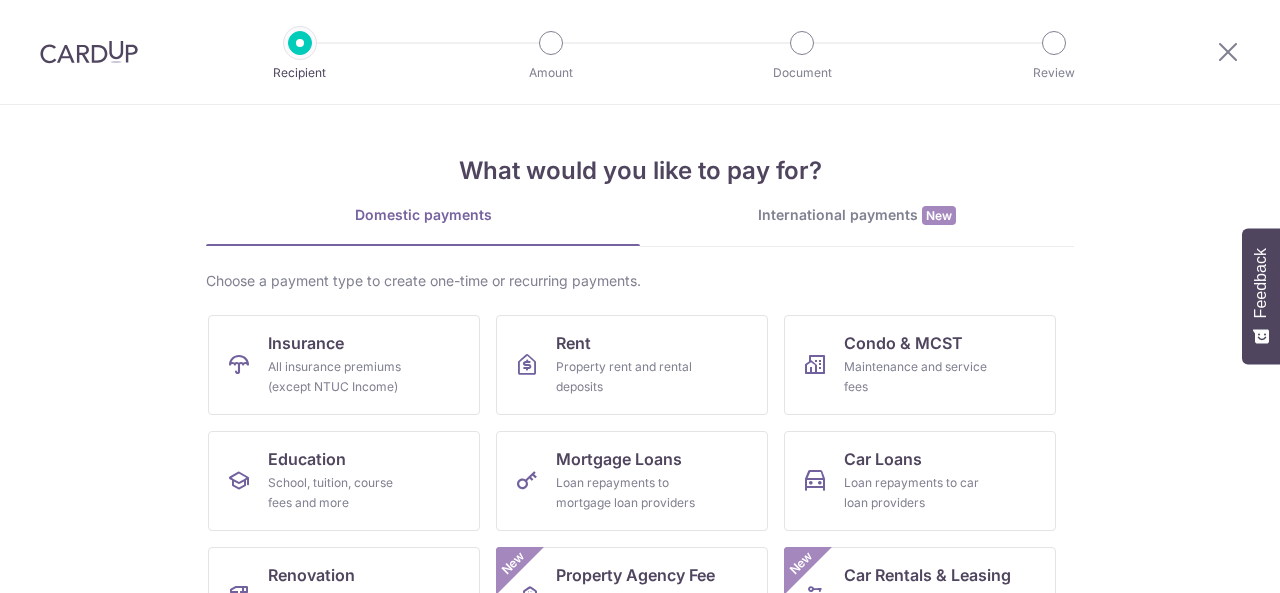 scroll, scrollTop: 0, scrollLeft: 0, axis: both 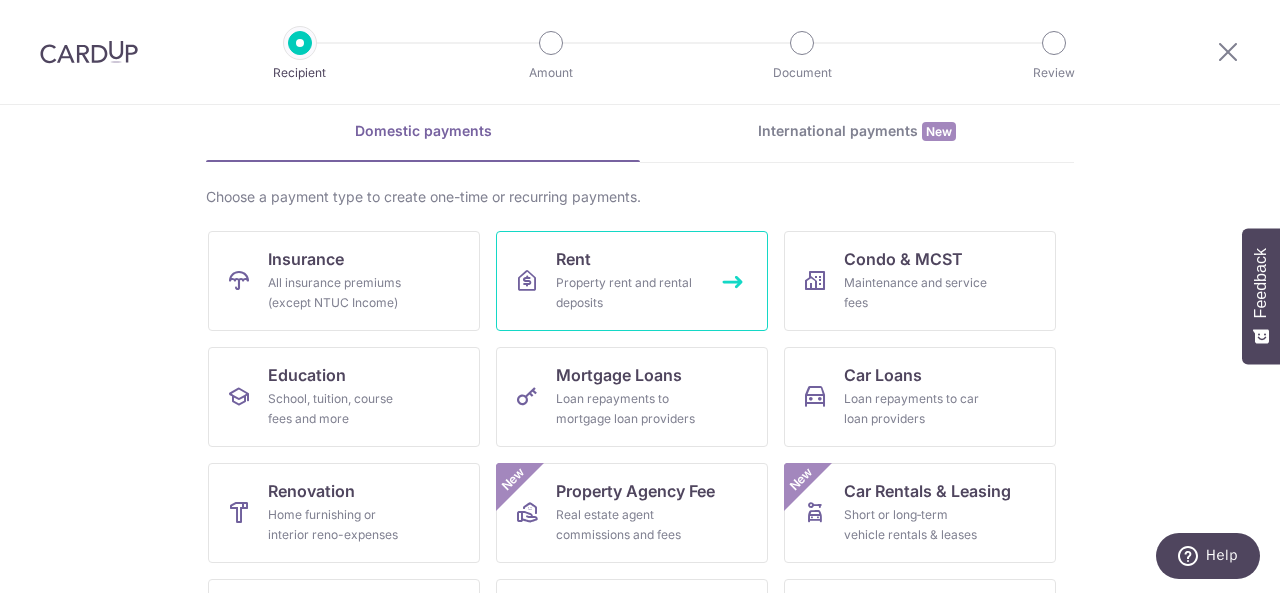 click on "Property rent and rental deposits" at bounding box center [628, 293] 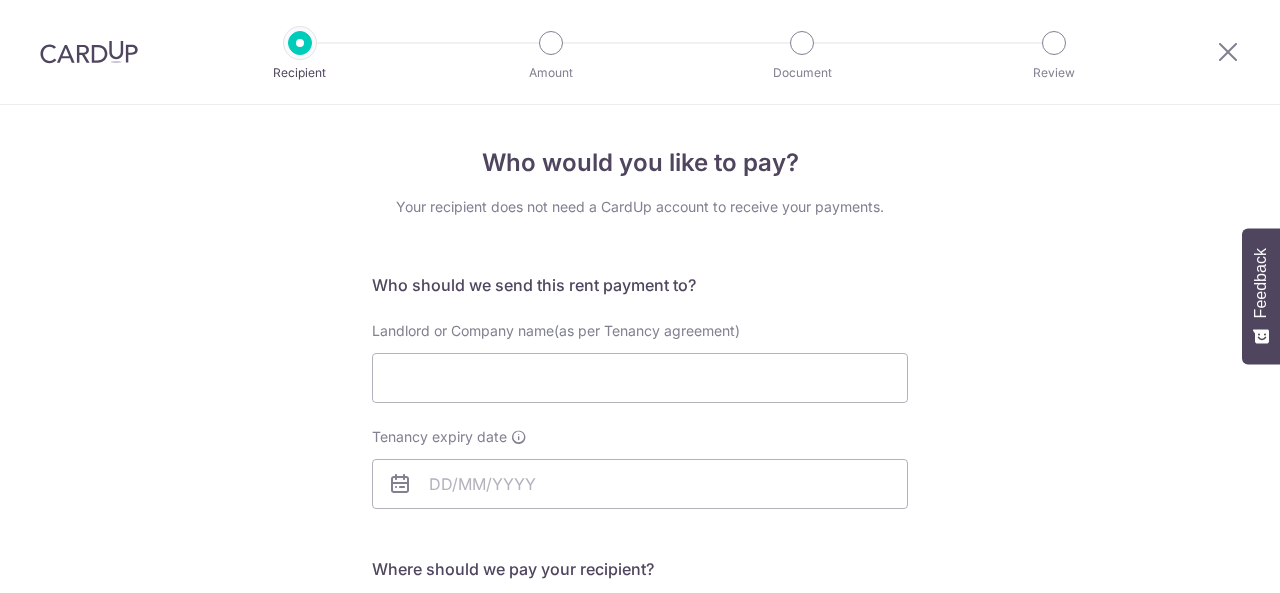 scroll, scrollTop: 0, scrollLeft: 0, axis: both 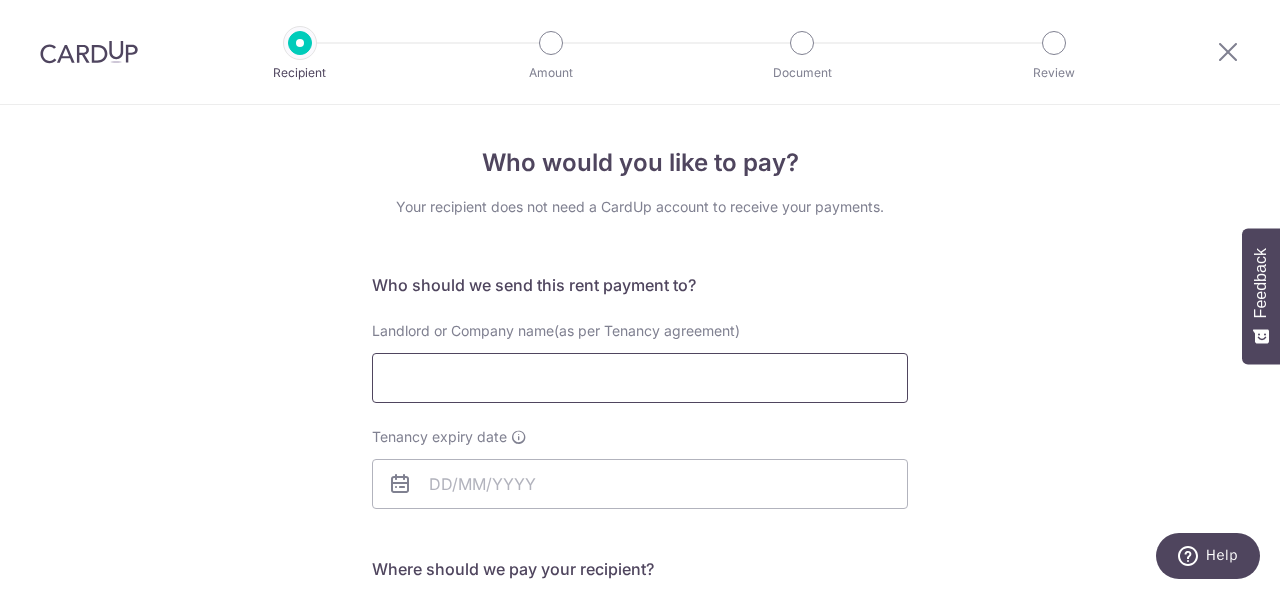 click on "Landlord or Company name(as per Tenancy agreement)" at bounding box center (640, 378) 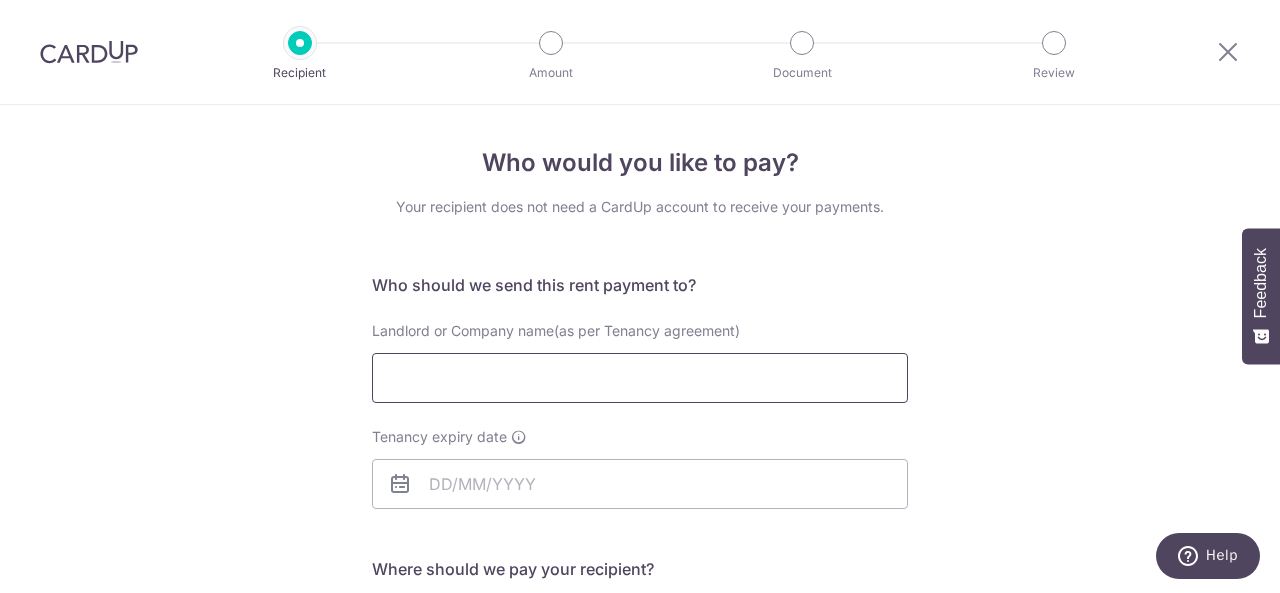 click on "Landlord or Company name(as per Tenancy agreement)" at bounding box center (640, 378) 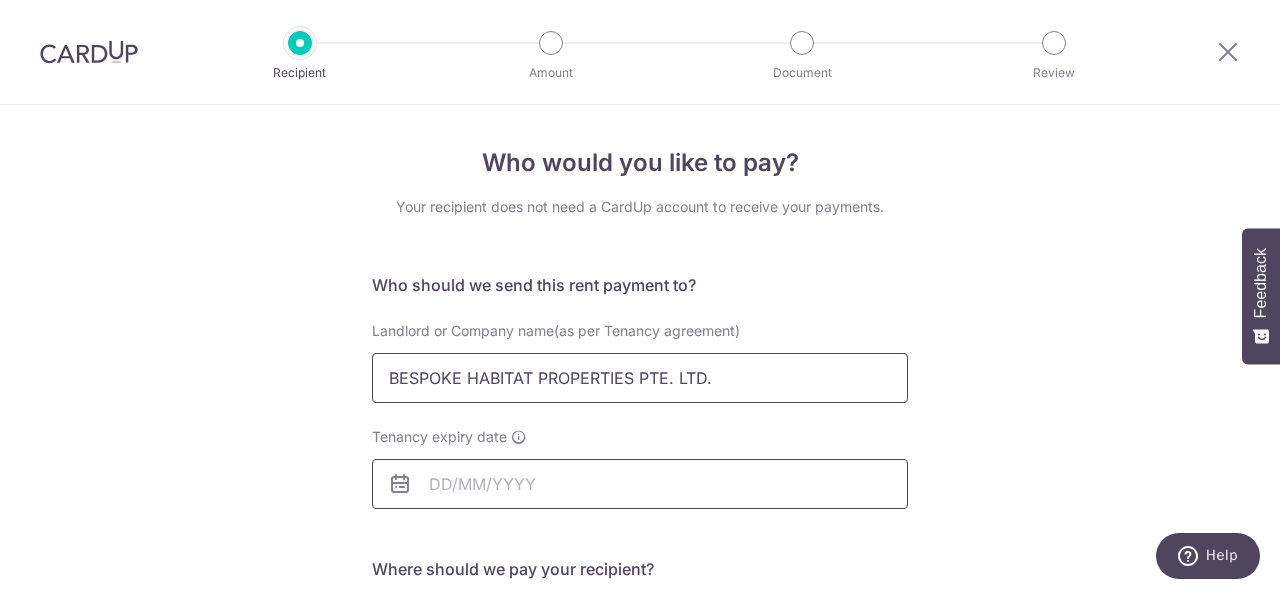 type on "BESPOKE HABITAT PROPERTIES PTE. LTD." 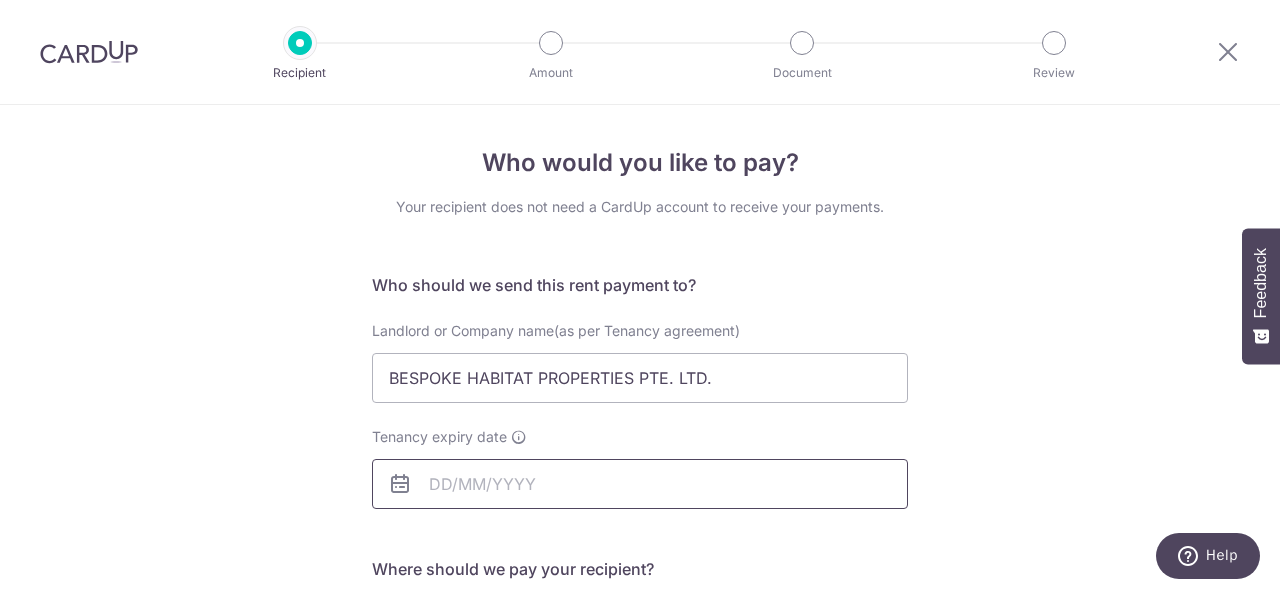 click on "Tenancy expiry date" at bounding box center (640, 484) 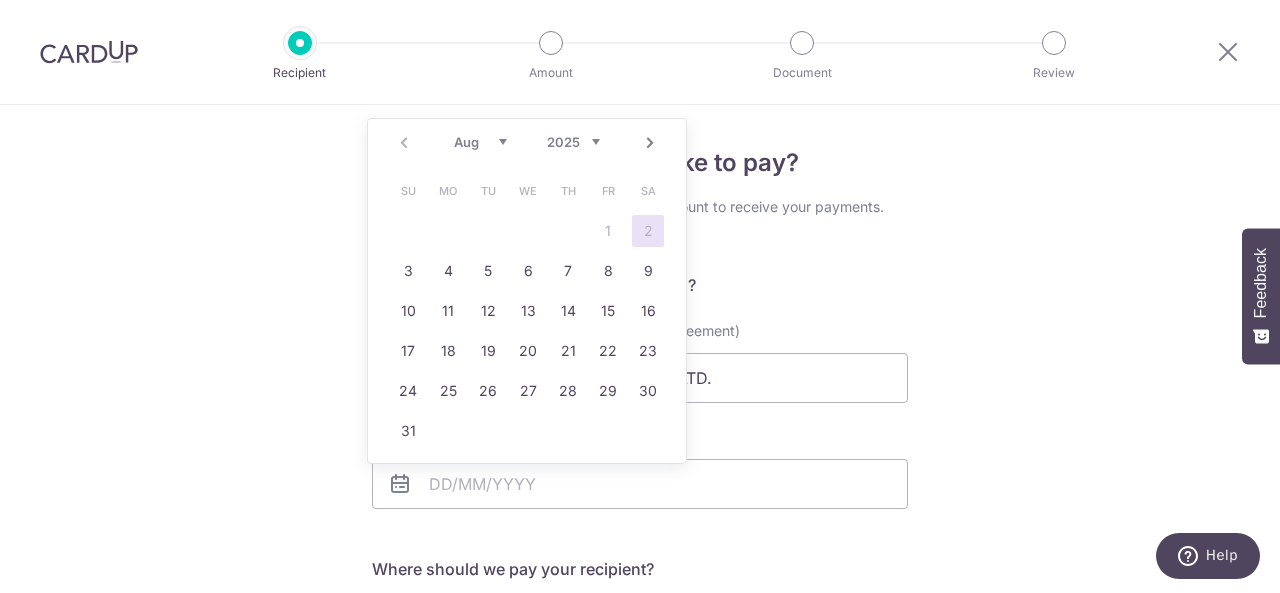 click on "2025 2026 2027 2028 2029 2030 2031 2032 2033 2034 2035" at bounding box center [573, 142] 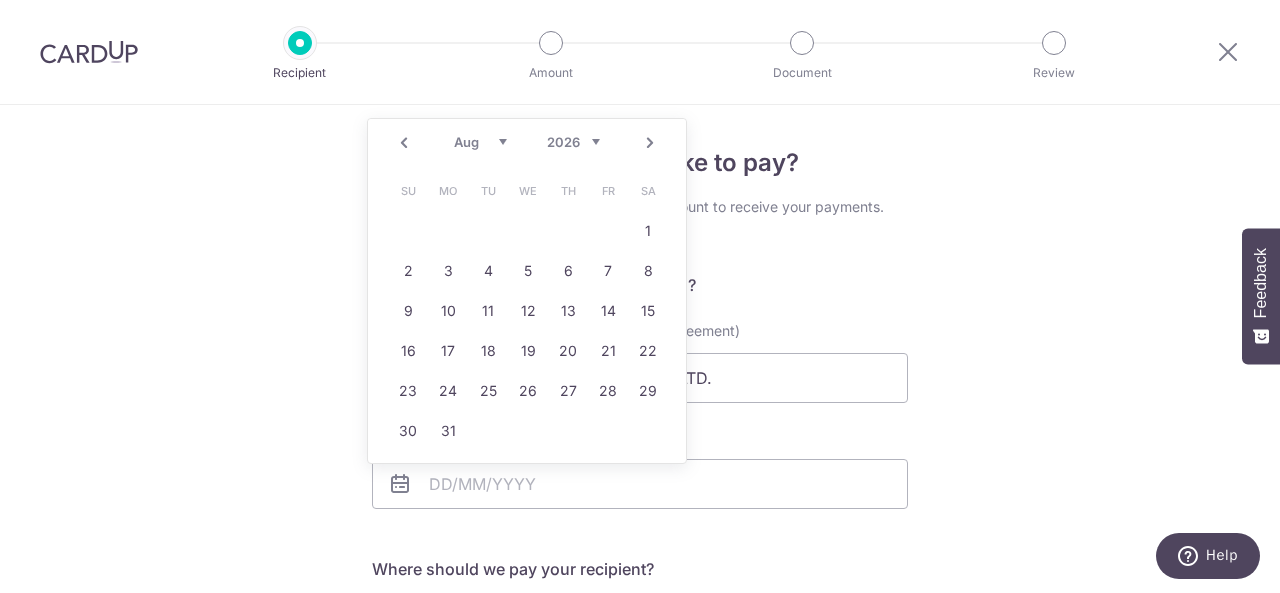 click on "Jan Feb Mar Apr May Jun Jul Aug Sep Oct Nov Dec" at bounding box center [480, 142] 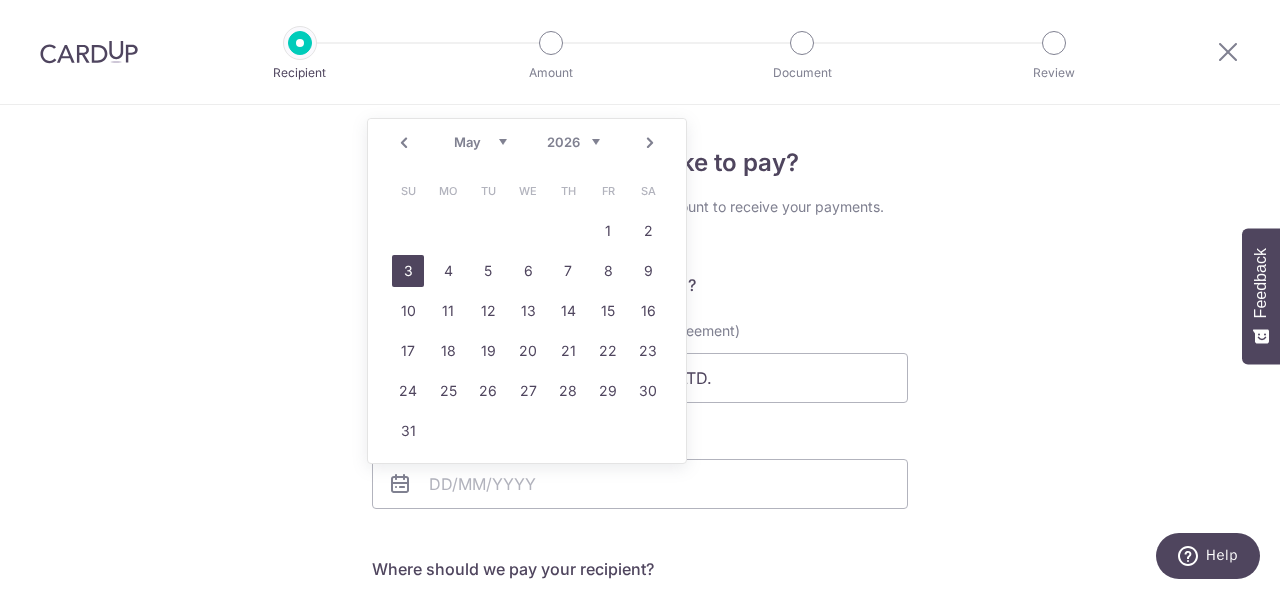 click on "3" at bounding box center [408, 271] 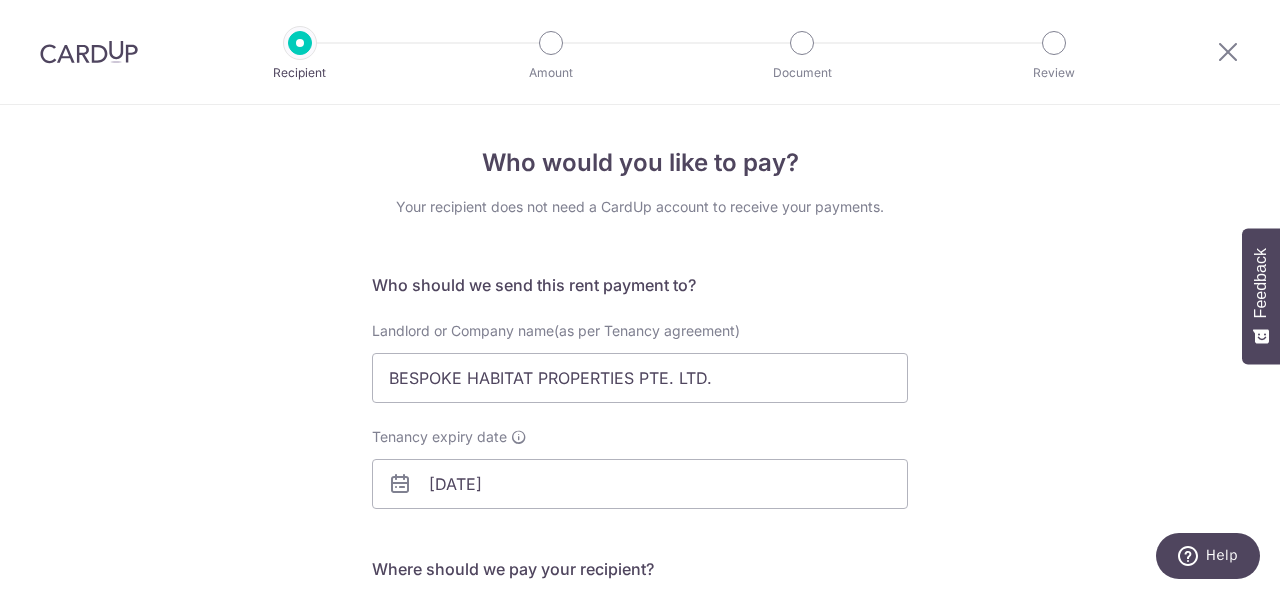 click on "Who would you like to pay?
Your recipient does not need a CardUp account to receive your payments.
Who should we send this rent payment to?
Landlord or Company name(as per Tenancy agreement)
BESPOKE HABITAT PROPERTIES PTE. LTD.
Tenancy expiry date
[DATE]
Translation missing: en.no key
URL
Telephone[PHONE]" at bounding box center [640, 581] 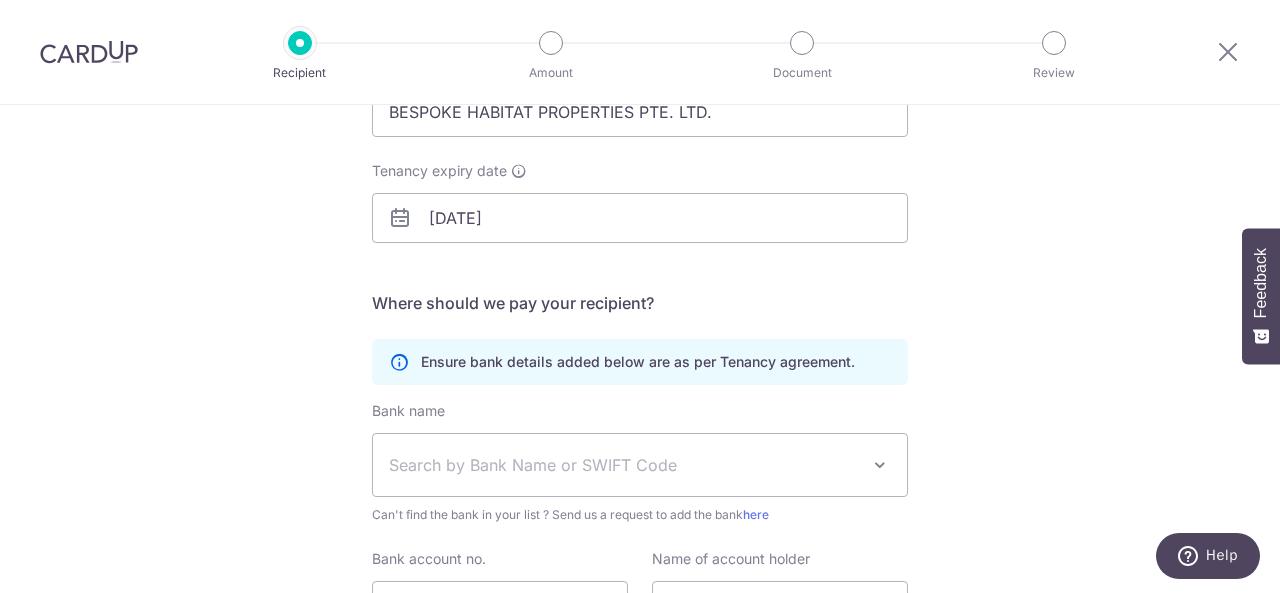 scroll, scrollTop: 0, scrollLeft: 0, axis: both 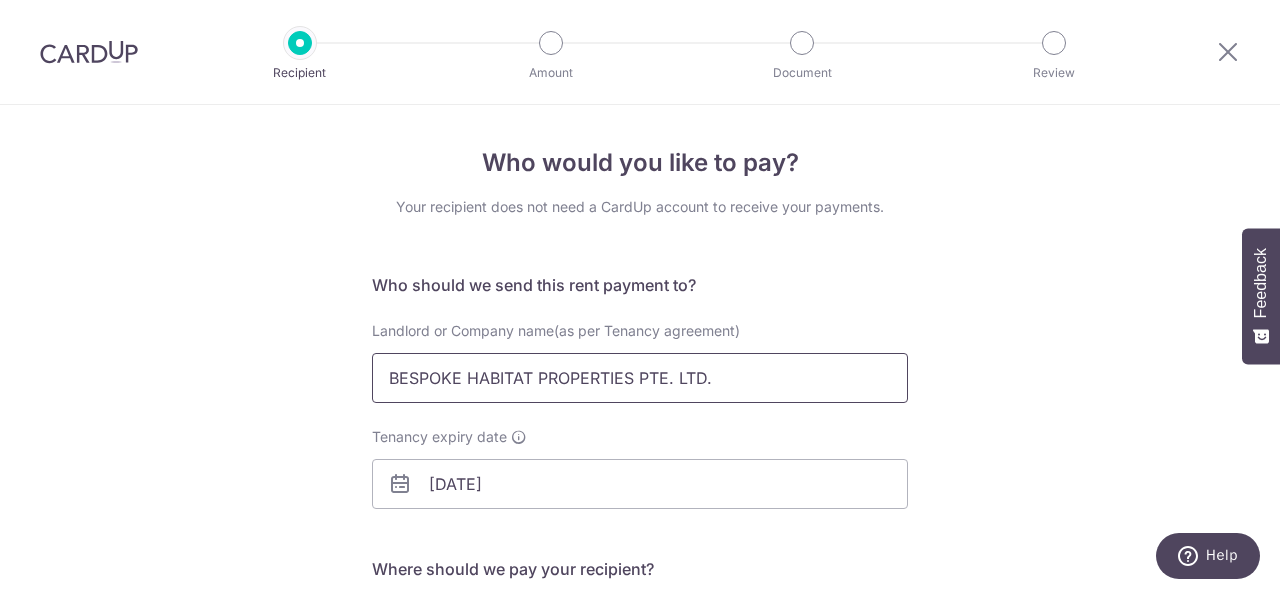 drag, startPoint x: 726, startPoint y: 383, endPoint x: 317, endPoint y: 367, distance: 409.31284 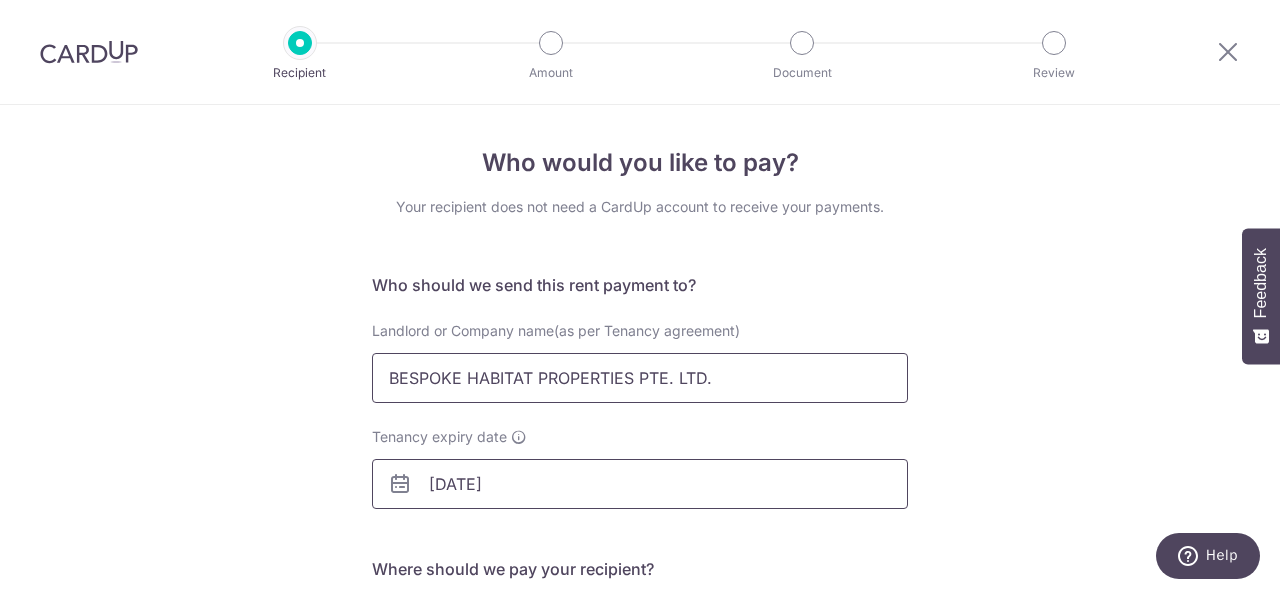 scroll, scrollTop: 200, scrollLeft: 0, axis: vertical 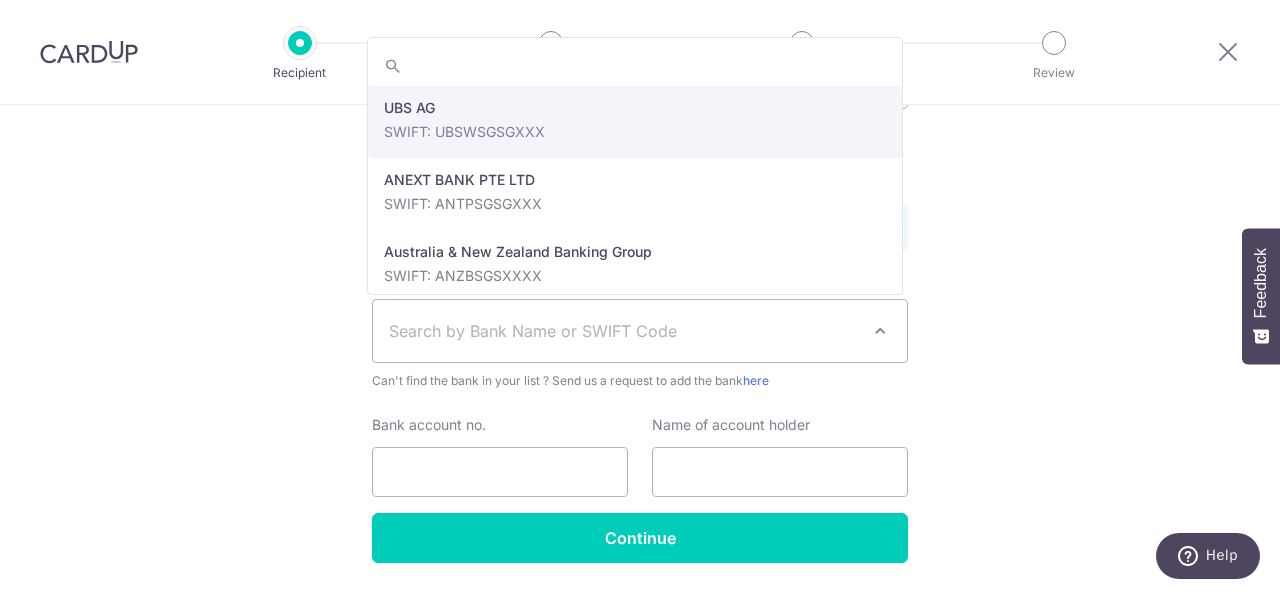 click on "Search by Bank Name or SWIFT Code" at bounding box center [624, 331] 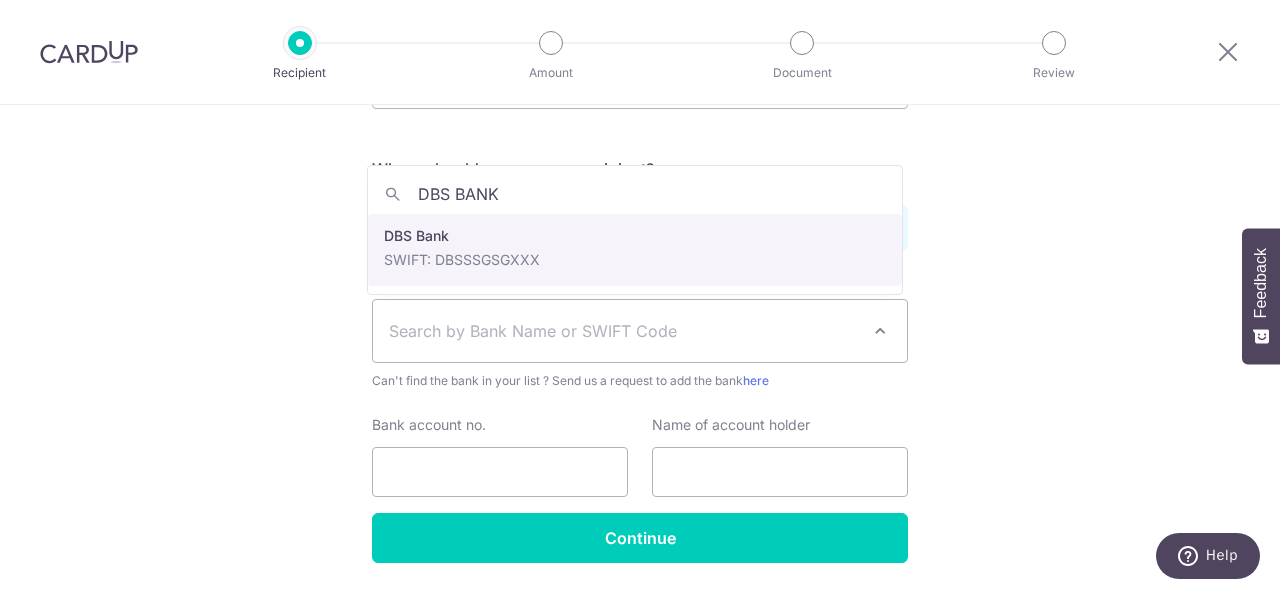 type on "DBS BANK" 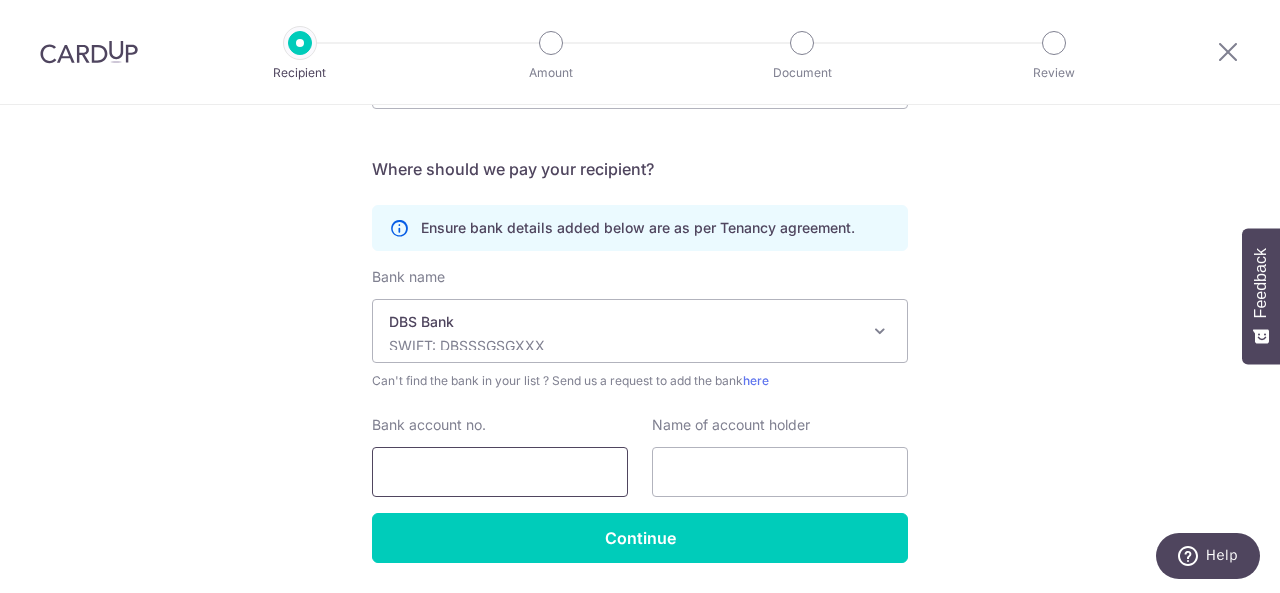 click on "Bank account no." at bounding box center [500, 472] 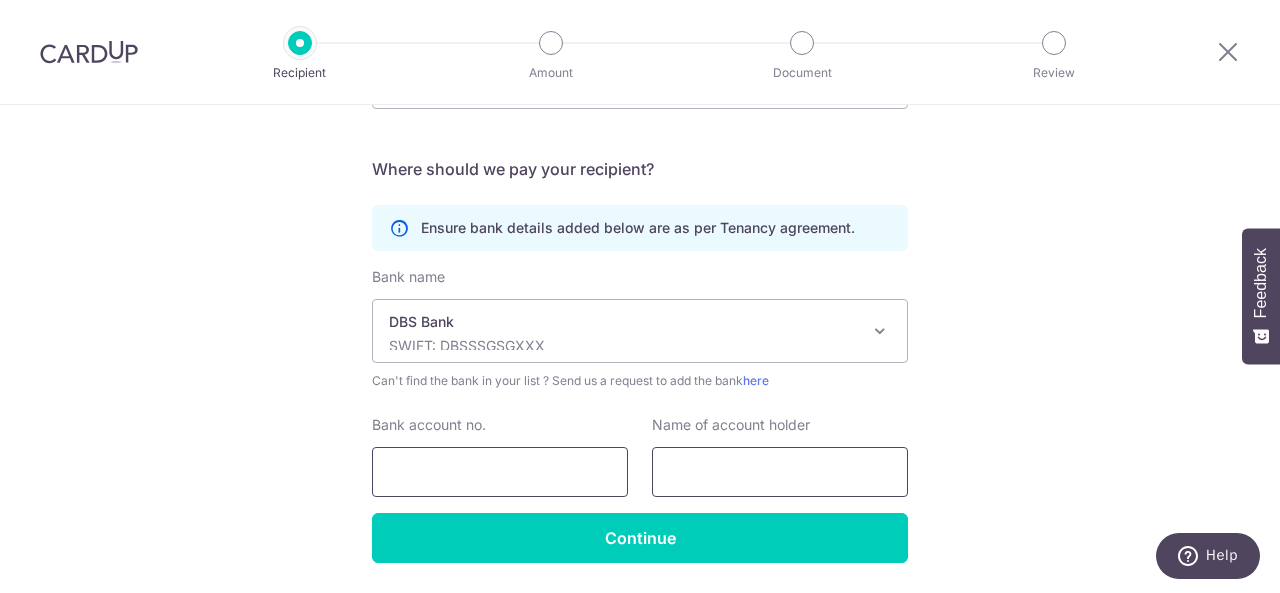 paste on "0720491483" 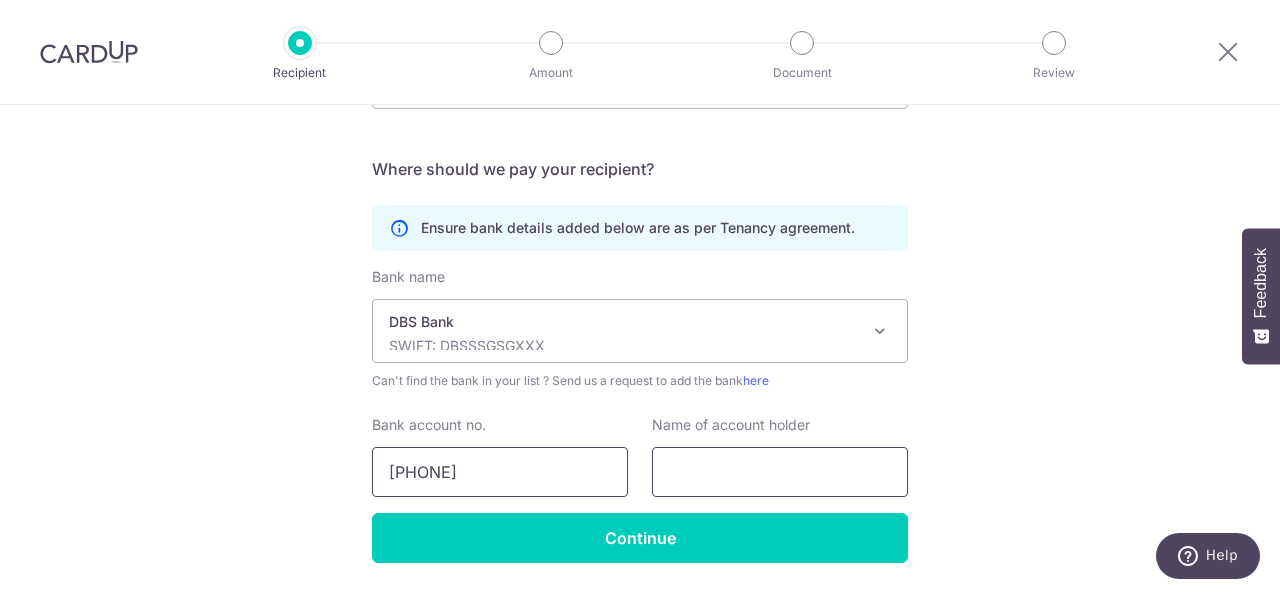 type on "0720491483" 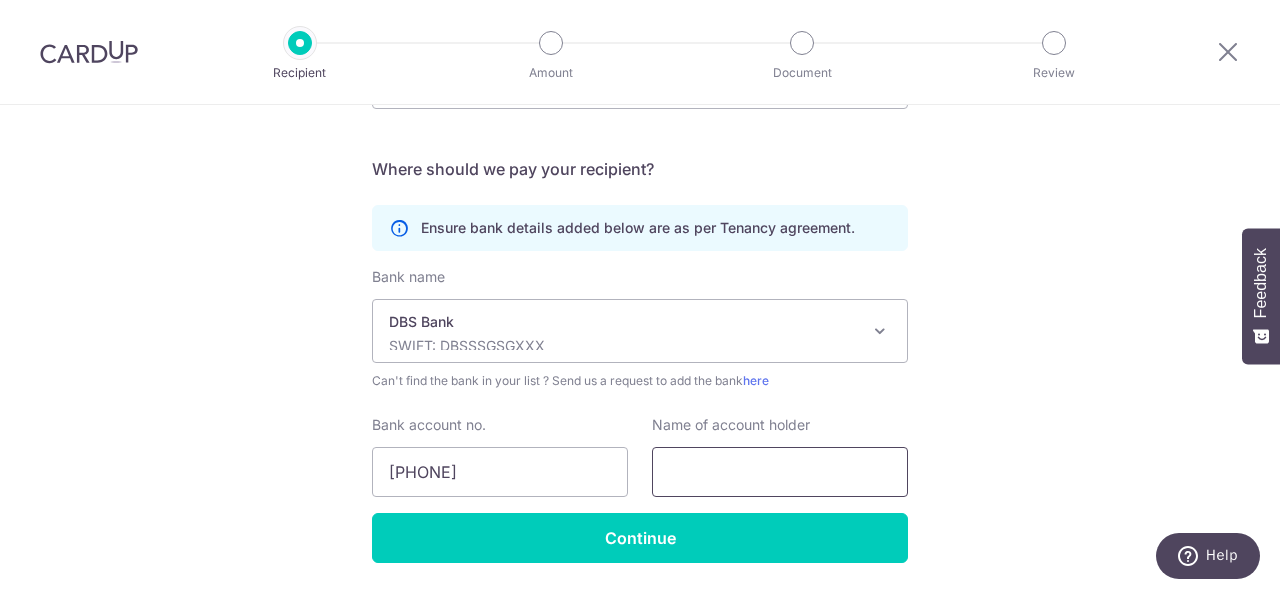 click at bounding box center (780, 472) 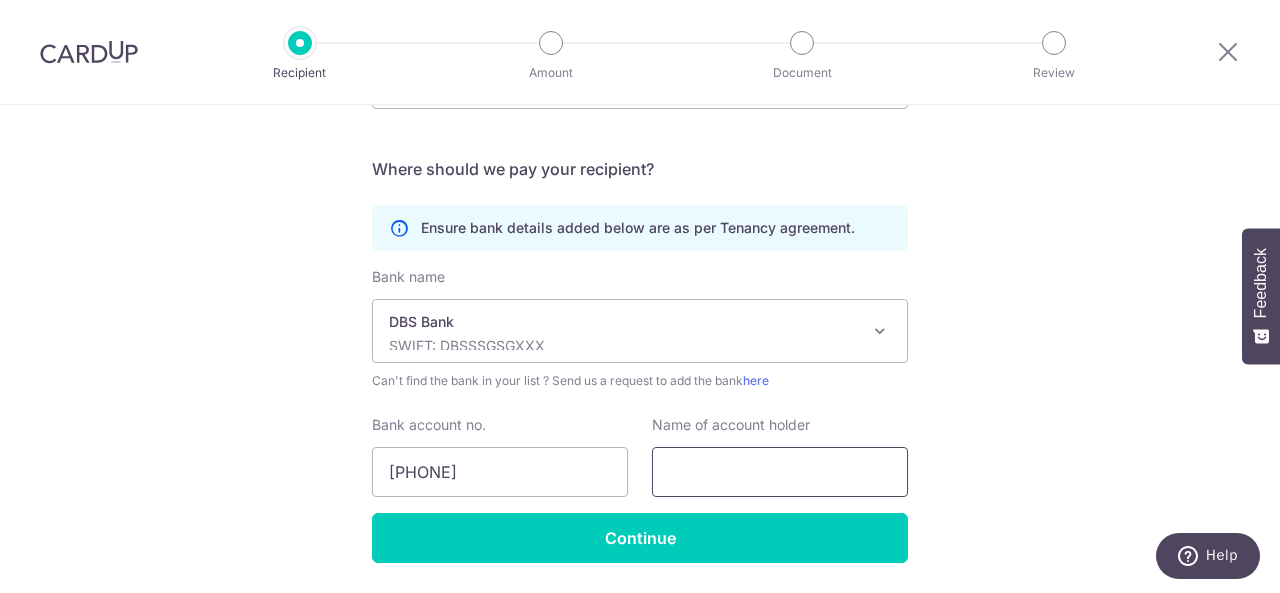 click at bounding box center (780, 472) 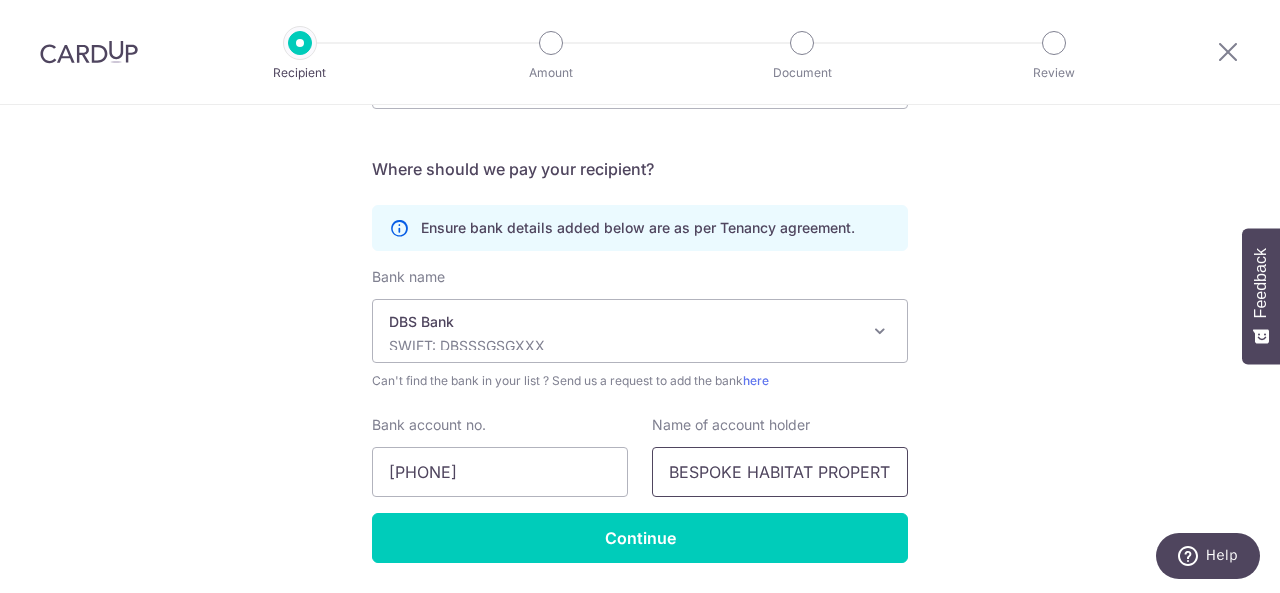 scroll, scrollTop: 0, scrollLeft: 100, axis: horizontal 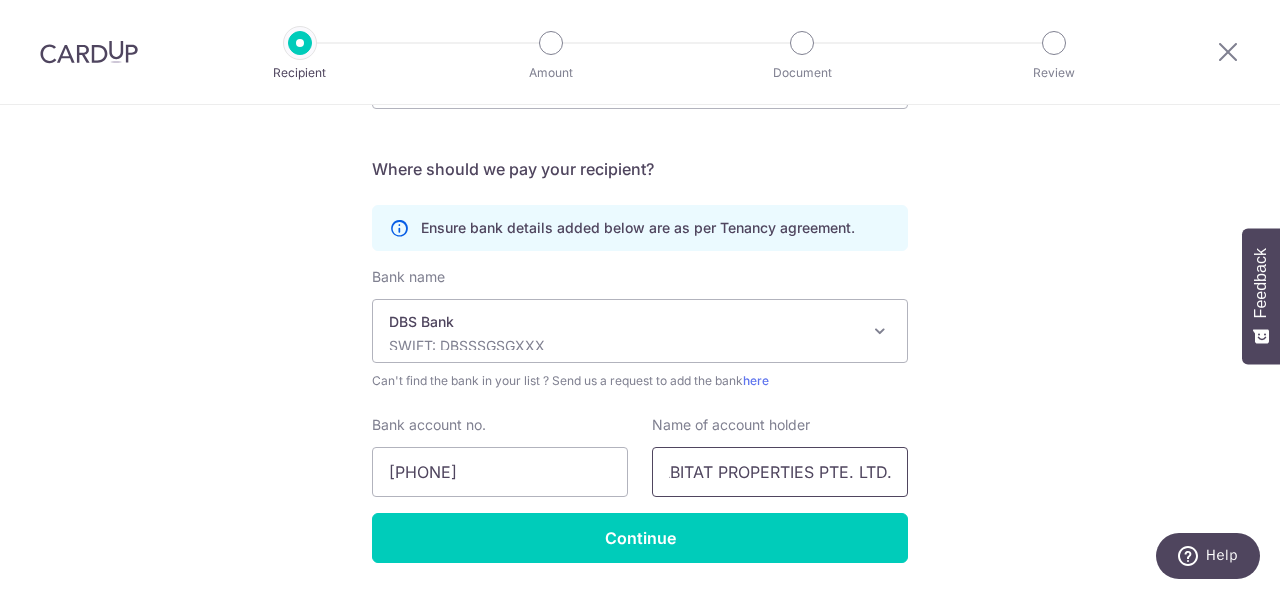 type on "BESPOKE HABITAT PROPERTIES PTE. LTD." 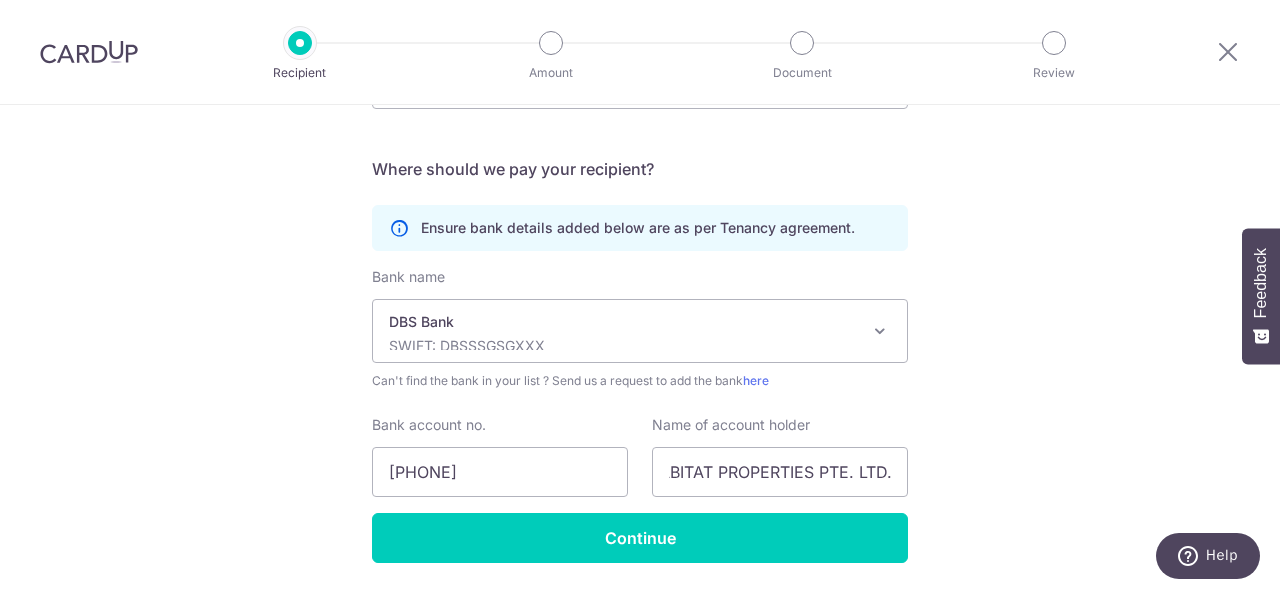 scroll, scrollTop: 0, scrollLeft: 0, axis: both 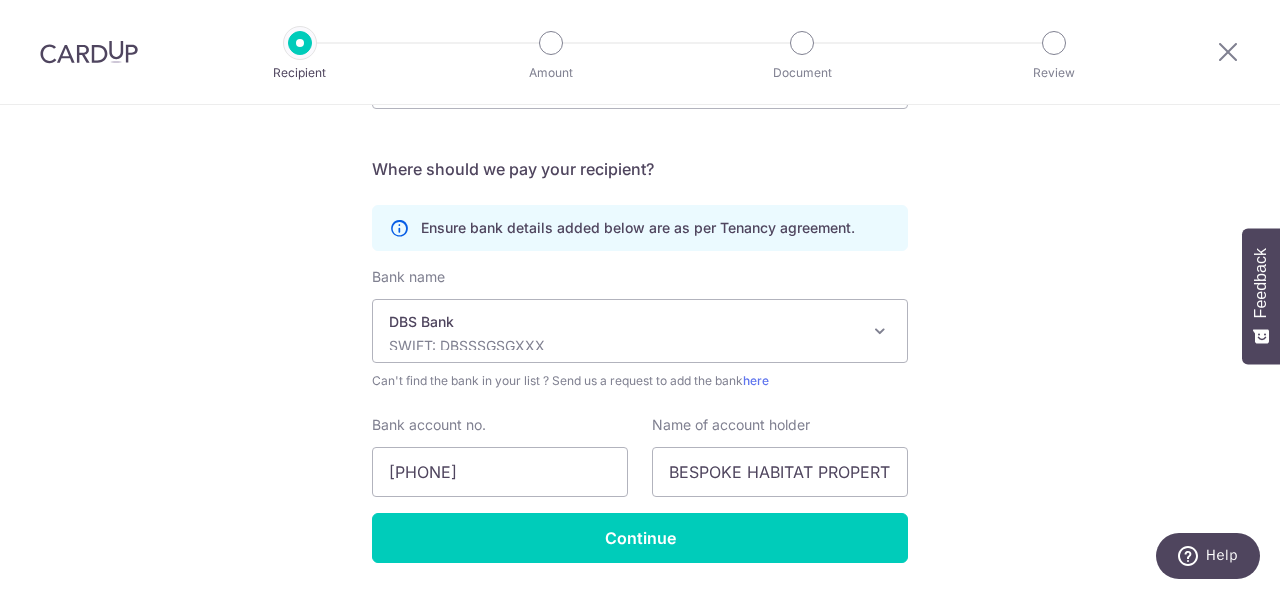 click on "Who would you like to pay?
Your recipient does not need a CardUp account to receive your payments.
Who should we send this rent payment to?
Landlord or Company name(as per Tenancy agreement)
BESPOKE HABITAT PROPERTIES PTE. LTD.
Tenancy expiry date
03/05/2026
Translation missing: en.no key
URL
Telephone" at bounding box center (640, 181) 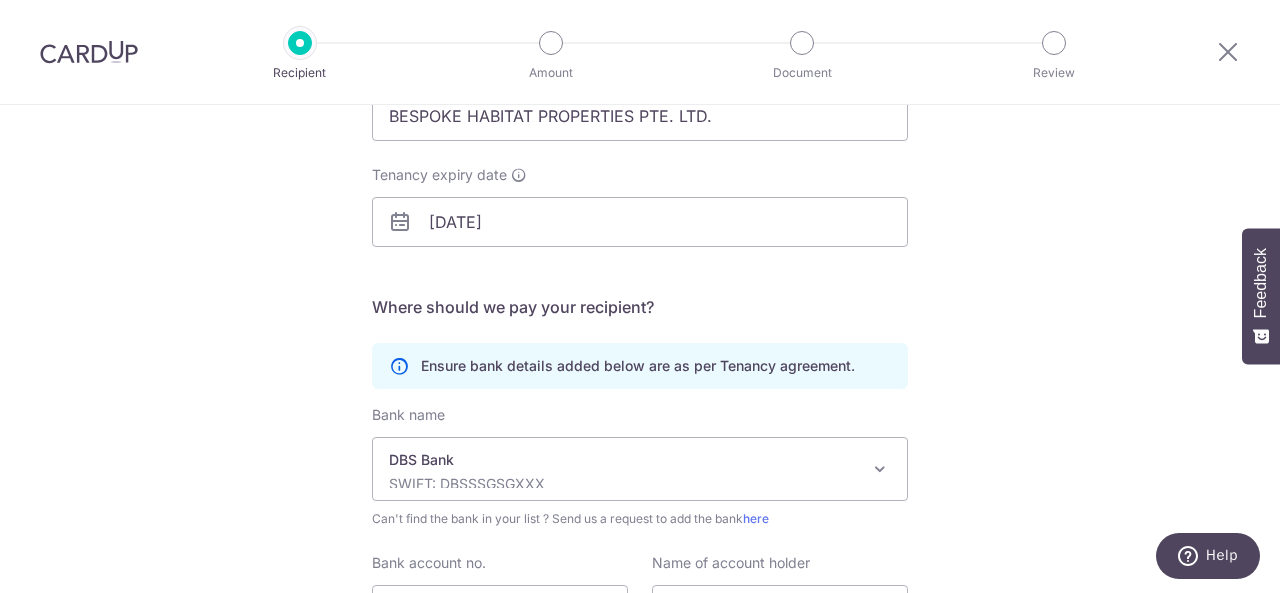 scroll, scrollTop: 462, scrollLeft: 0, axis: vertical 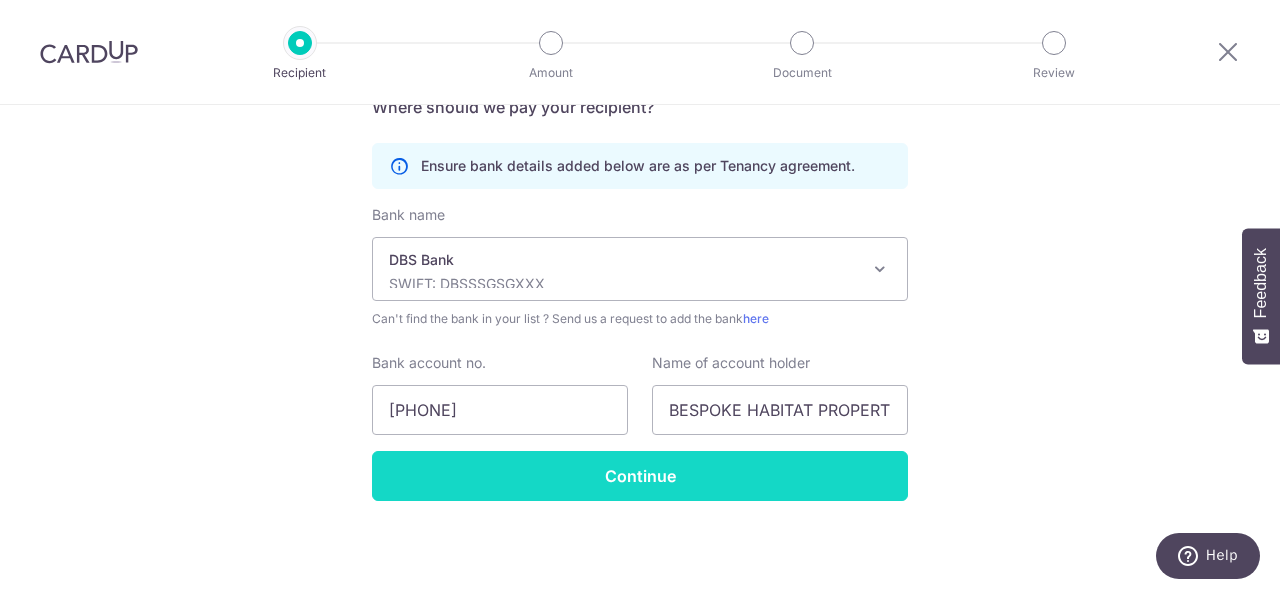click on "Continue" at bounding box center [640, 476] 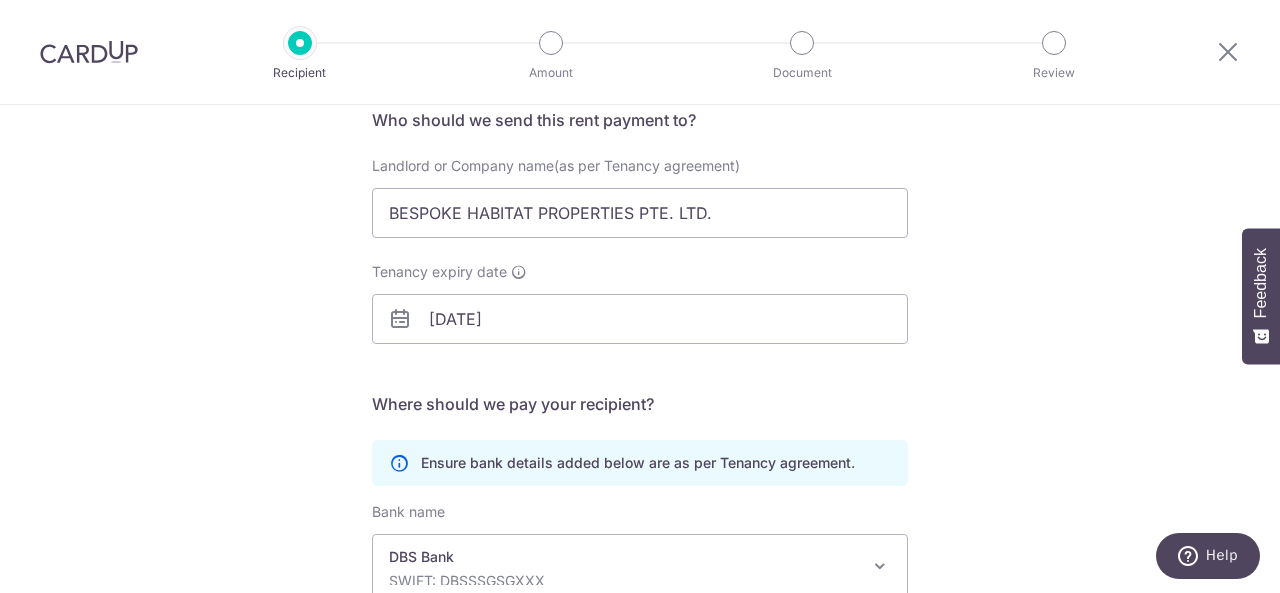 scroll, scrollTop: 0, scrollLeft: 0, axis: both 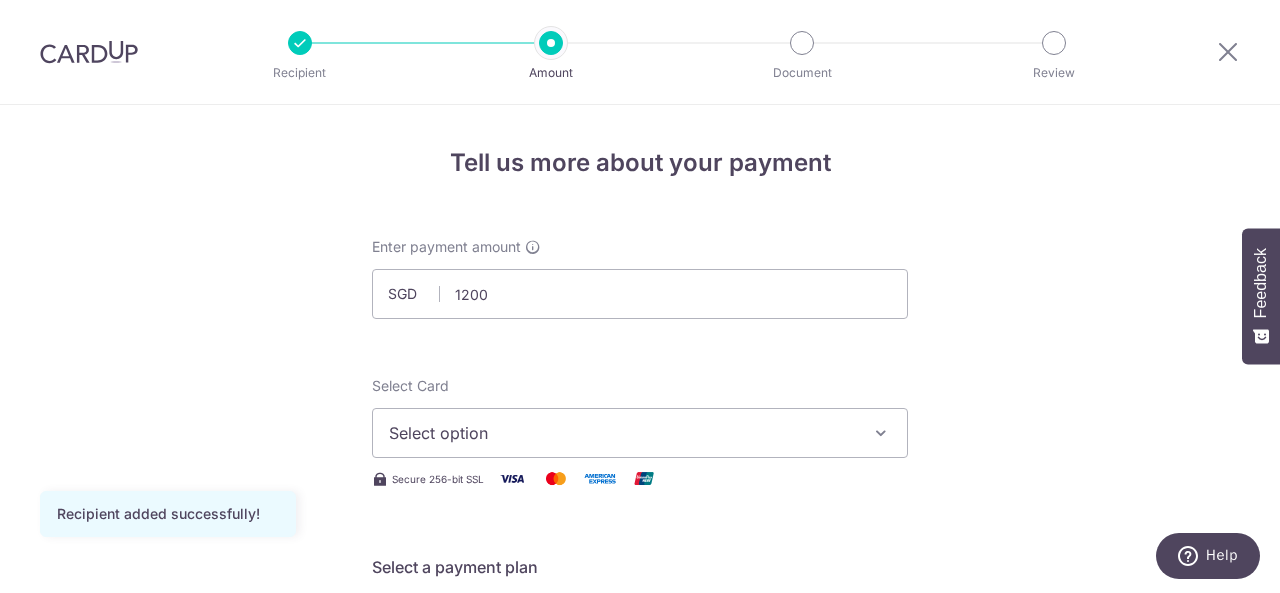 type on "1,200.00" 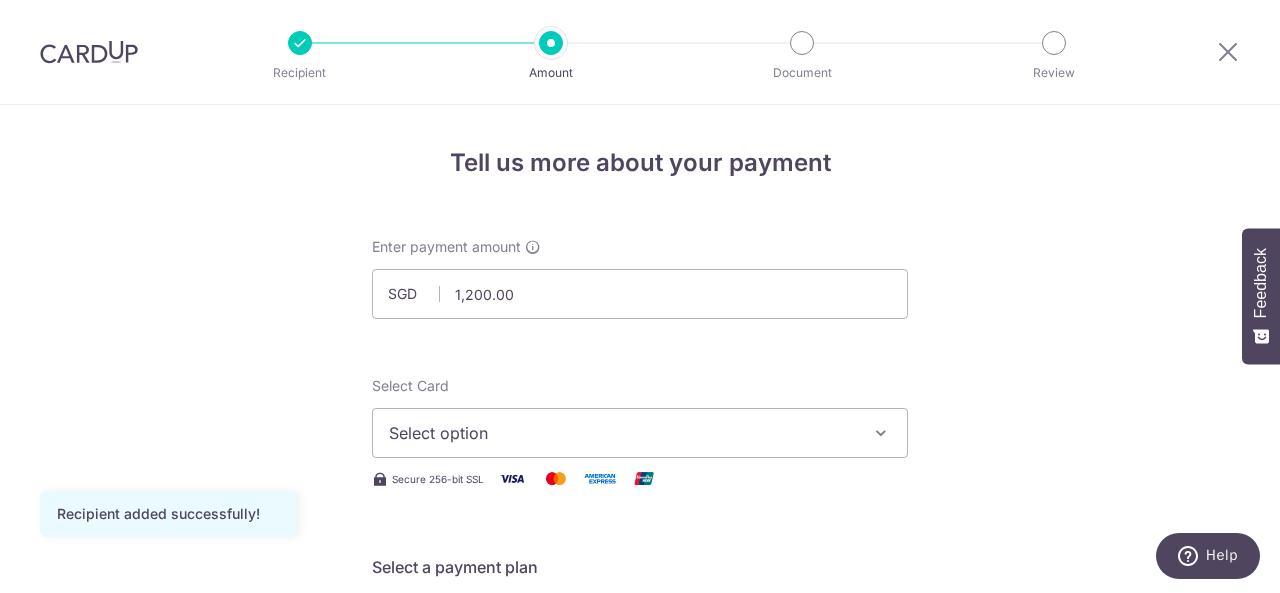 click on "Select option" at bounding box center [622, 433] 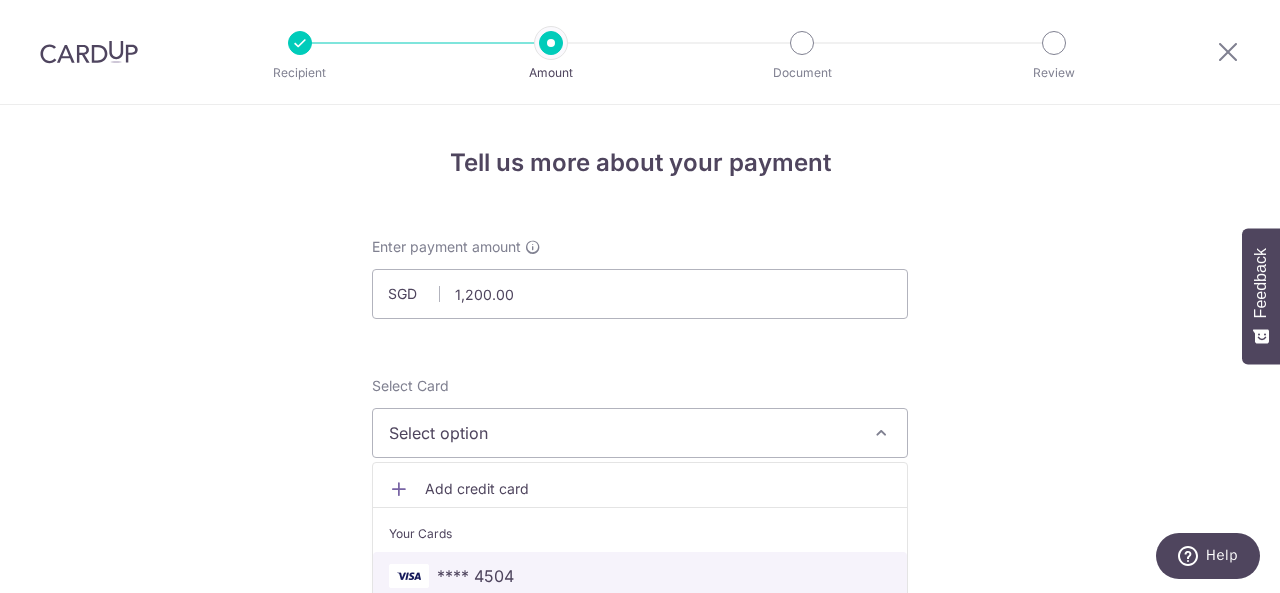 click on "**** 4504" at bounding box center (640, 576) 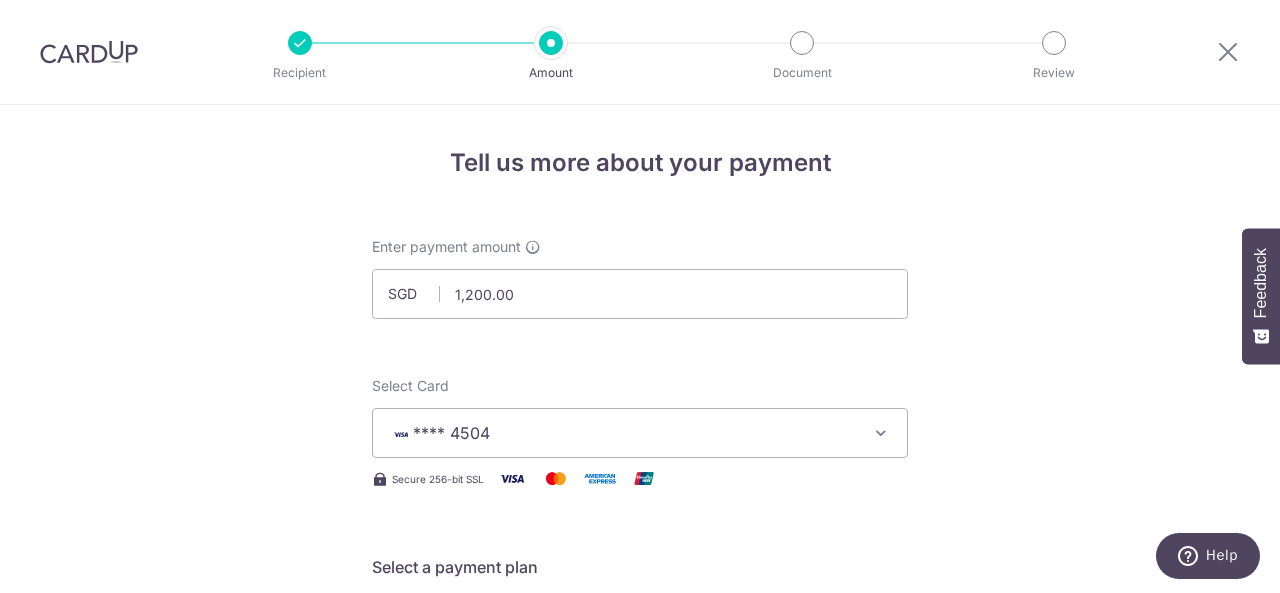click on "Tell us more about your payment
Enter payment amount
SGD
1,200.00
1200.00
Recipient added successfully!
Select Card
**** 4504
Add credit card
Your Cards
**** 4504
Secure 256-bit SSL
Text
New card details
Card
Secure 256-bit SSL" at bounding box center [640, 1009] 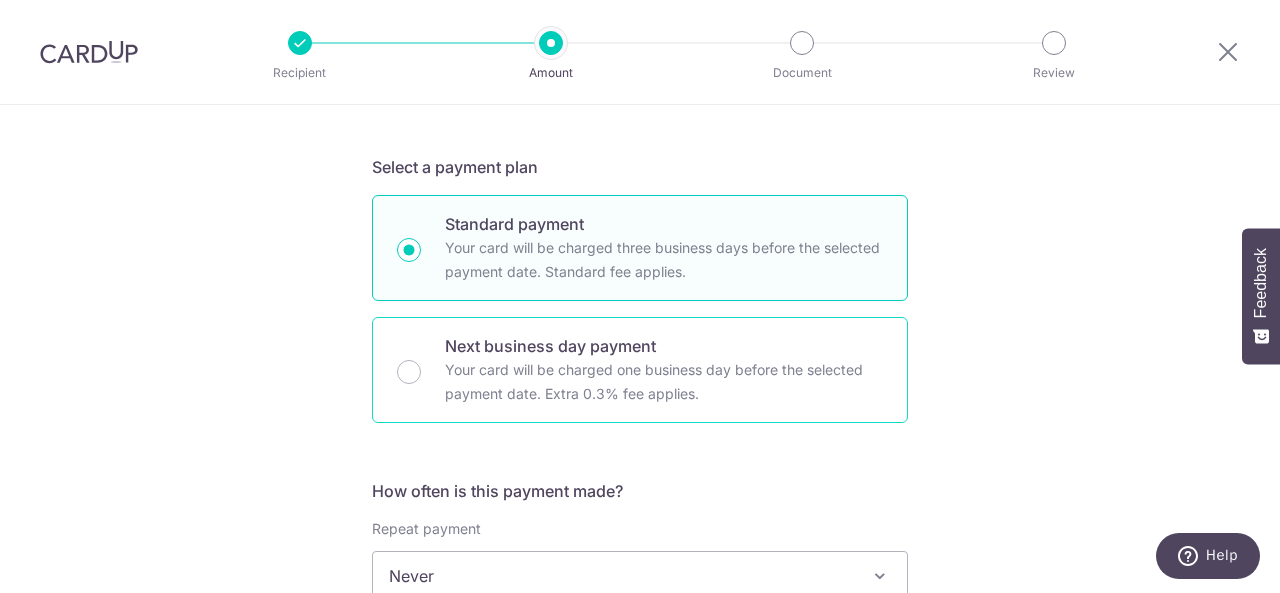 scroll, scrollTop: 600, scrollLeft: 0, axis: vertical 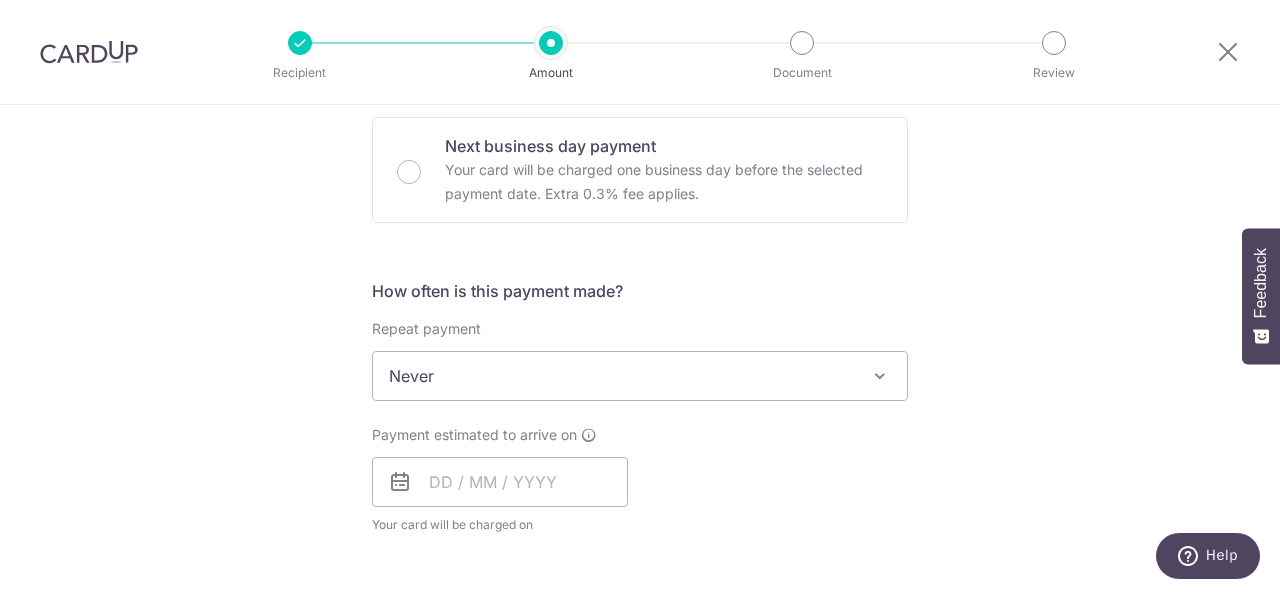click on "Never" at bounding box center [640, 376] 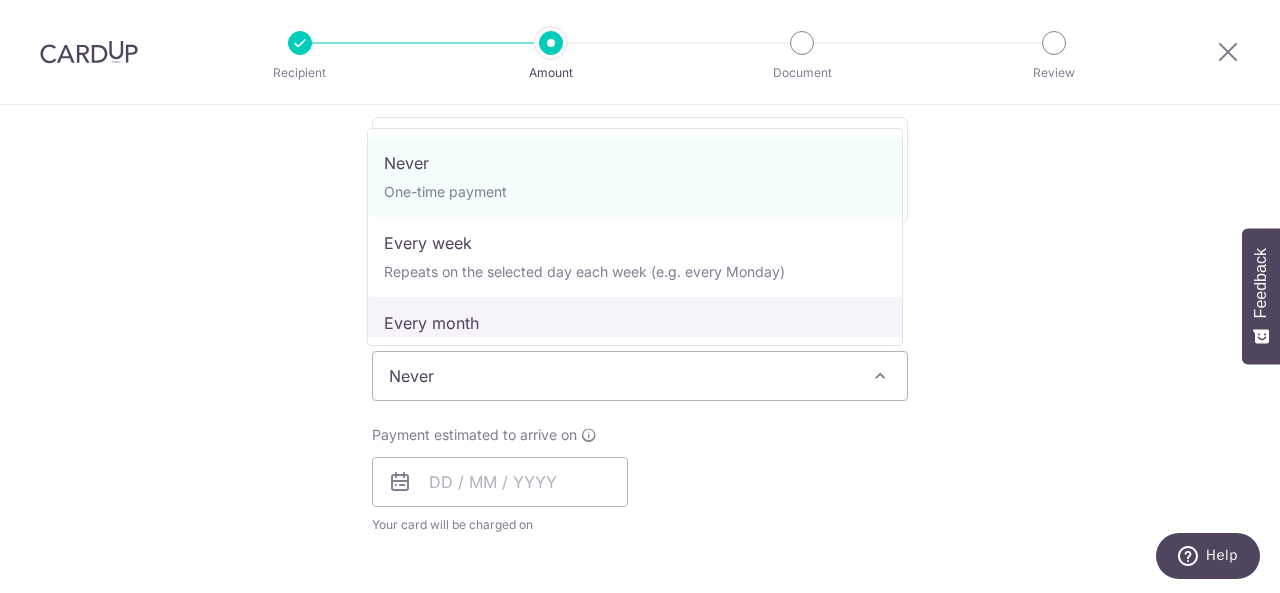 select on "3" 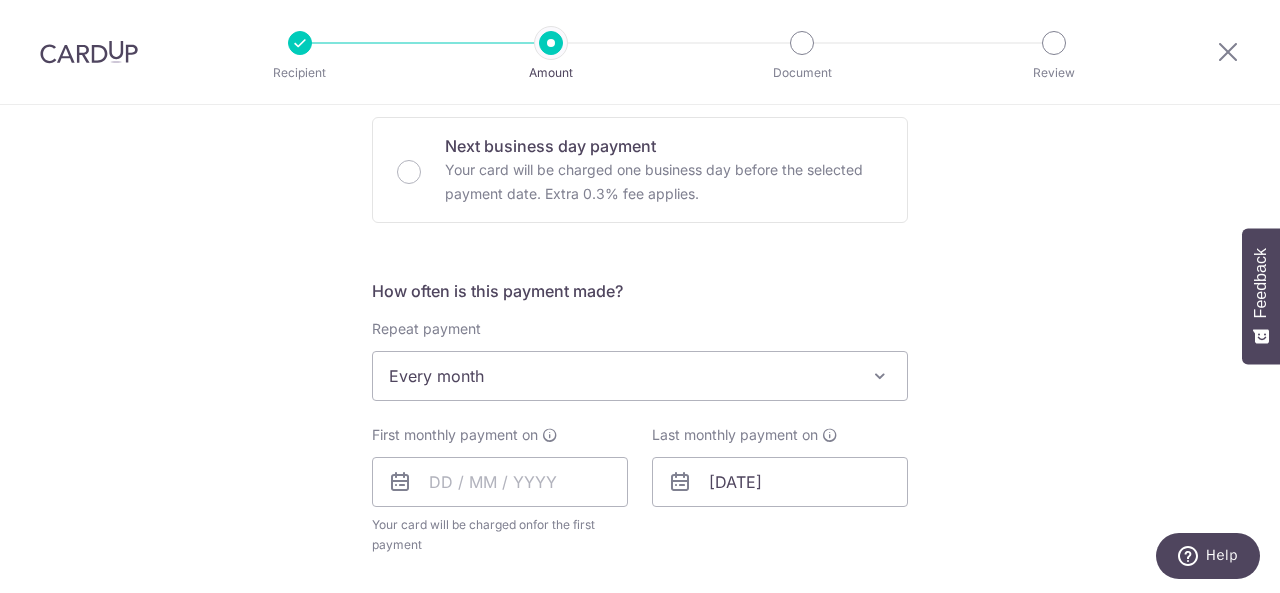 click on "Every month" at bounding box center [640, 376] 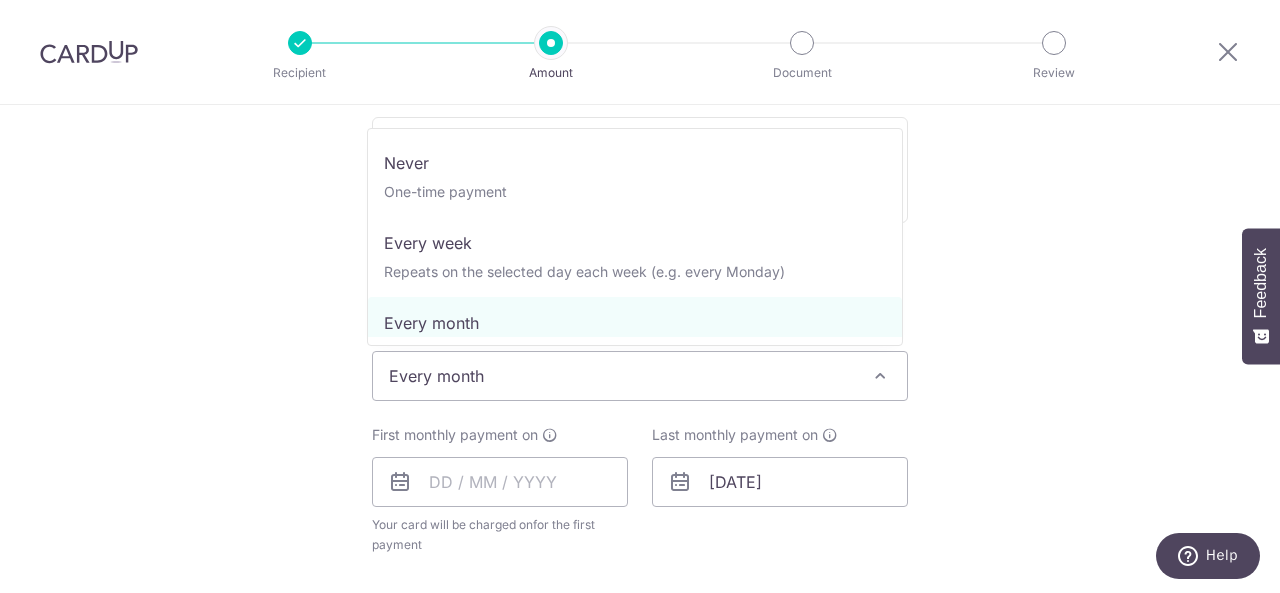 click on "Tell us more about your payment
Enter payment amount
SGD
1,200.00
1200.00
Recipient added successfully!
Select Card
**** 4504
Add credit card
Your Cards
**** 4504
Secure 256-bit SSL
Text
New card details
Card
Secure 256-bit SSL" at bounding box center [640, 419] 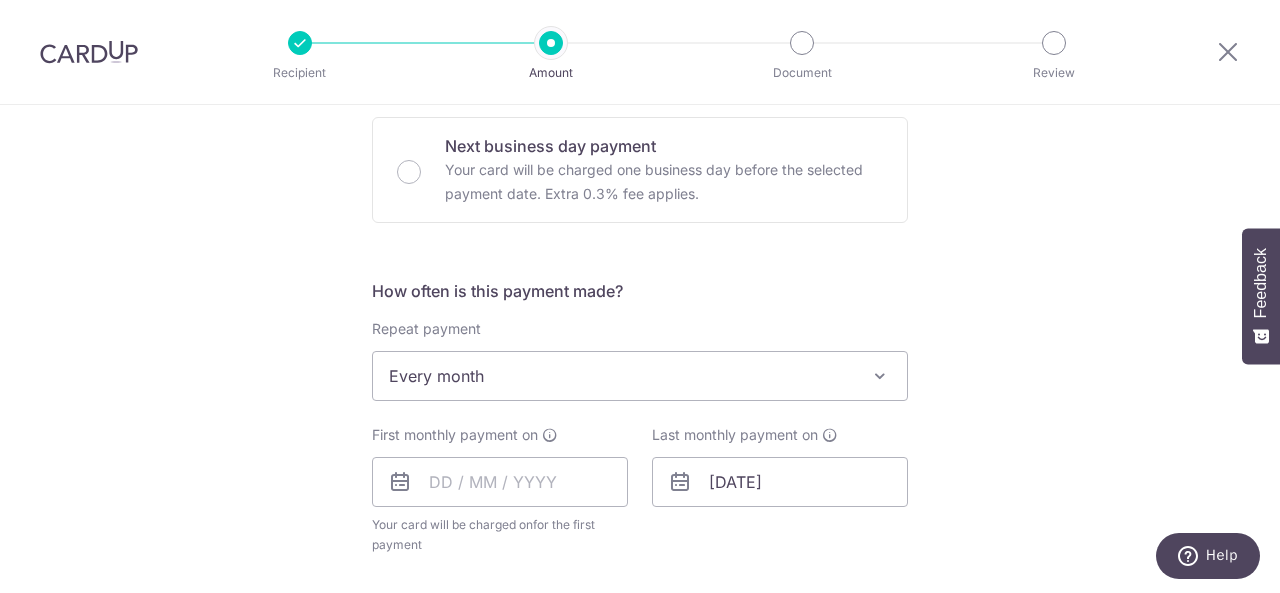 scroll, scrollTop: 800, scrollLeft: 0, axis: vertical 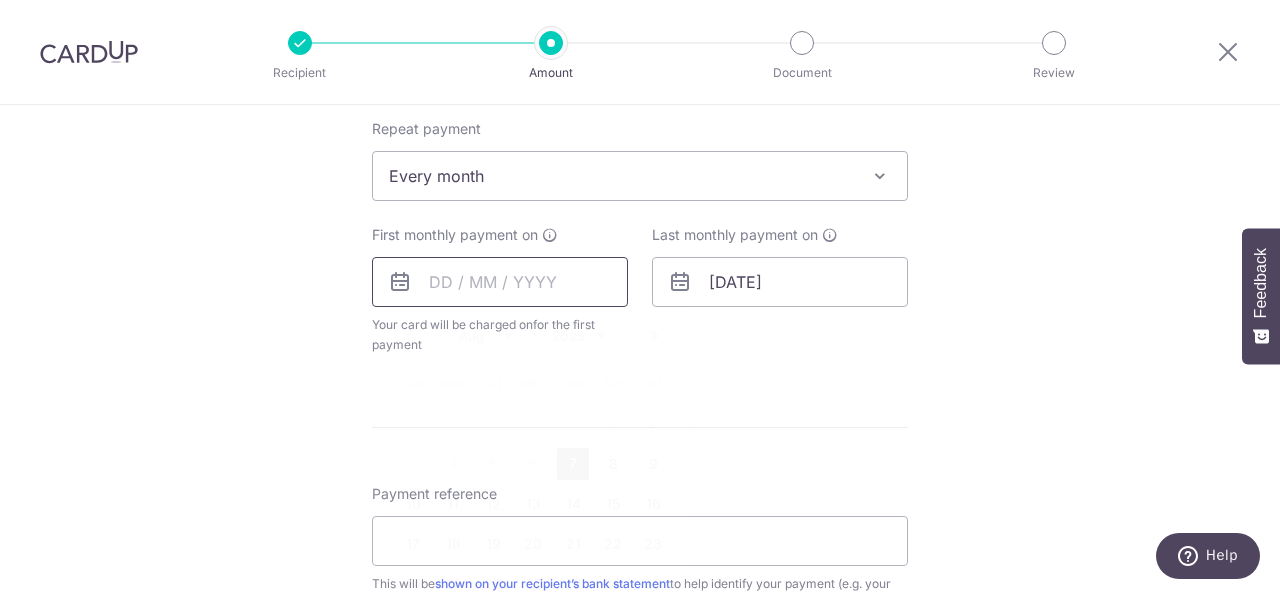 click at bounding box center (500, 282) 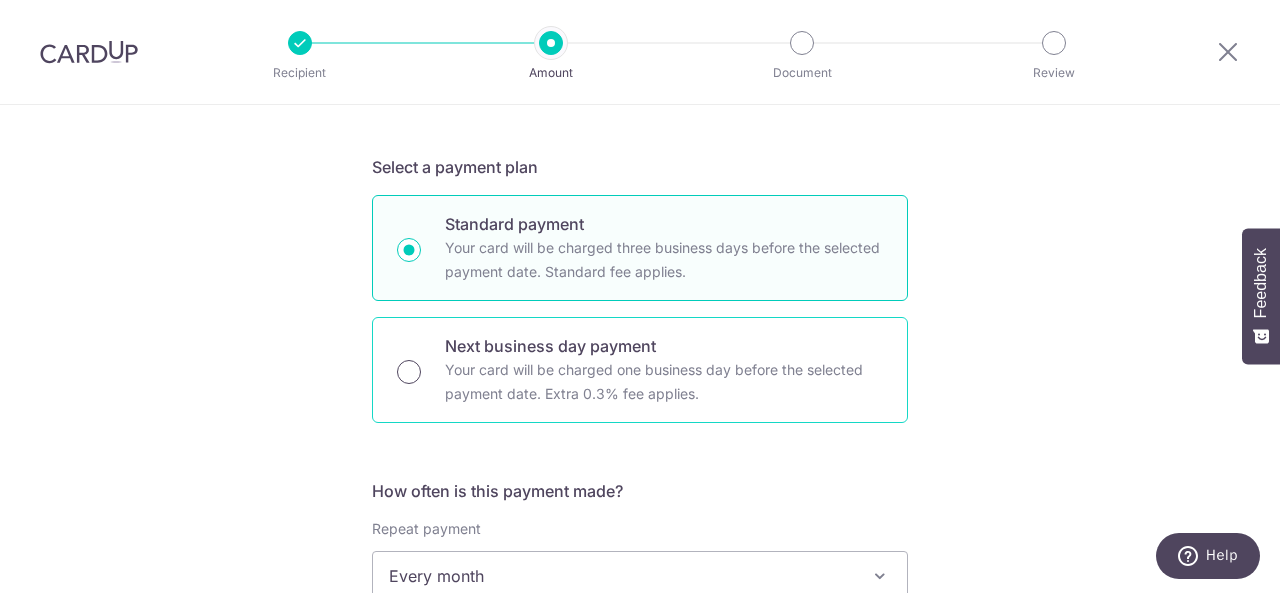scroll, scrollTop: 1000, scrollLeft: 0, axis: vertical 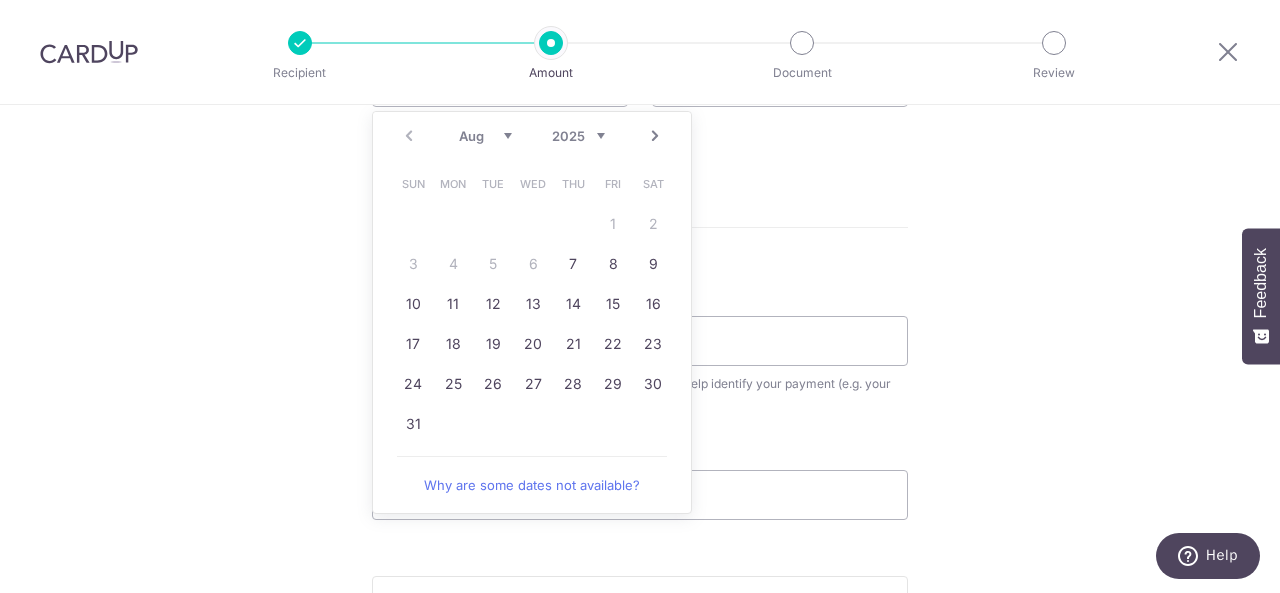 click on "Next" at bounding box center [655, 136] 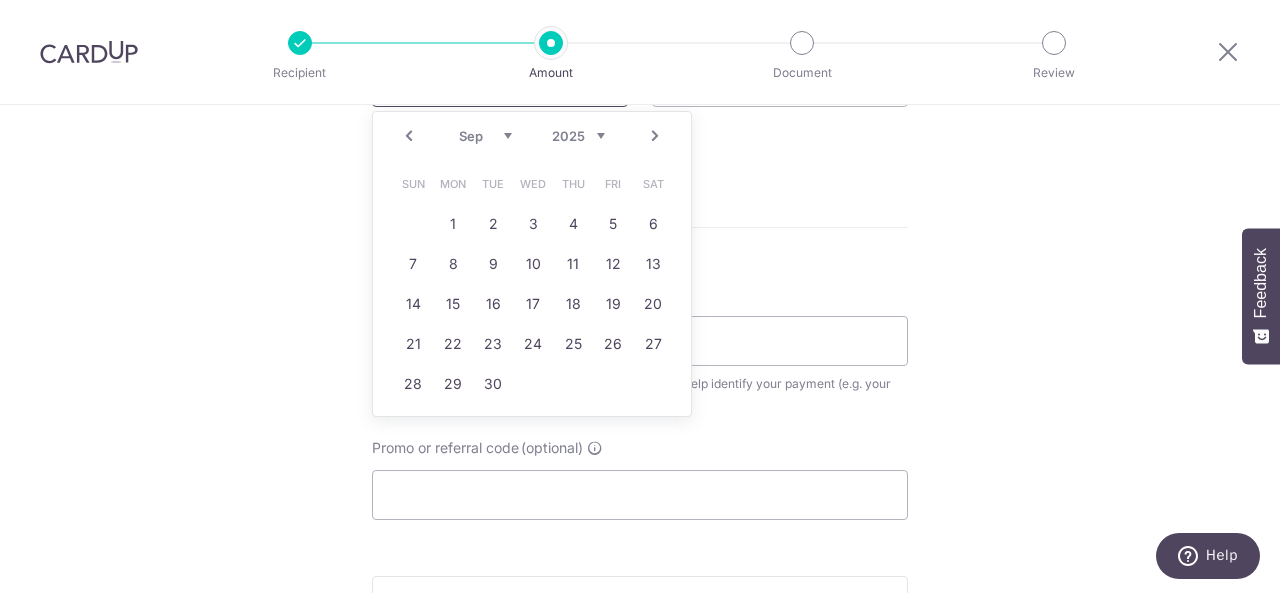scroll, scrollTop: 730, scrollLeft: 0, axis: vertical 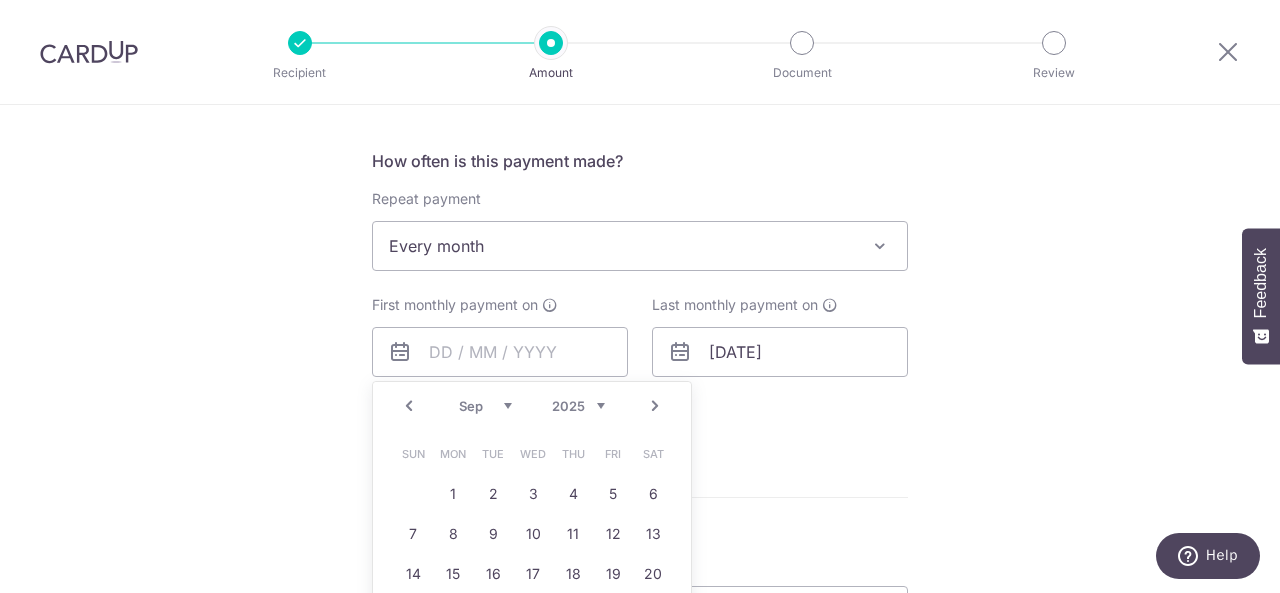 click on "Prev" at bounding box center [409, 406] 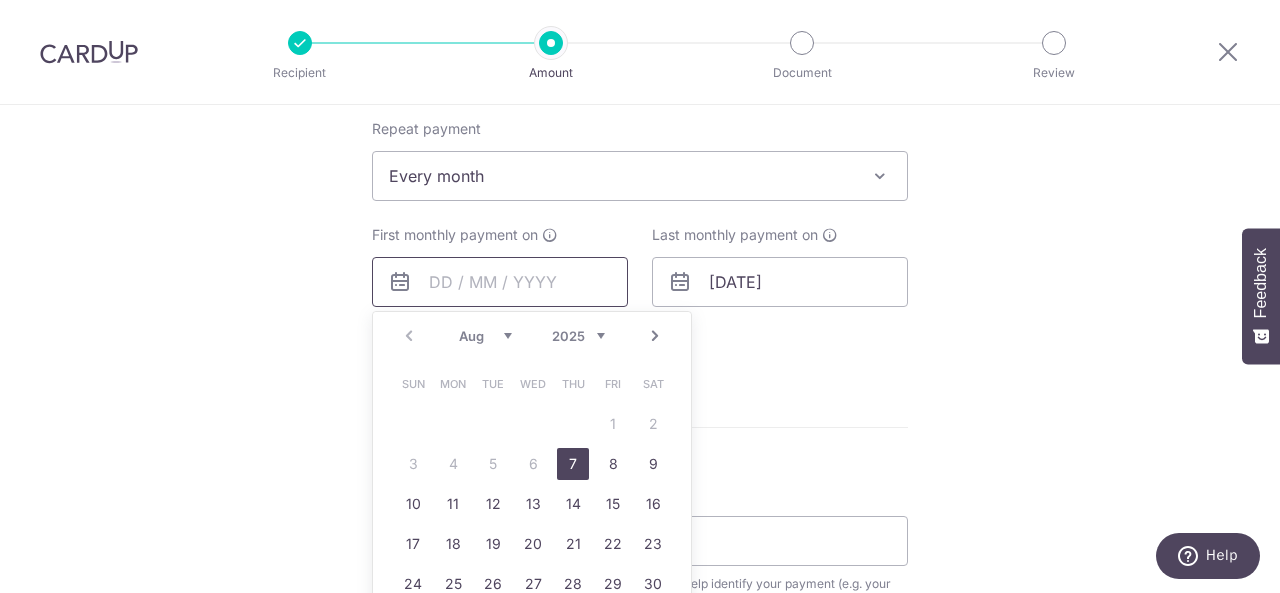 scroll, scrollTop: 1000, scrollLeft: 0, axis: vertical 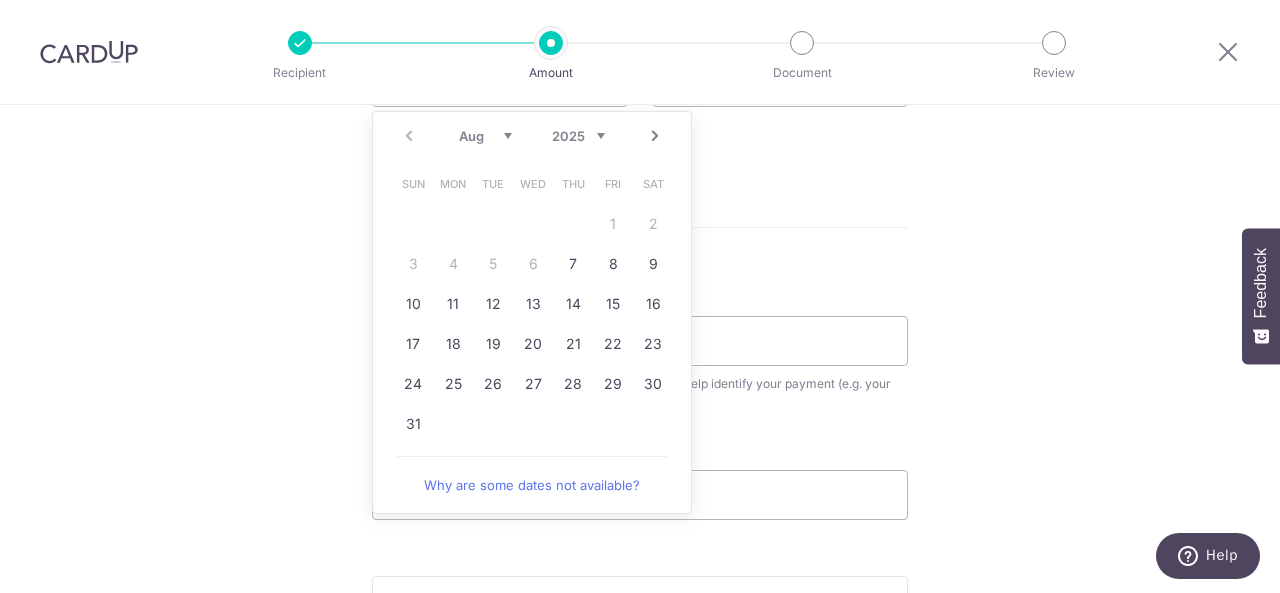 click on "Next" at bounding box center [655, 136] 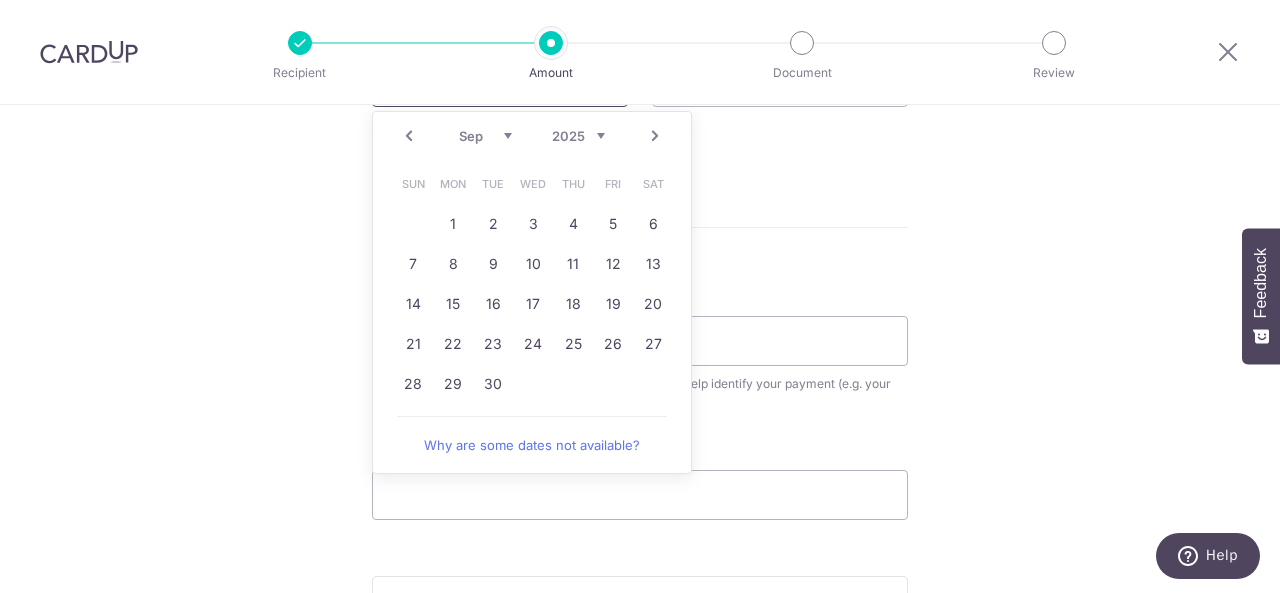 scroll, scrollTop: 730, scrollLeft: 0, axis: vertical 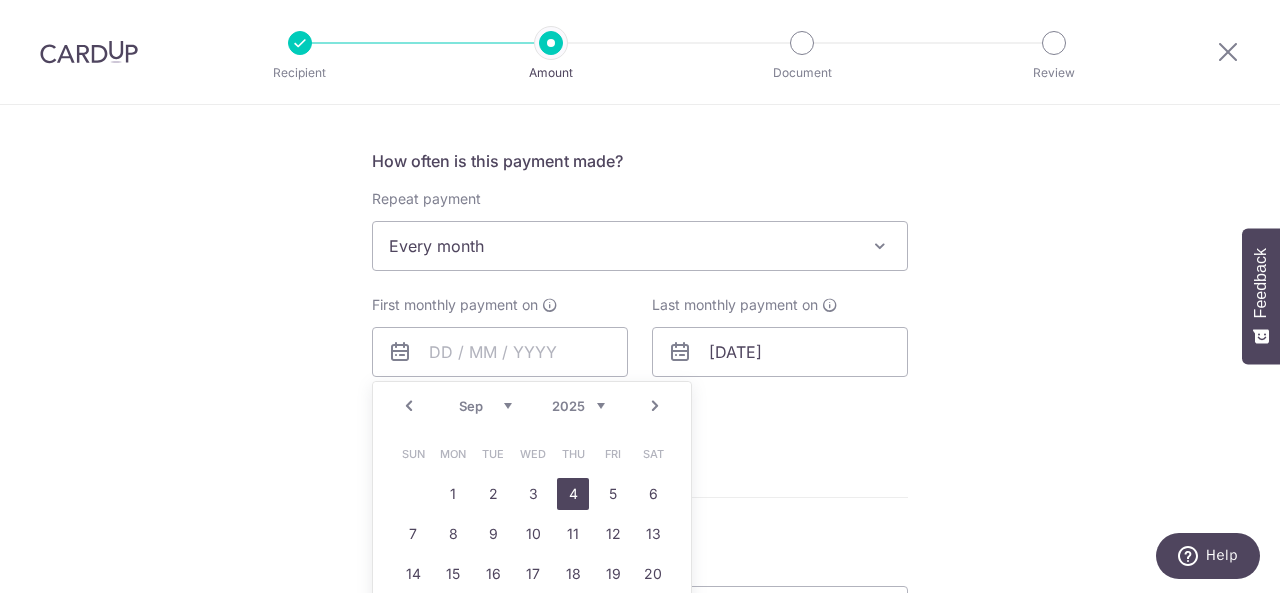 click on "4" at bounding box center [573, 494] 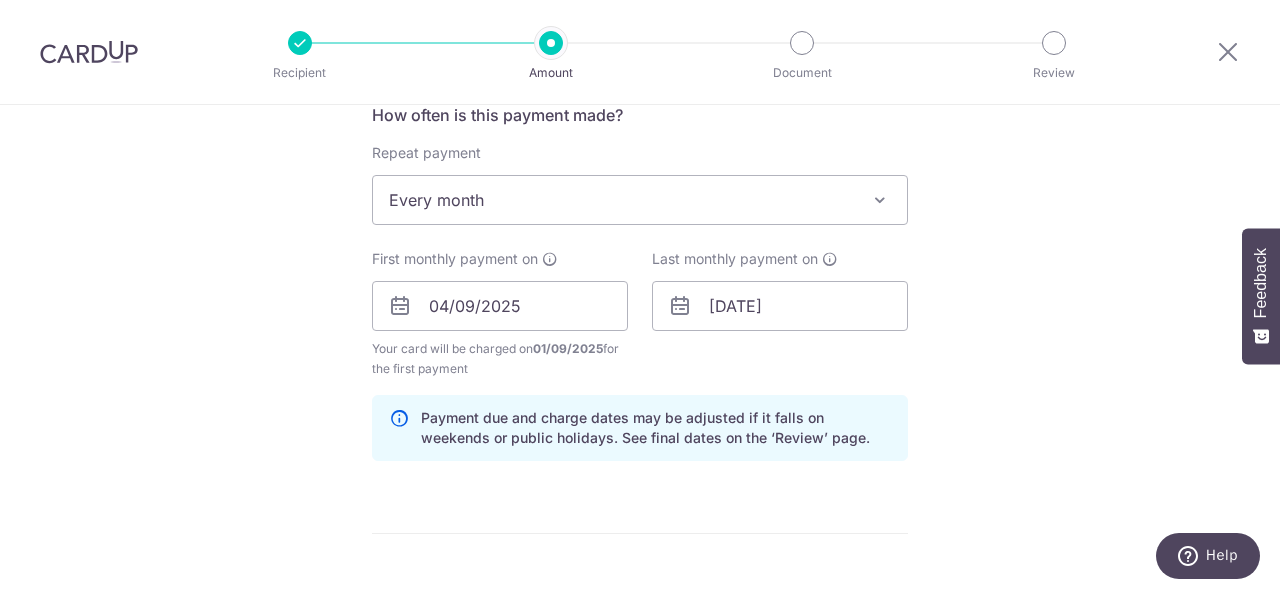 scroll, scrollTop: 730, scrollLeft: 0, axis: vertical 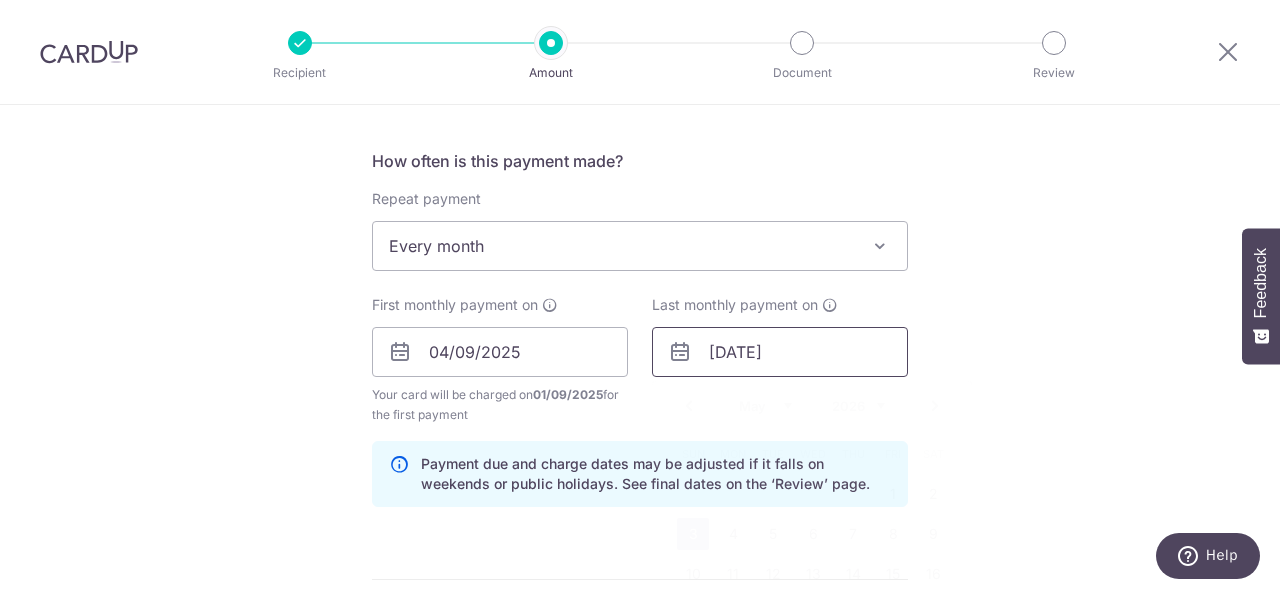 click on "[DATE]" at bounding box center (780, 352) 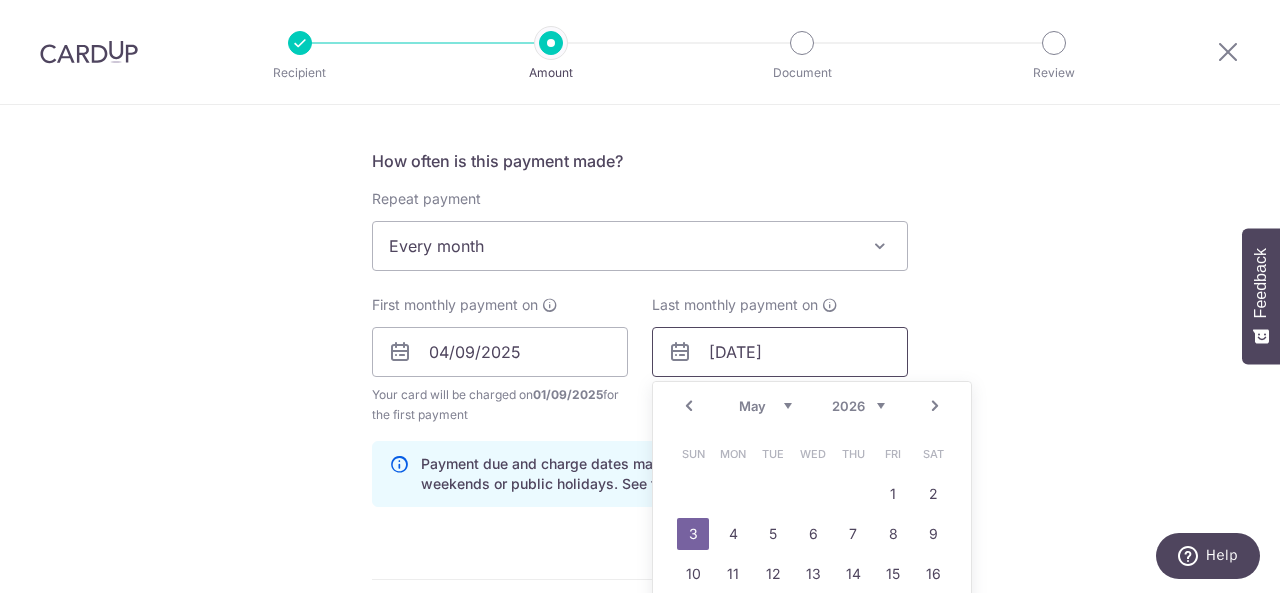 click on "[DATE]" at bounding box center (780, 352) 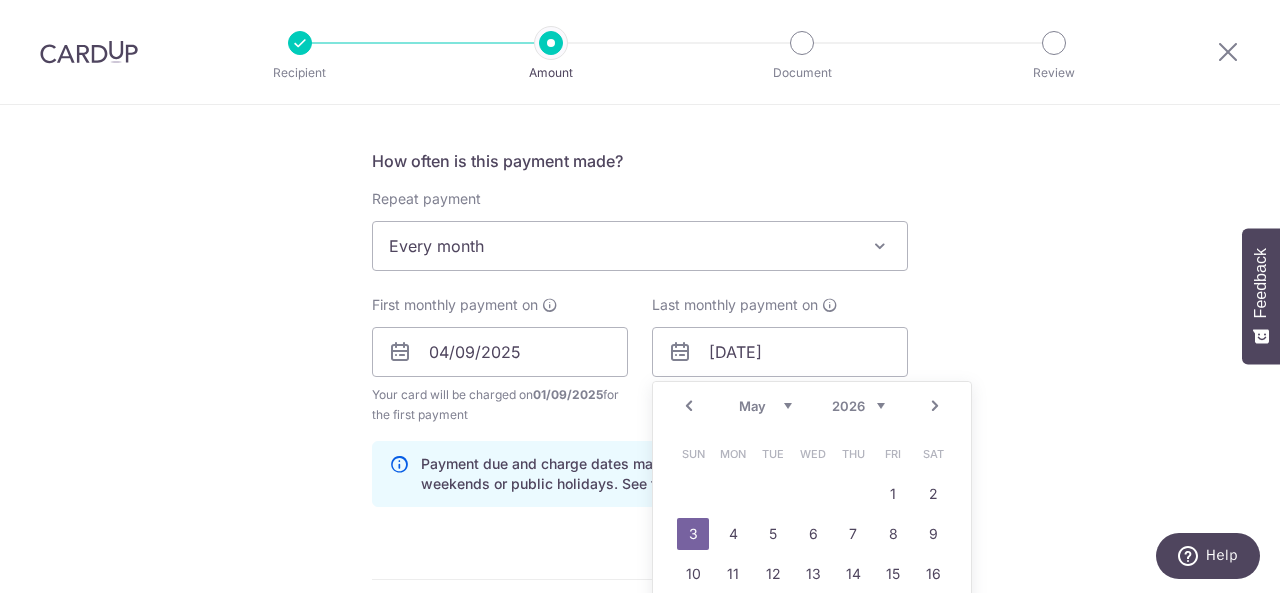 click on "Prev" at bounding box center [689, 406] 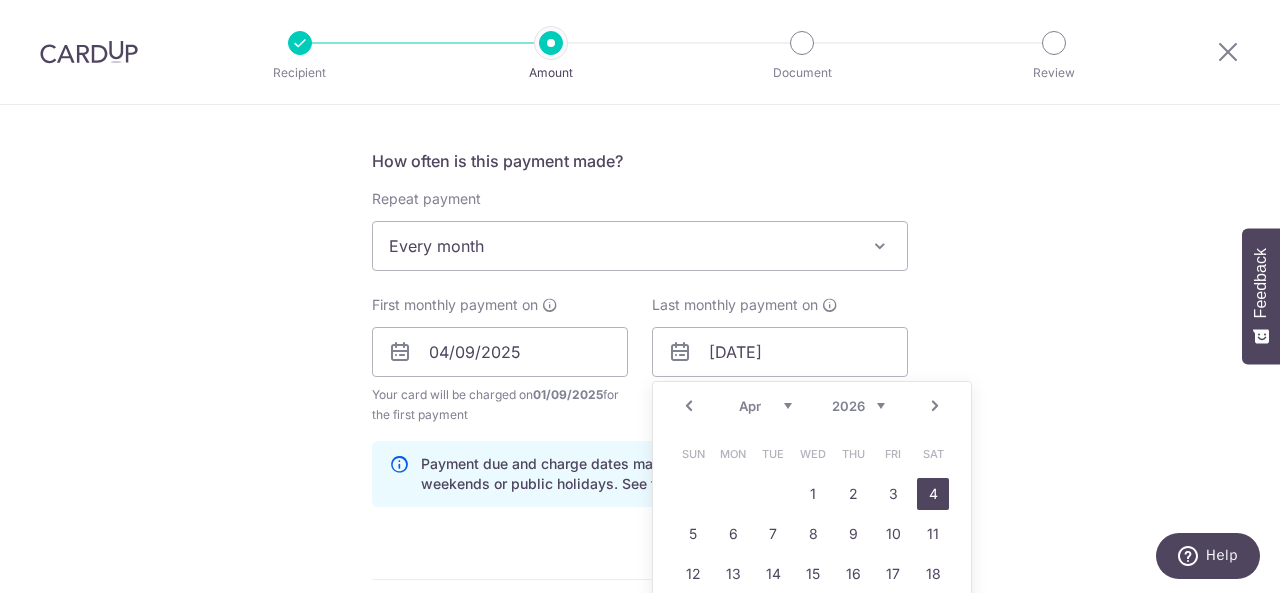 click on "4" at bounding box center (933, 494) 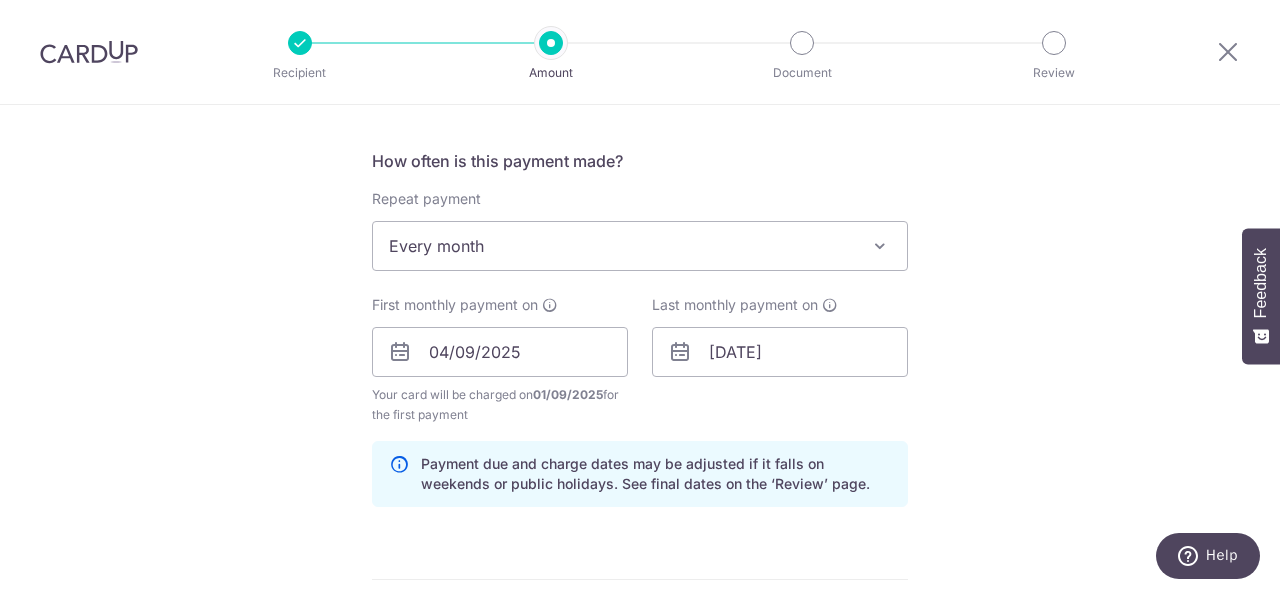 click on "Tell us more about your payment
Enter payment amount
SGD
1,200.00
1200.00
Recipient added successfully!
Select Card
**** 4504
Add credit card
Your Cards
**** 4504
Secure 256-bit SSL
Text
New card details
Card
Secure 256-bit SSL" at bounding box center [640, 330] 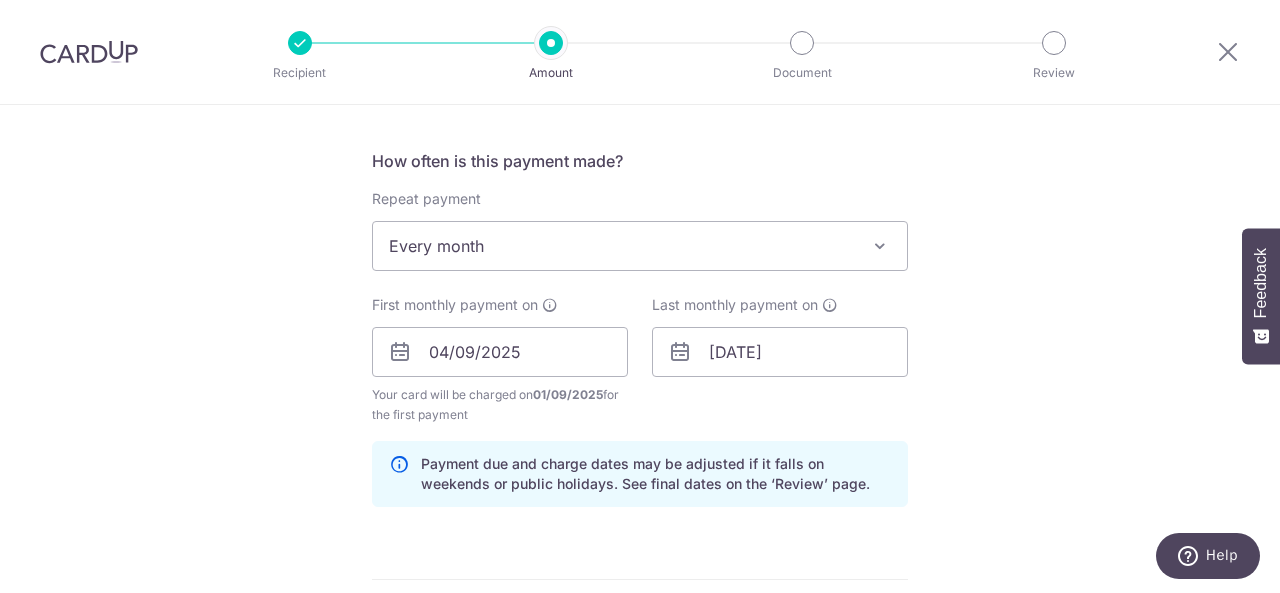 scroll, scrollTop: 930, scrollLeft: 0, axis: vertical 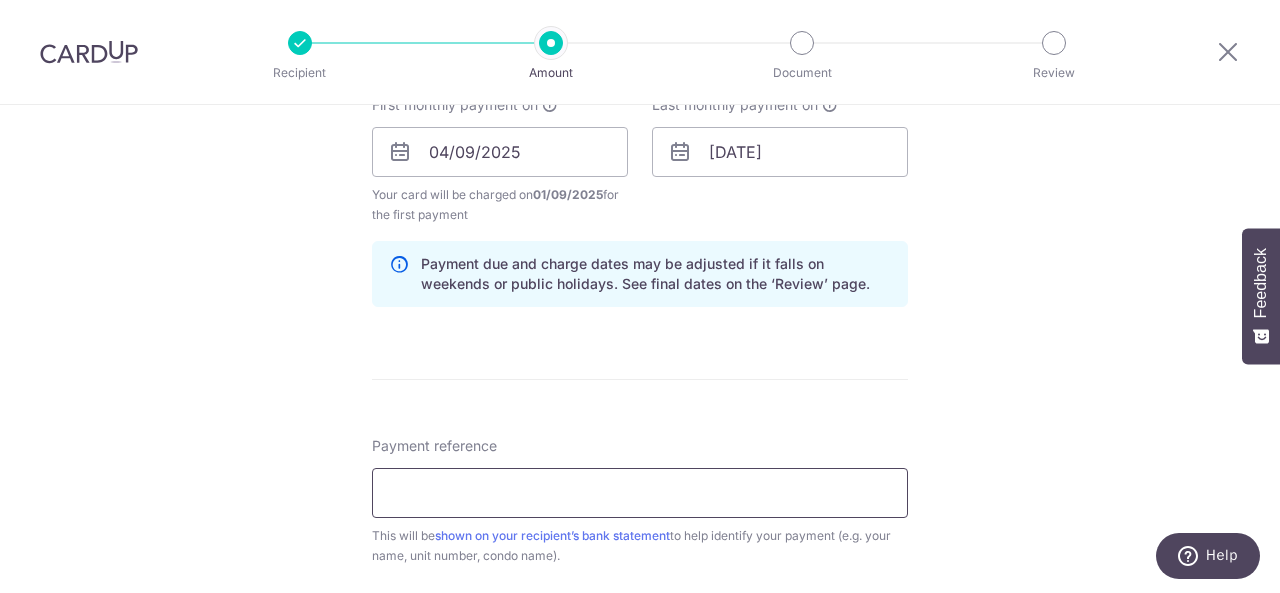click on "Payment reference" at bounding box center [640, 493] 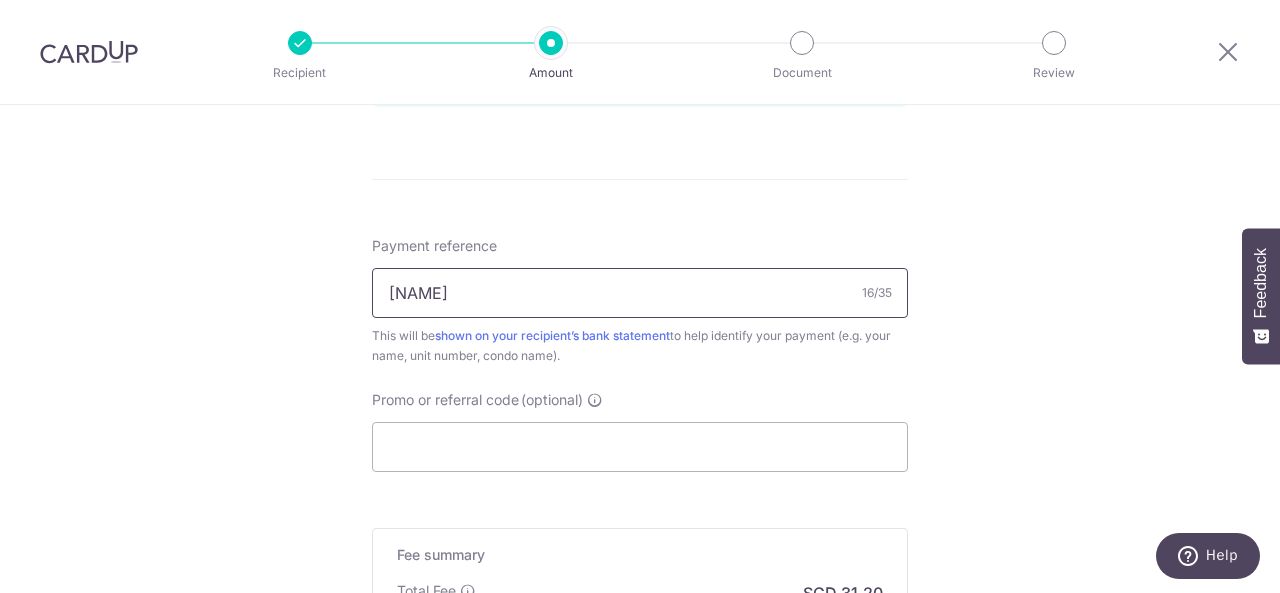 click on "Casamerah0404pr2" at bounding box center (640, 293) 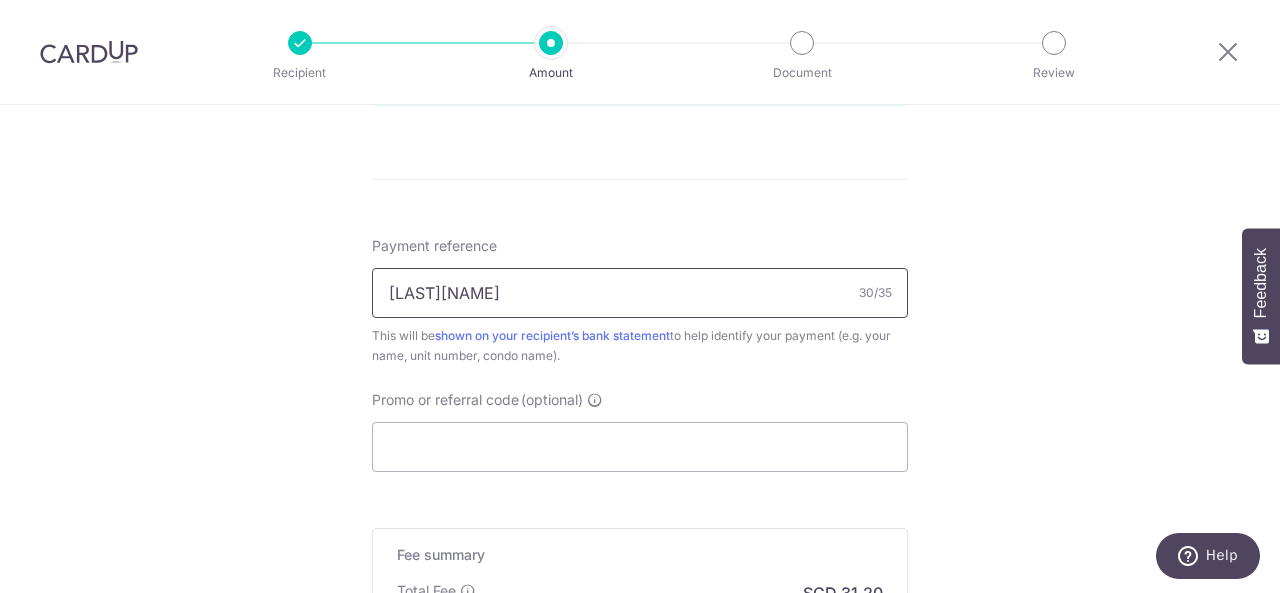 click on "LeongZhiXiong Casamerah0404pr2" at bounding box center (640, 293) 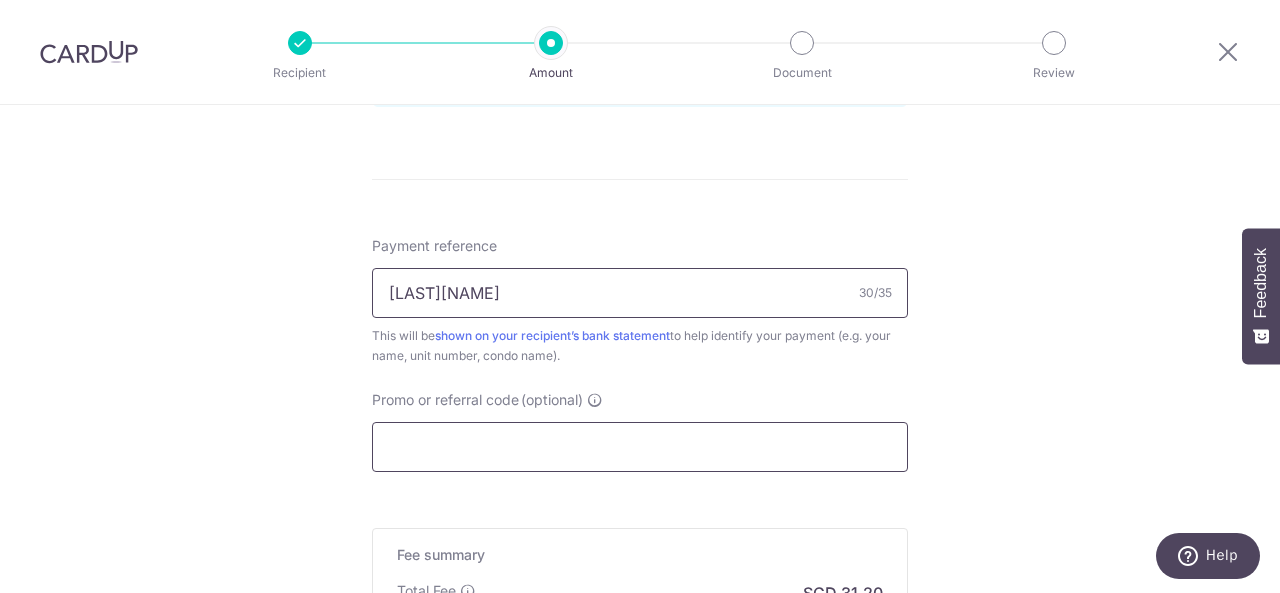 type on "LeongZhiXiong Casamerah0404pr2" 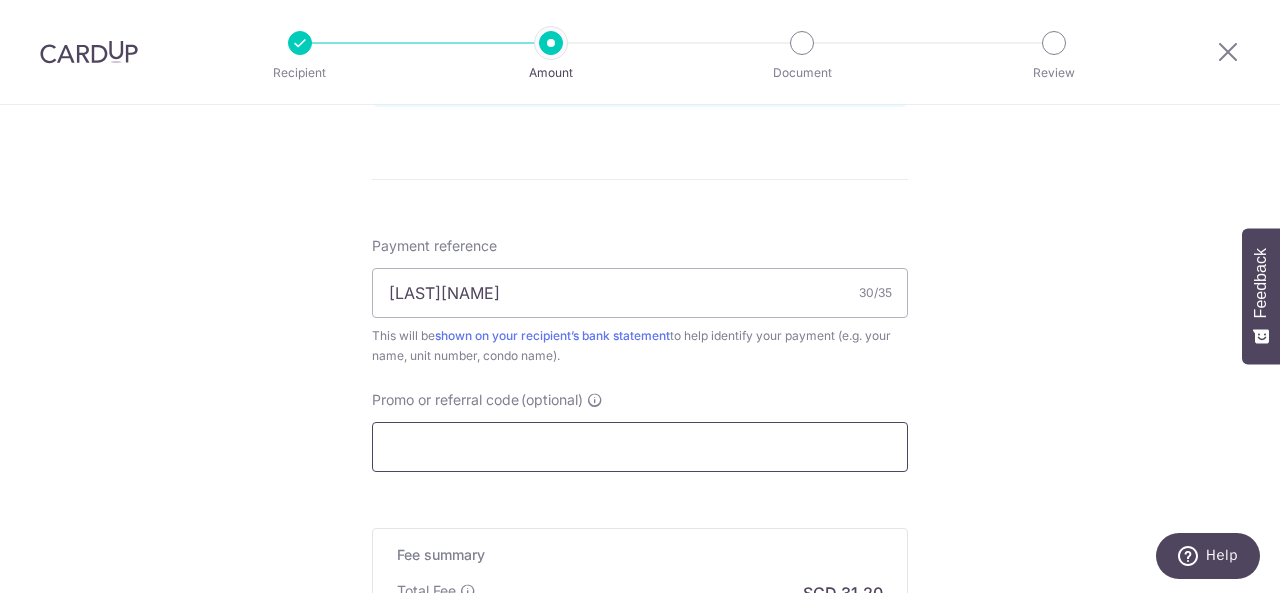 click on "Promo or referral code
(optional)" at bounding box center (640, 447) 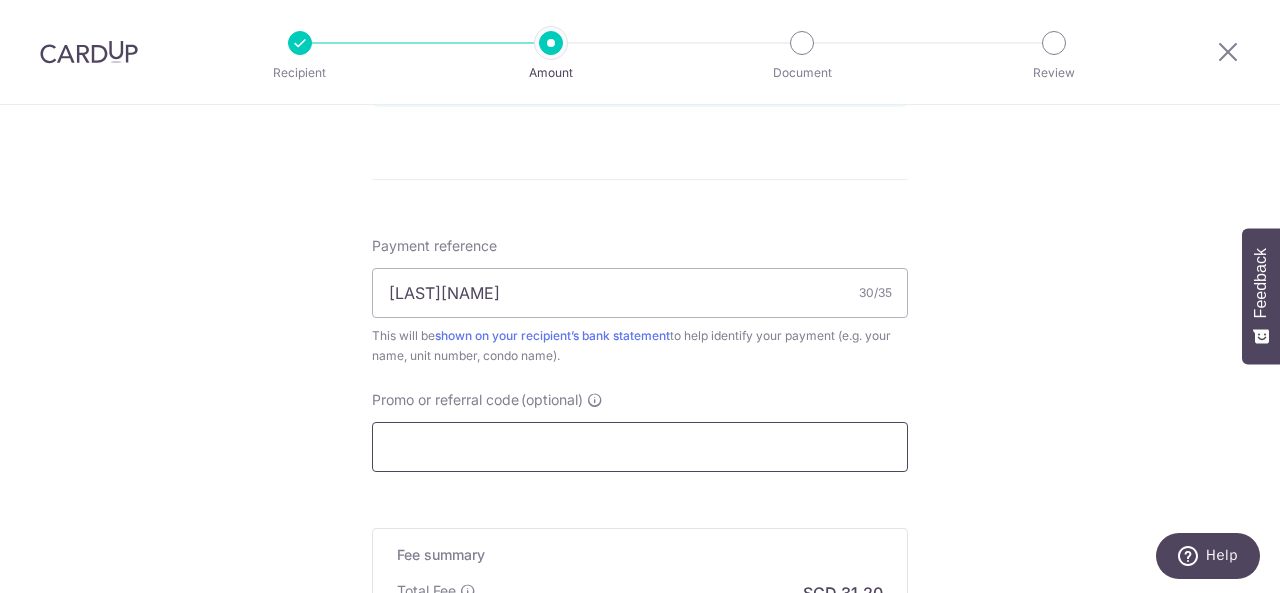 click on "Promo or referral code
(optional)" at bounding box center [640, 447] 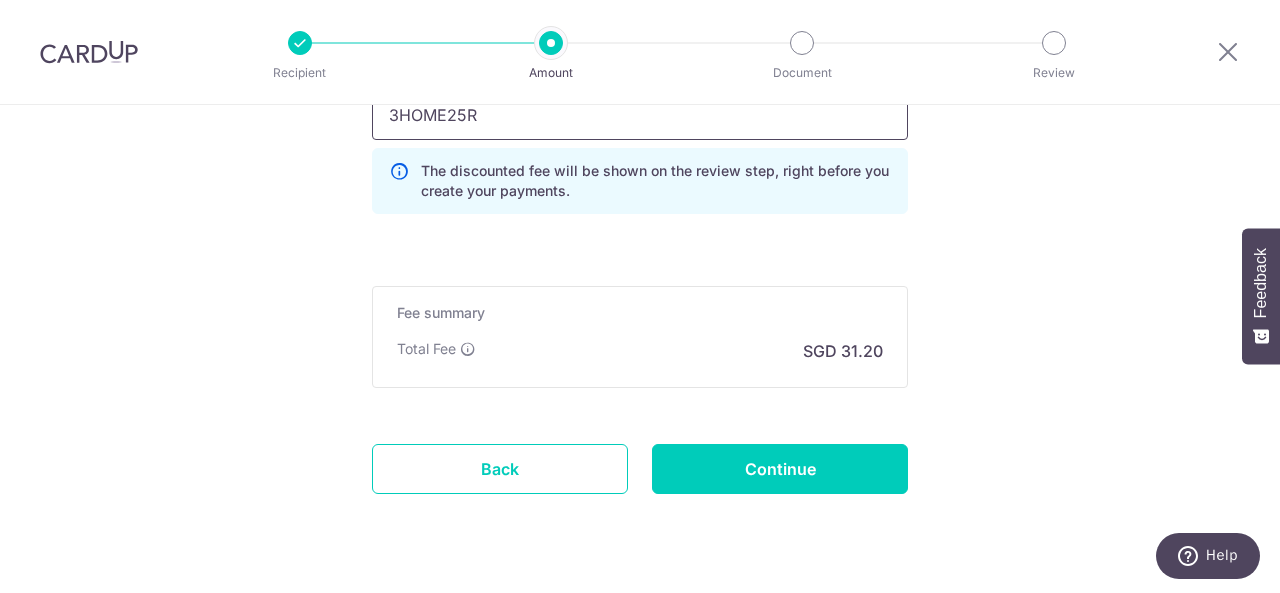 scroll, scrollTop: 1507, scrollLeft: 0, axis: vertical 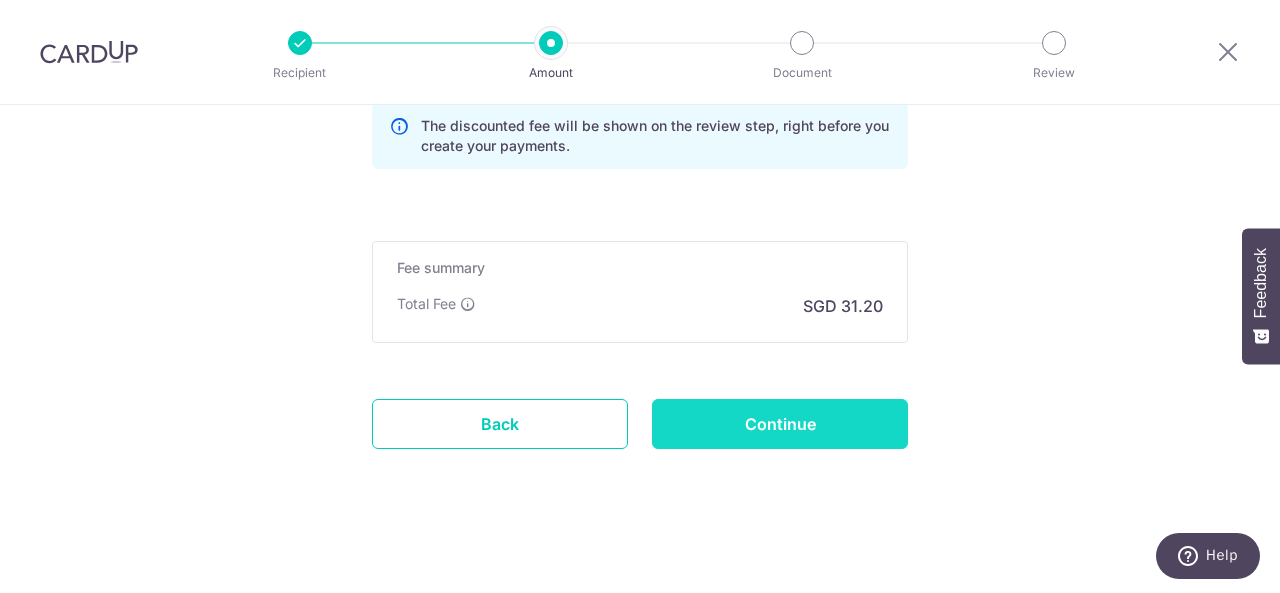 type on "3HOME25R" 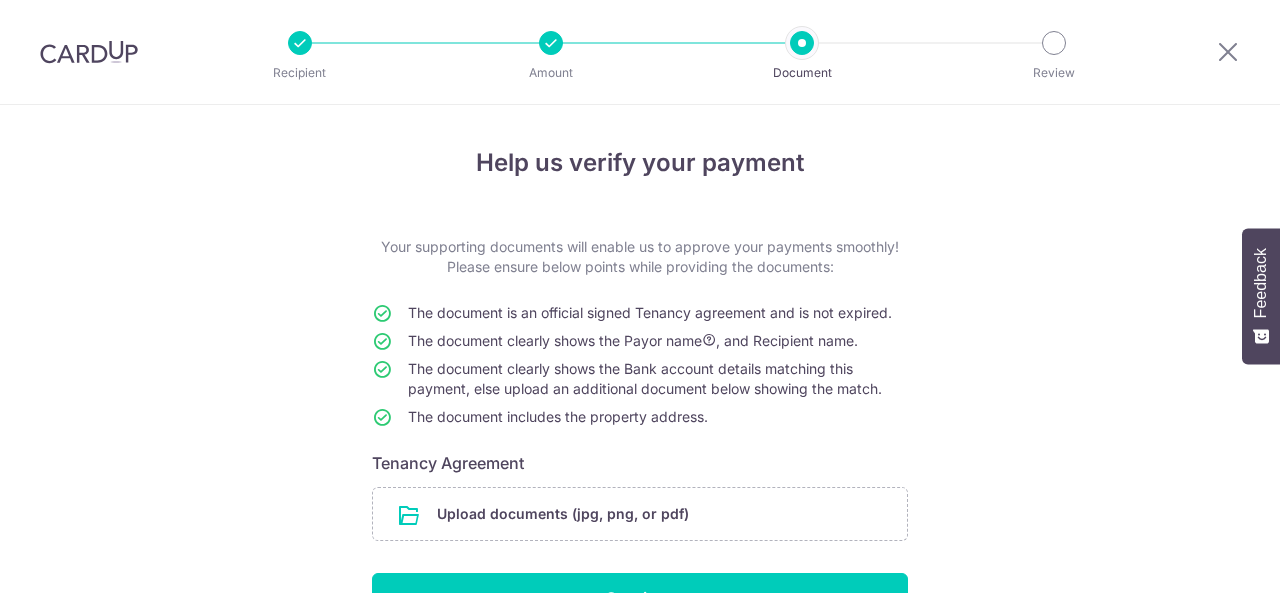 scroll, scrollTop: 0, scrollLeft: 0, axis: both 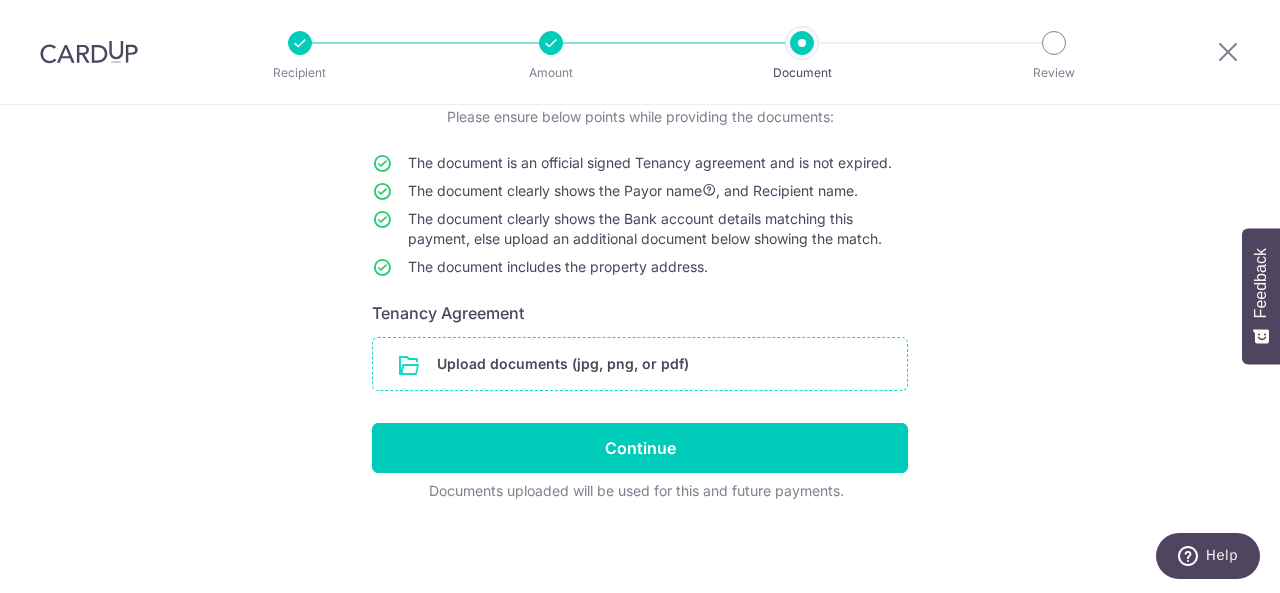click at bounding box center [640, 364] 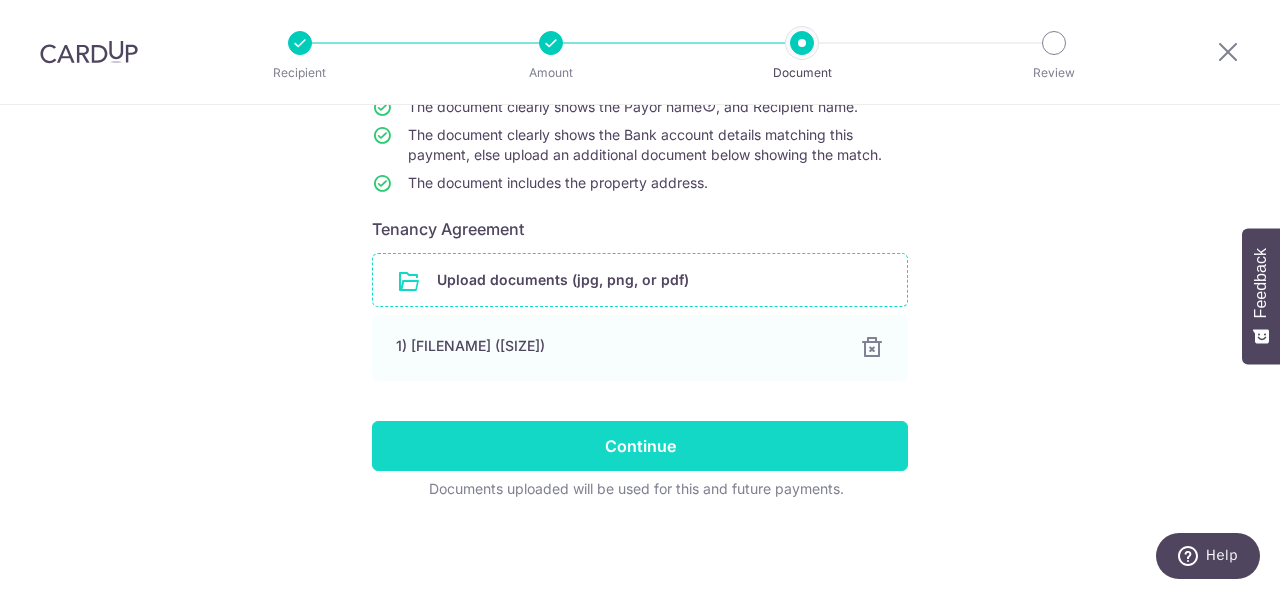scroll, scrollTop: 282, scrollLeft: 0, axis: vertical 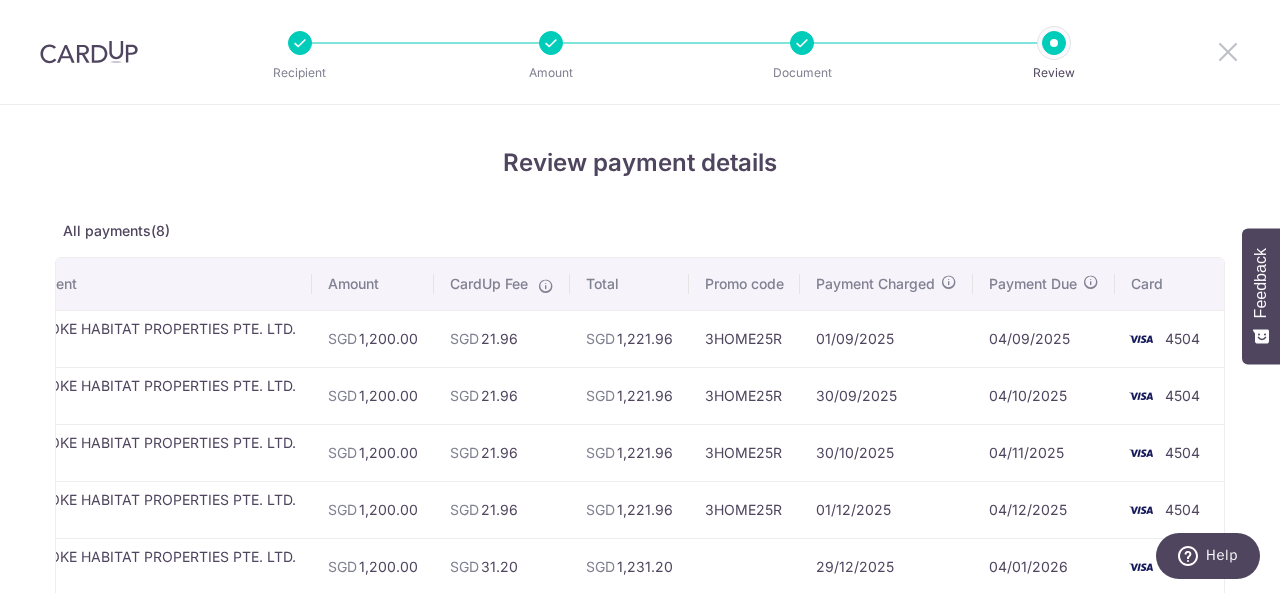 click at bounding box center [1228, 51] 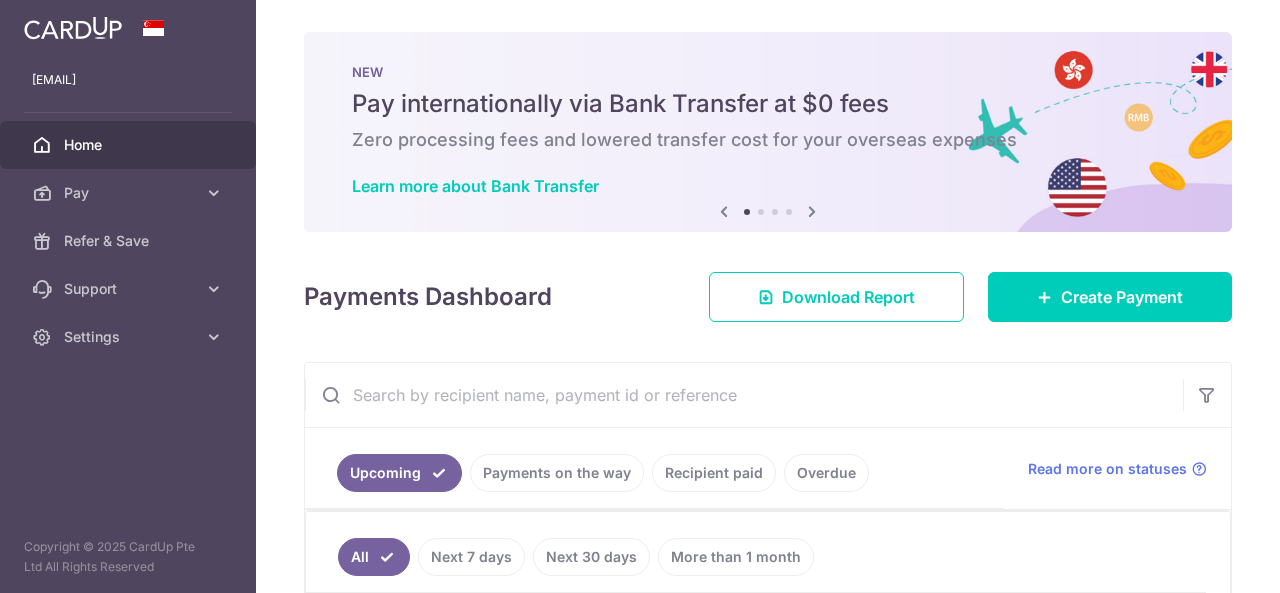 scroll, scrollTop: 0, scrollLeft: 0, axis: both 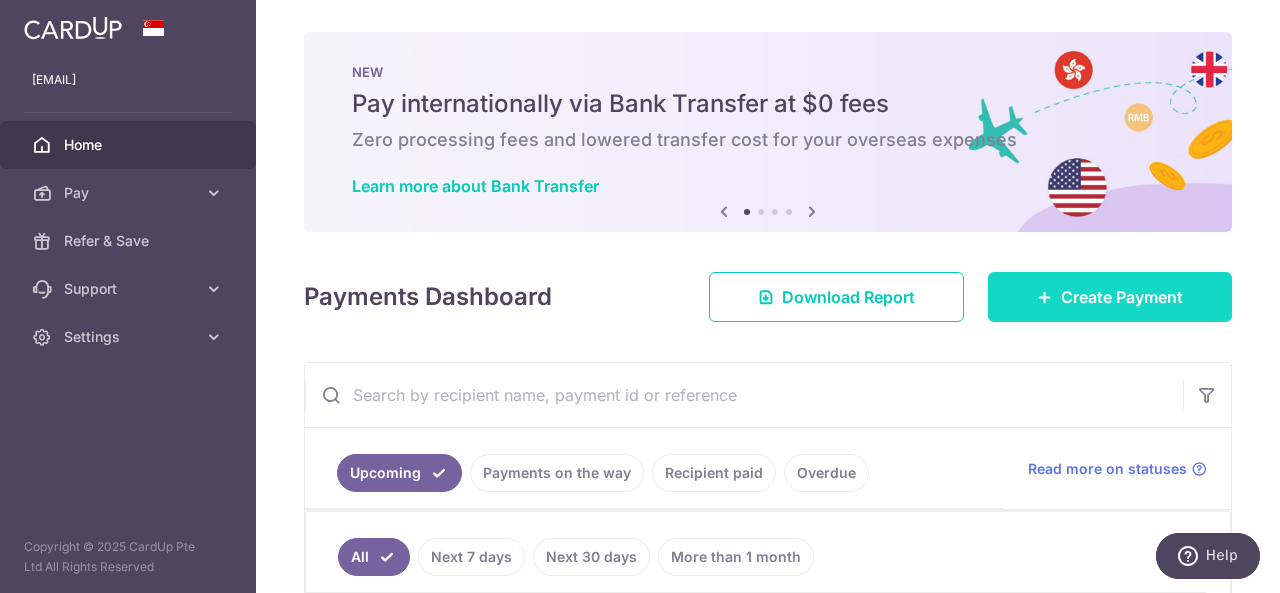 click on "Create Payment" at bounding box center [1122, 297] 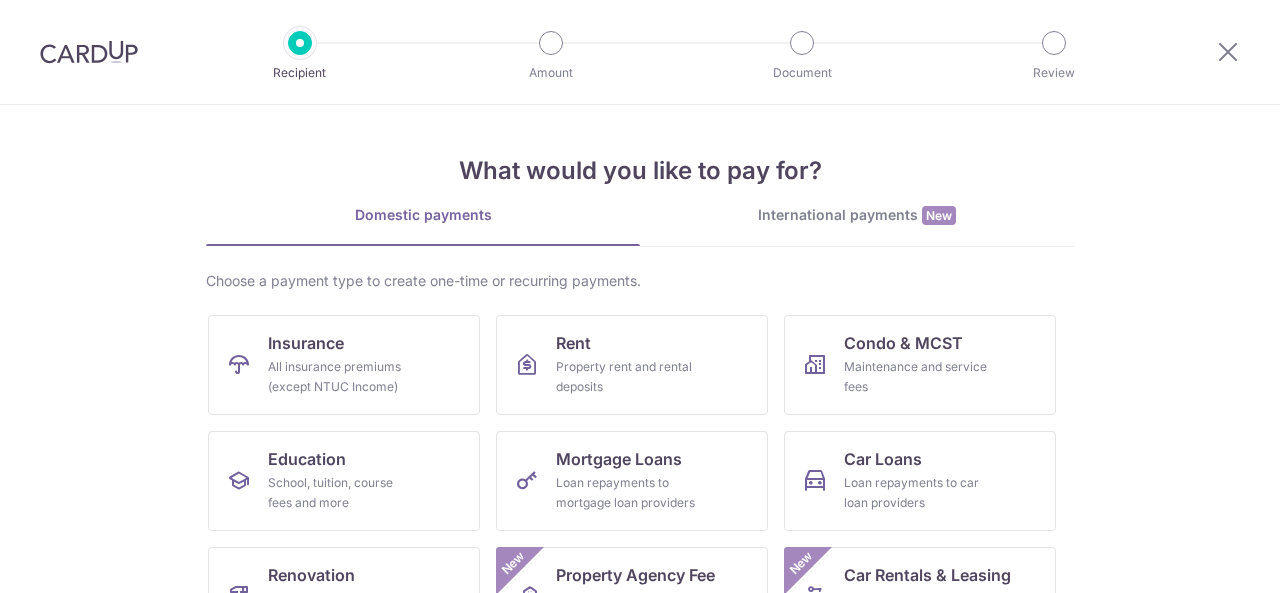 scroll, scrollTop: 0, scrollLeft: 0, axis: both 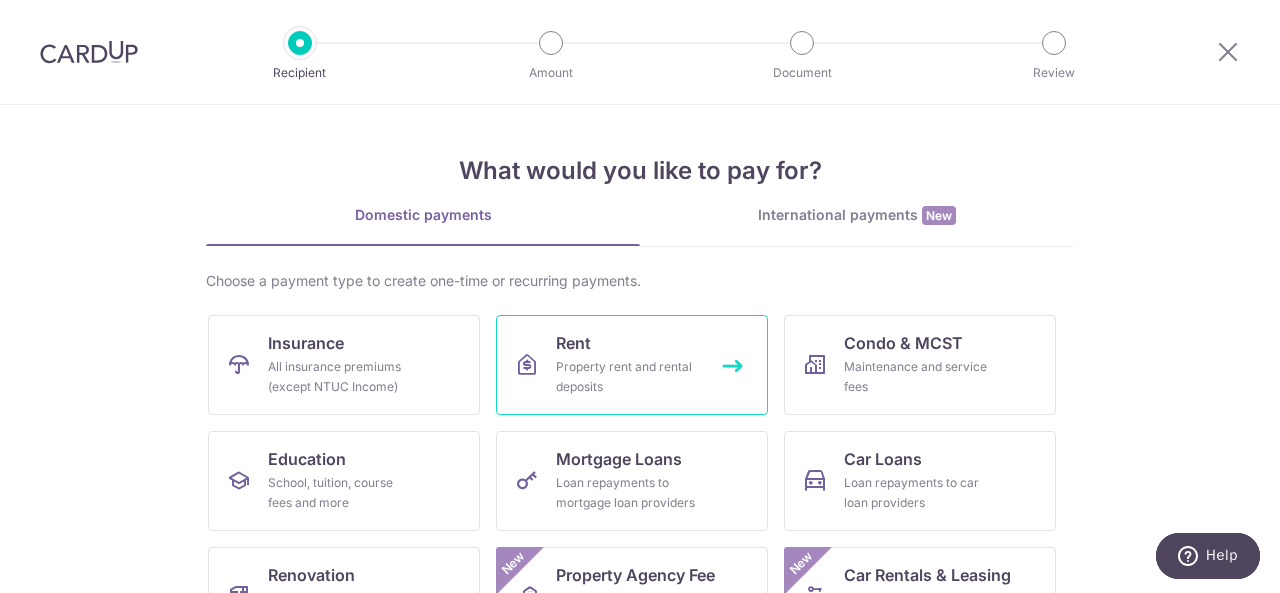 click on "Property rent and rental deposits" at bounding box center [628, 377] 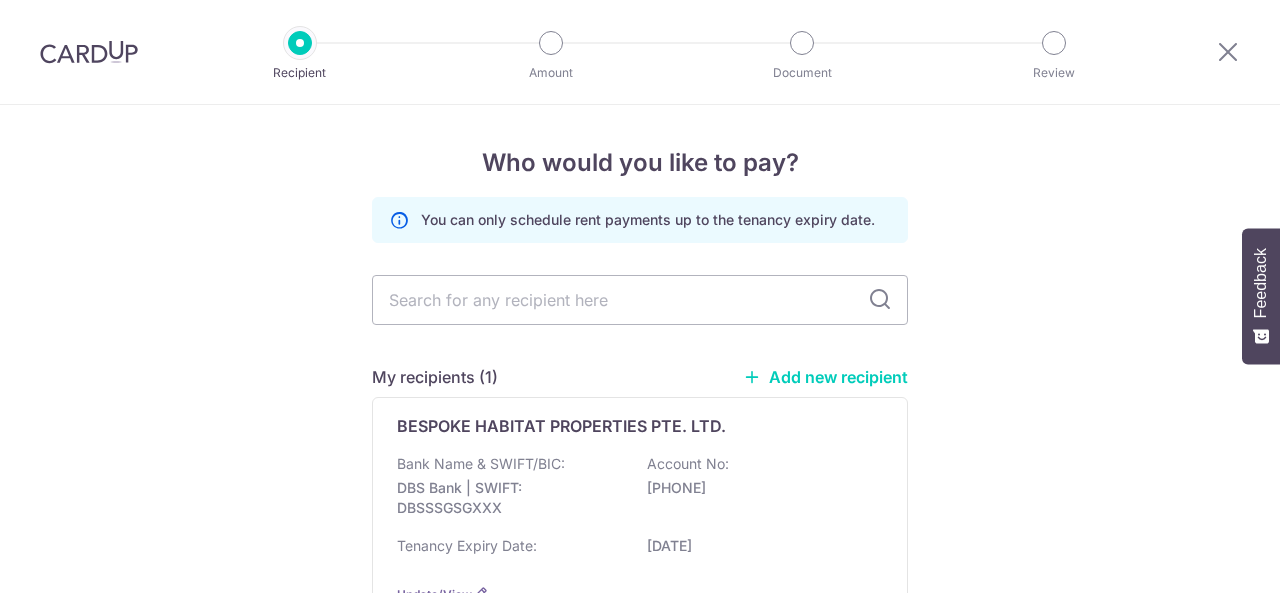 scroll, scrollTop: 0, scrollLeft: 0, axis: both 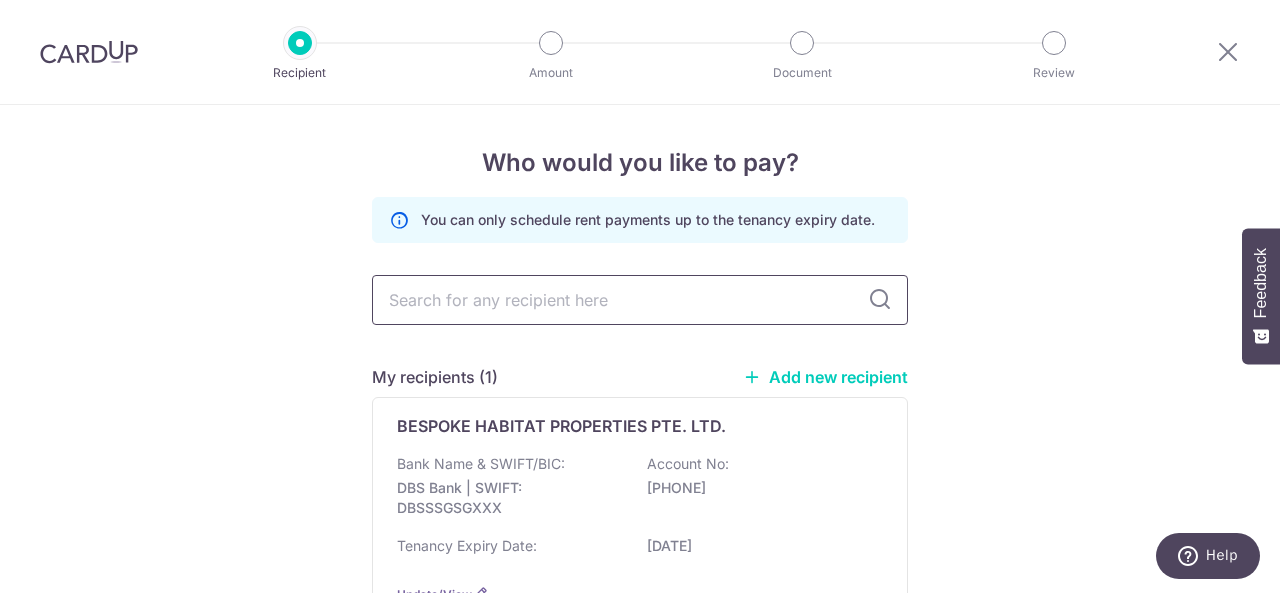drag, startPoint x: 0, startPoint y: 0, endPoint x: 524, endPoint y: 295, distance: 601.3327 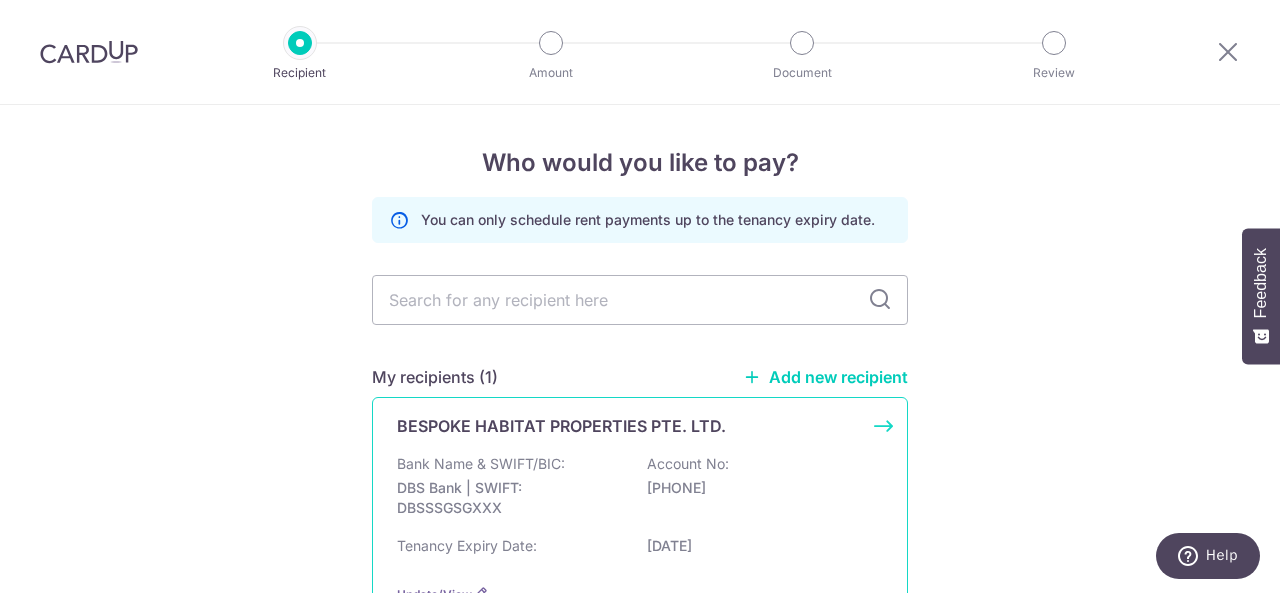 scroll, scrollTop: 152, scrollLeft: 0, axis: vertical 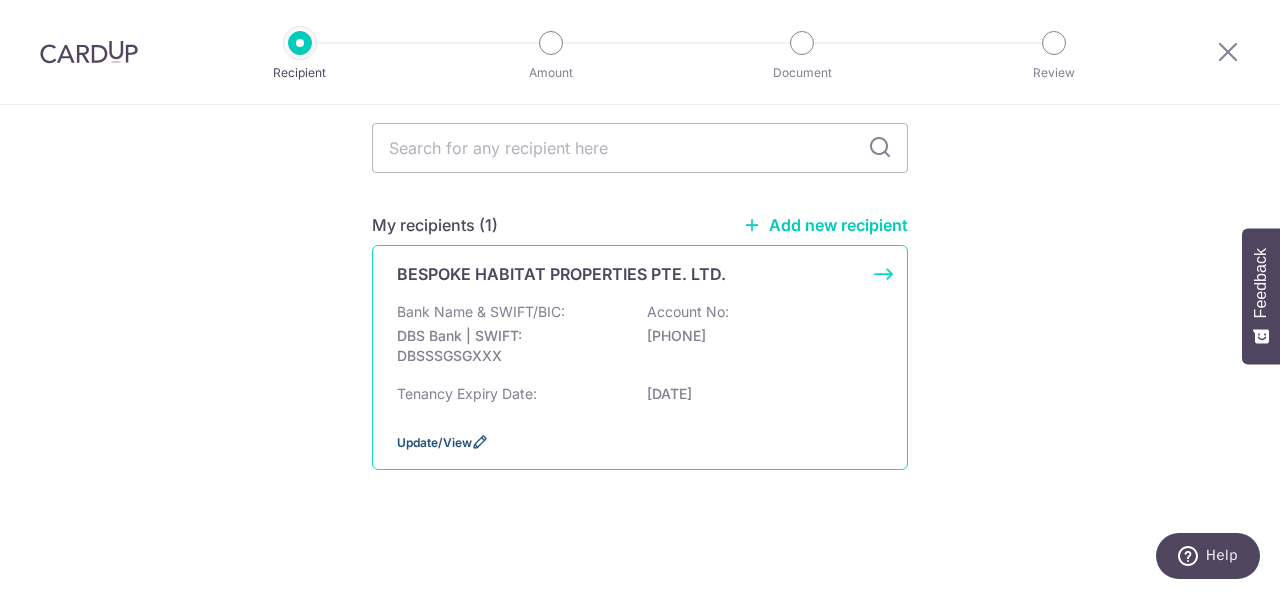 click on "Update/View" at bounding box center (434, 442) 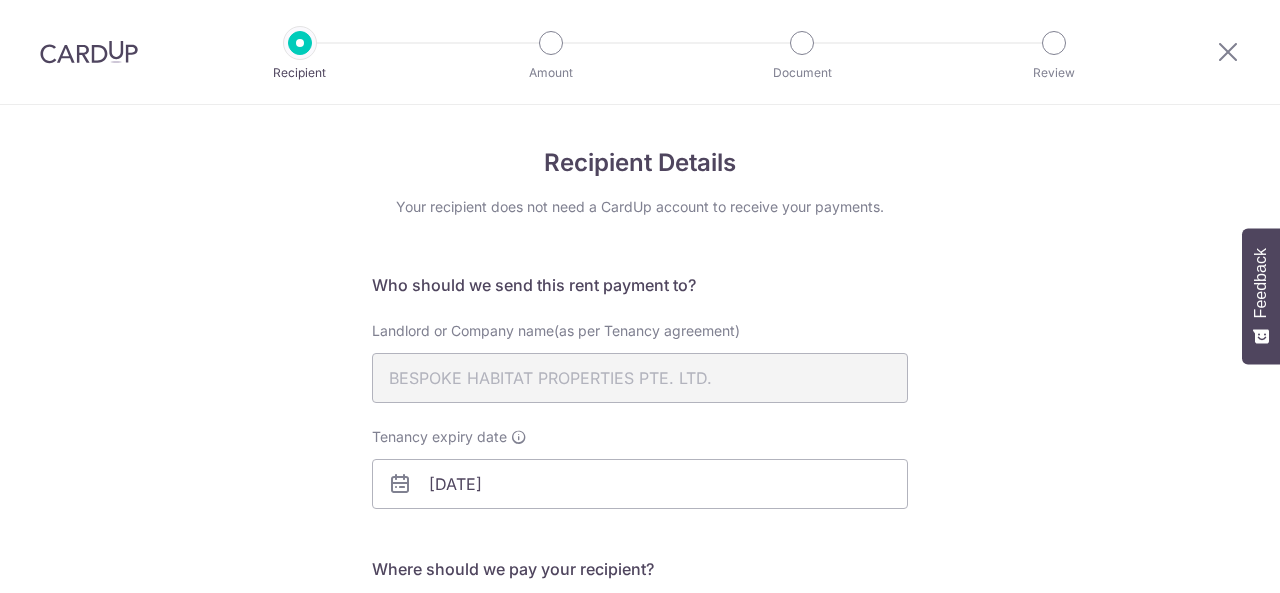 scroll, scrollTop: 0, scrollLeft: 0, axis: both 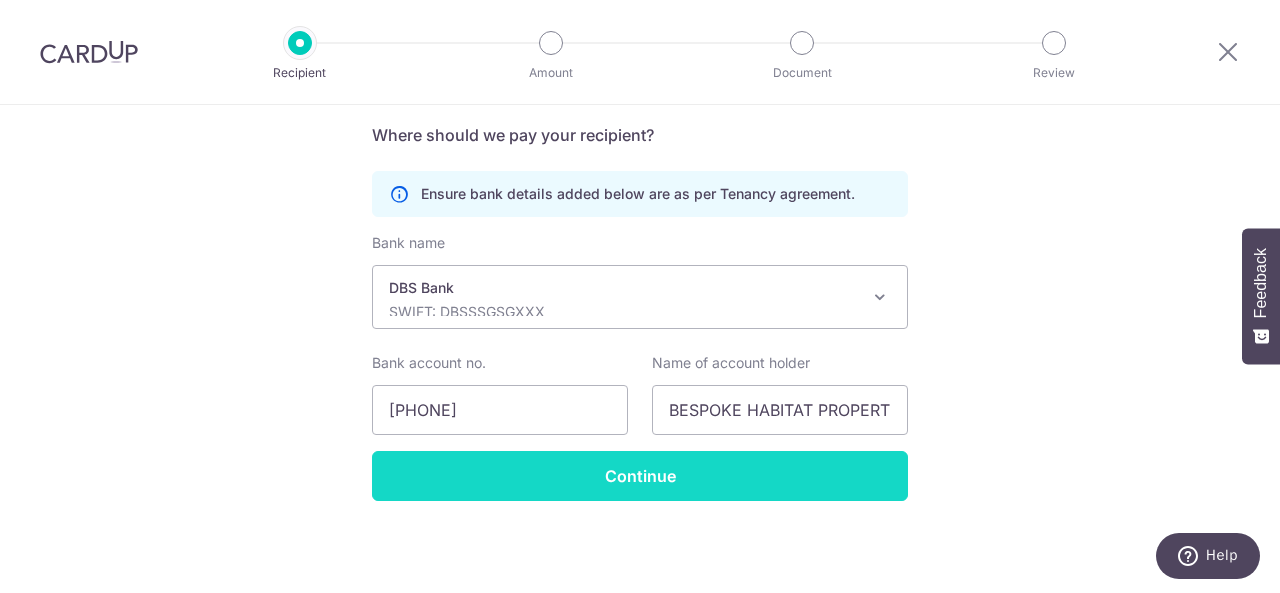 click on "Continue" at bounding box center [640, 476] 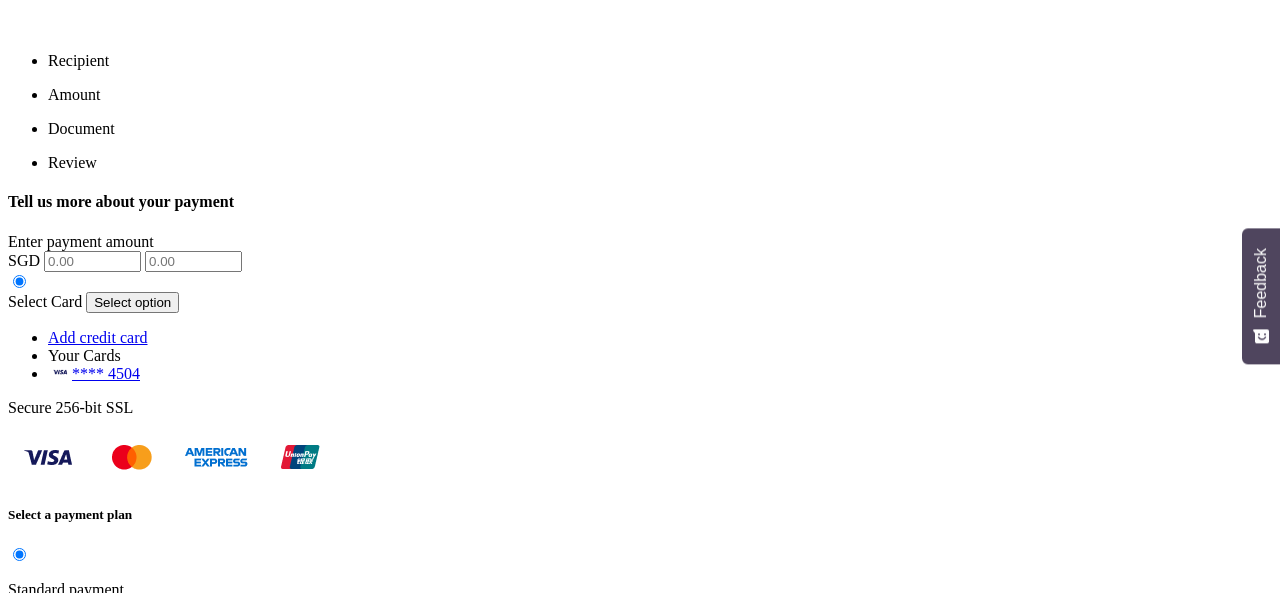 scroll, scrollTop: 0, scrollLeft: 0, axis: both 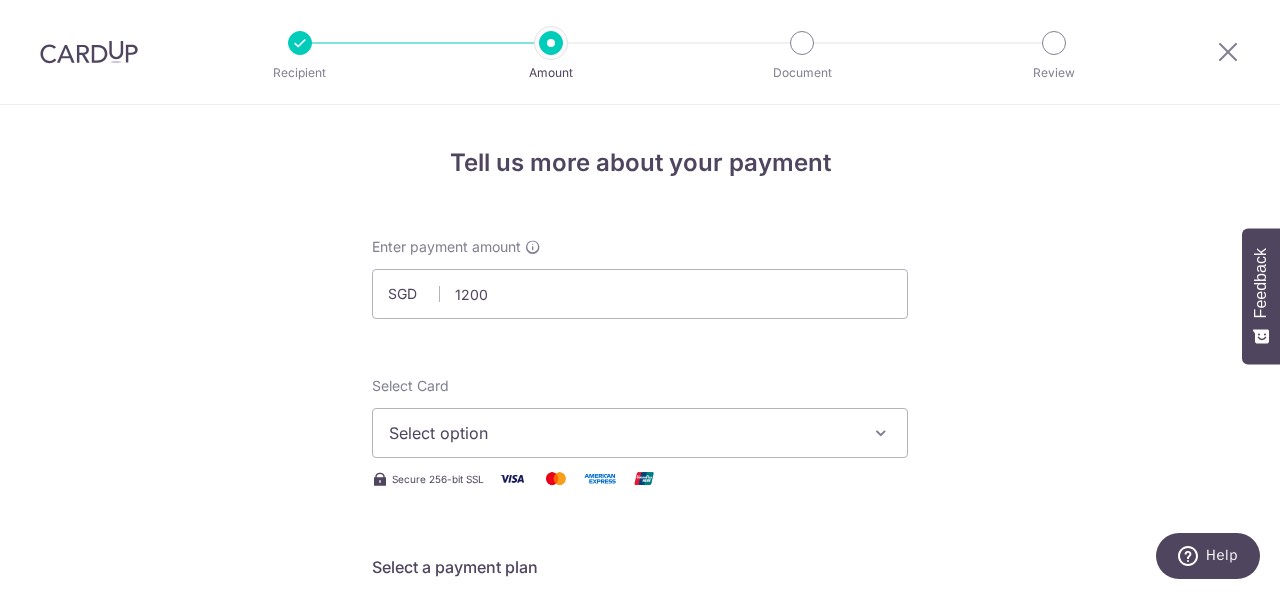 type on "1,200.00" 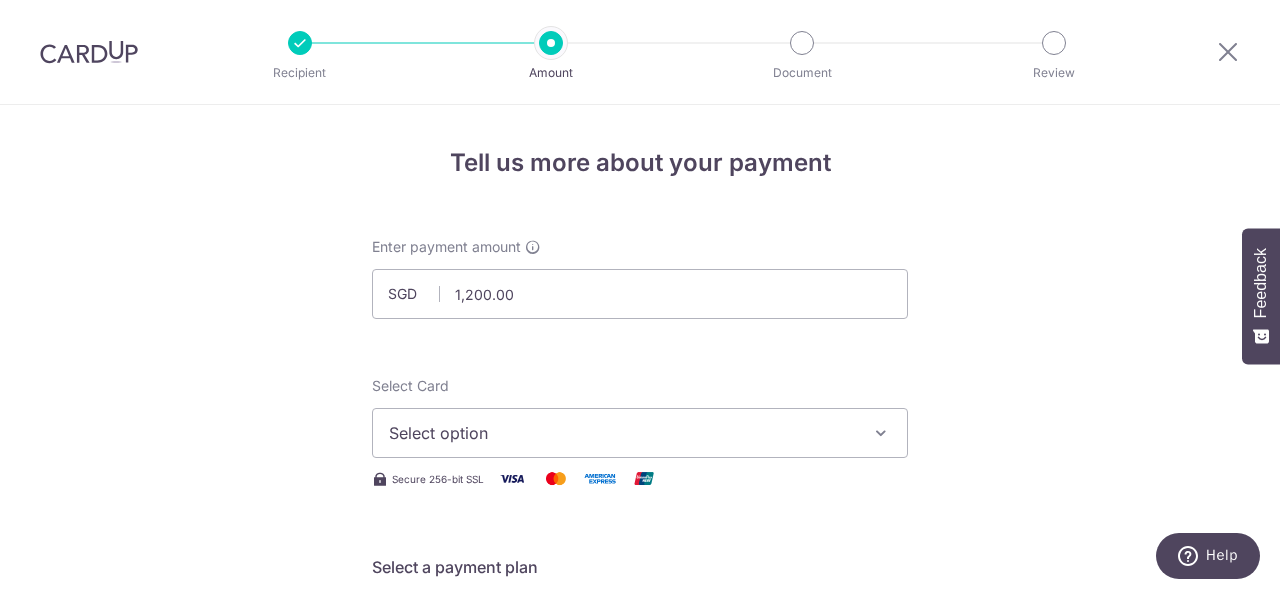 click on "Tell us more about your payment
Enter payment amount
SGD
1,200.00
1200.00
Select Card
Select option
Add credit card
Your Cards
**** [LAST 4 DIGITS]
Secure 256-bit SSL
Text
New card details
Card
Secure 256-bit SSL" at bounding box center (640, 1009) 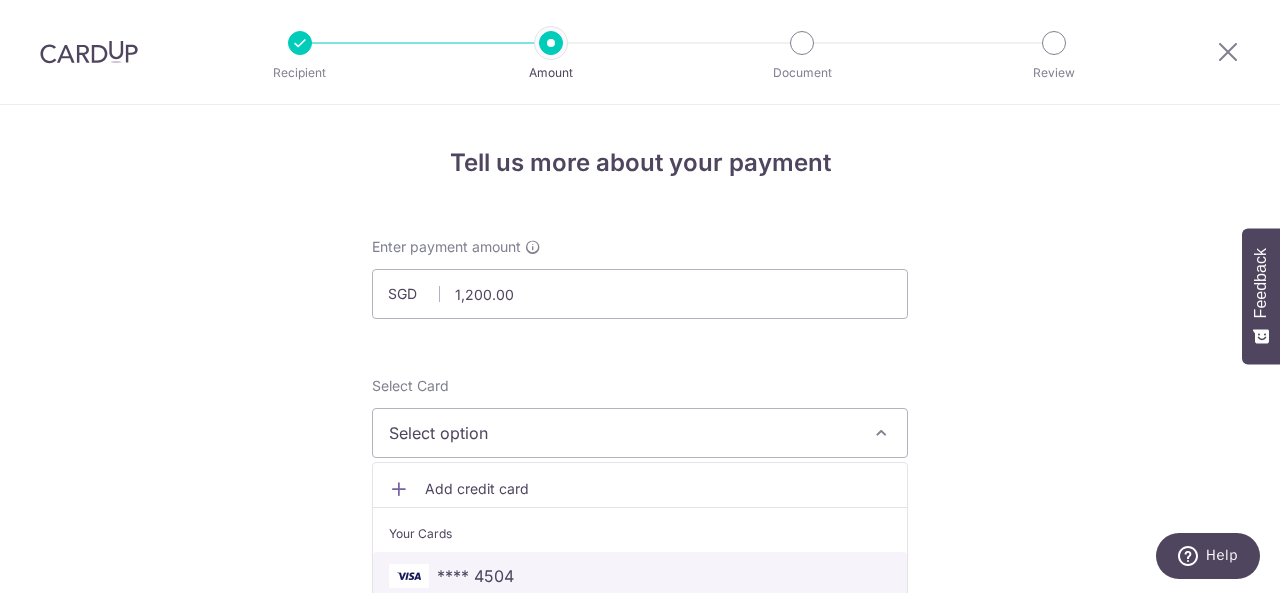 click on "**** 4504" at bounding box center (475, 576) 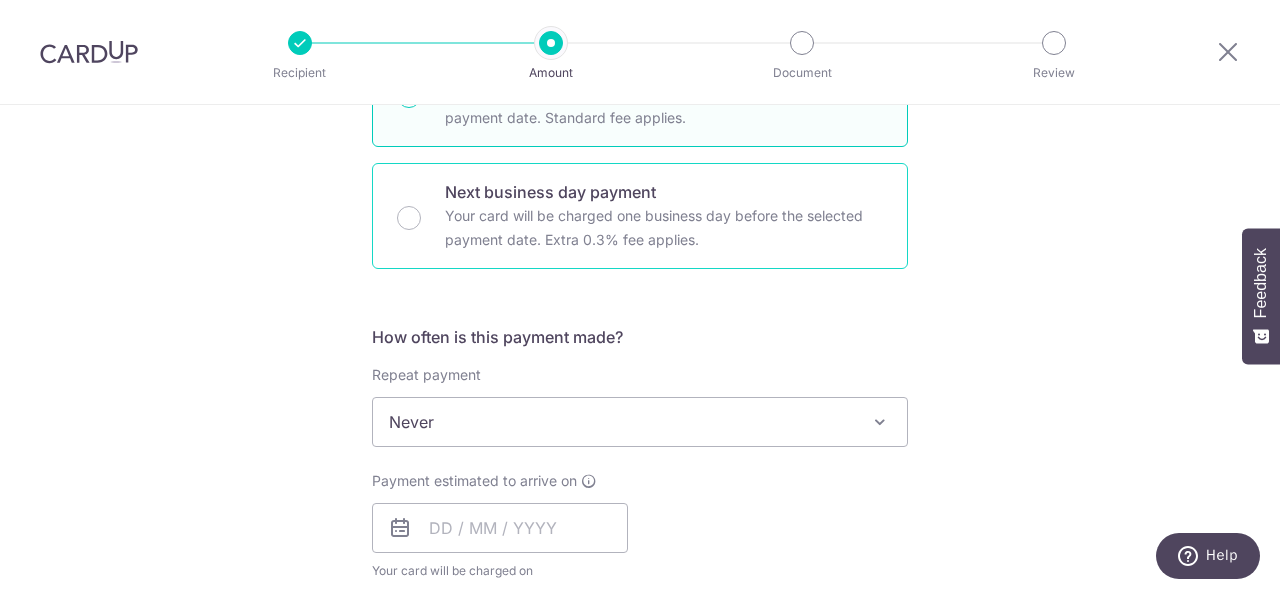 scroll, scrollTop: 600, scrollLeft: 0, axis: vertical 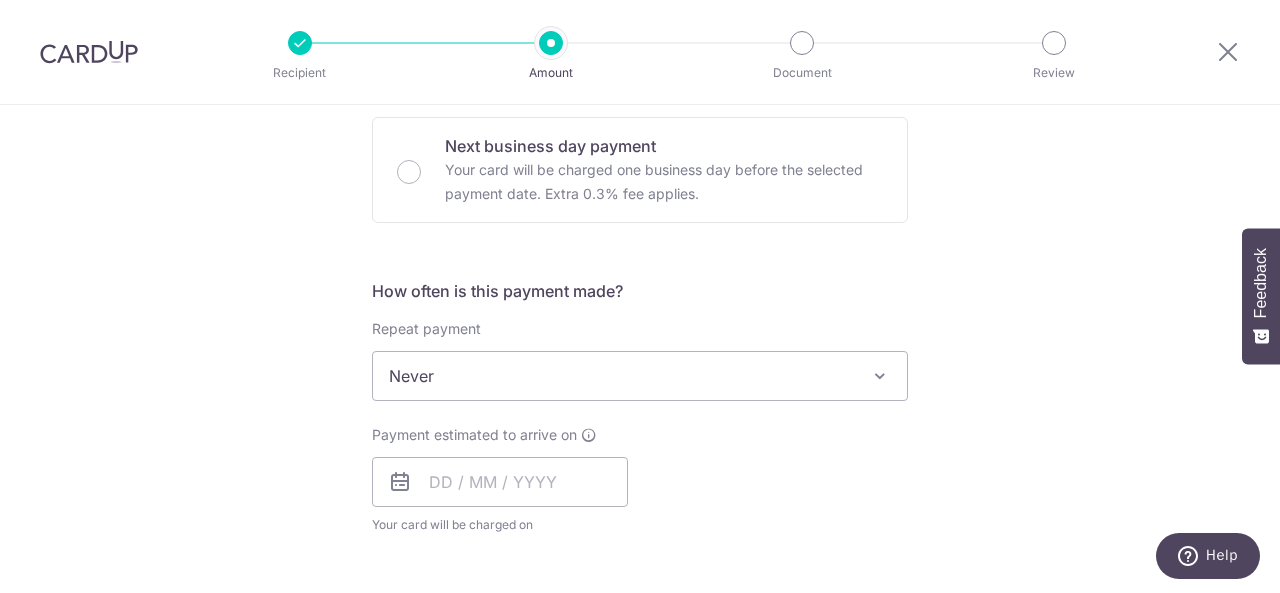 click on "Never" at bounding box center [640, 376] 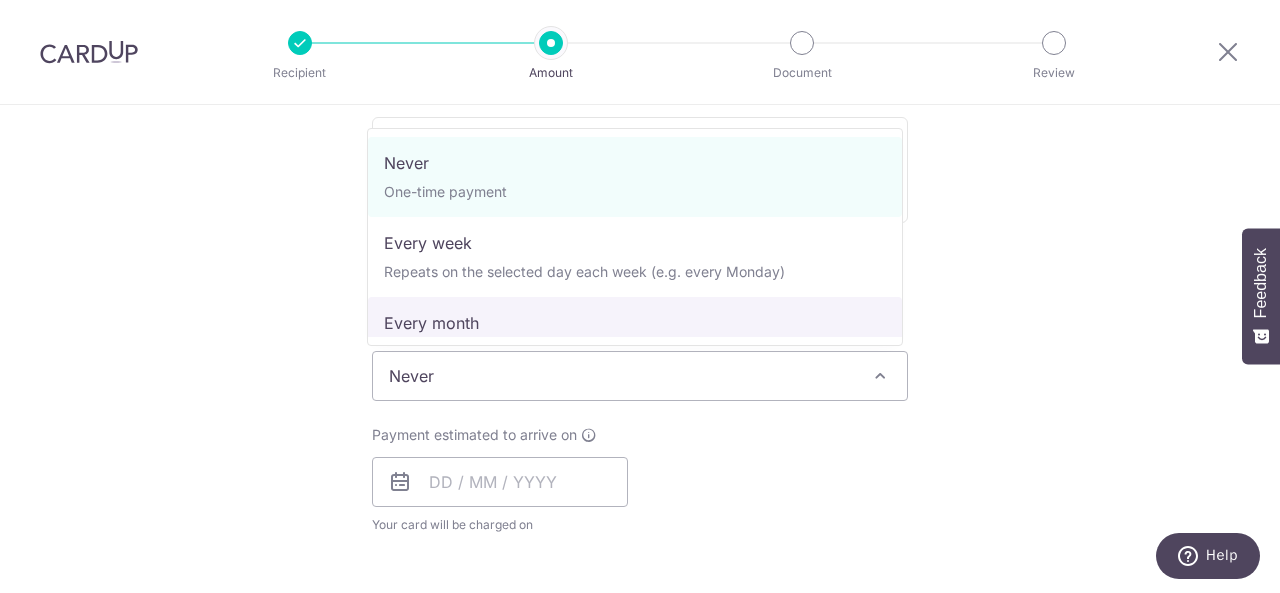 select on "3" 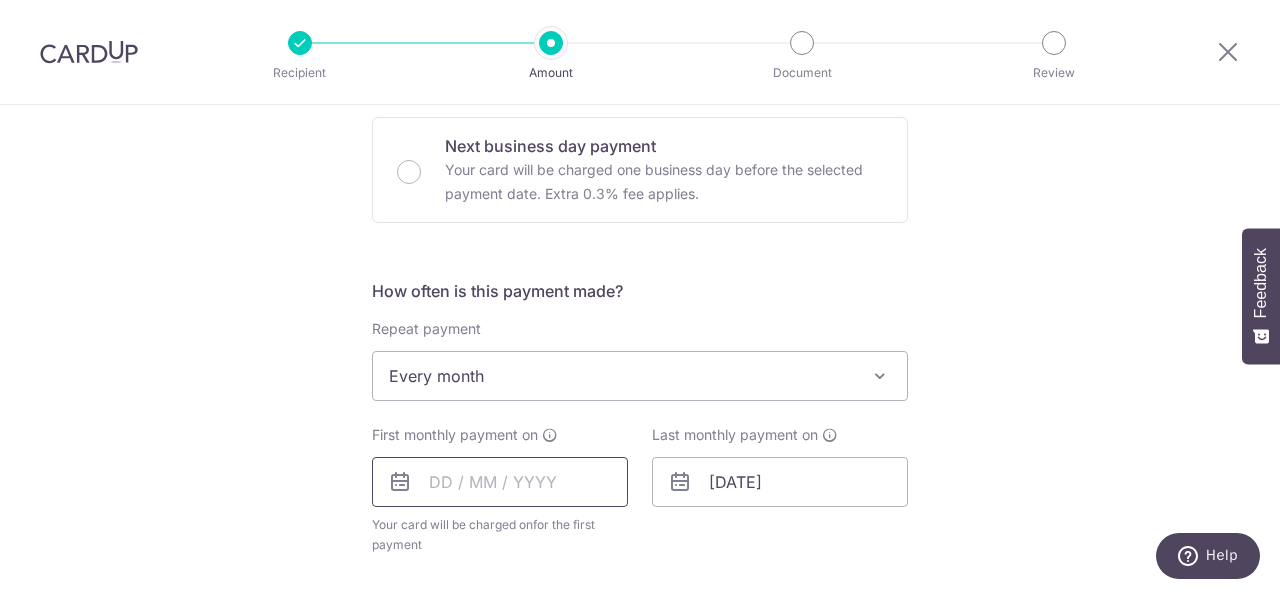 click at bounding box center (500, 482) 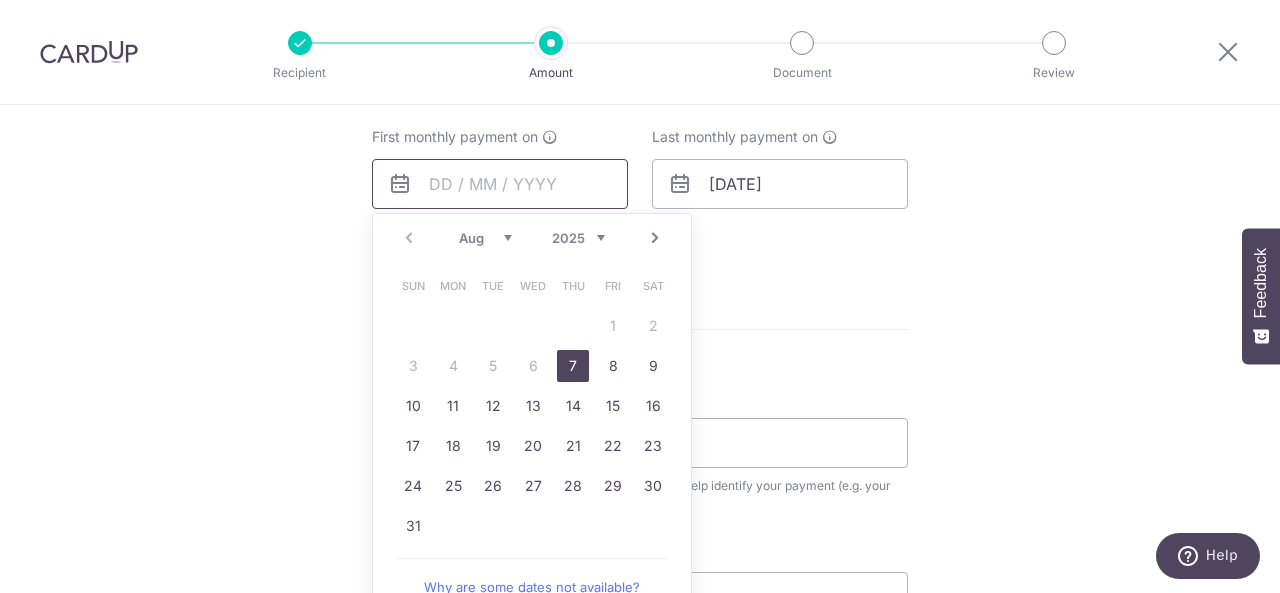 scroll, scrollTop: 1000, scrollLeft: 0, axis: vertical 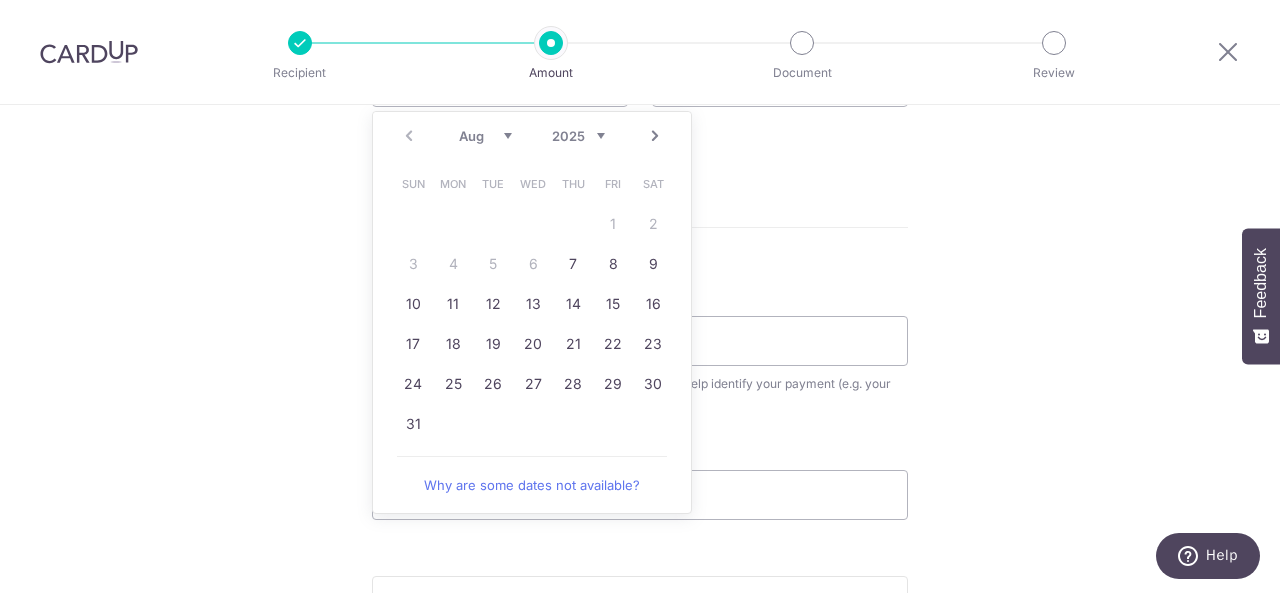 click on "Next" at bounding box center (655, 136) 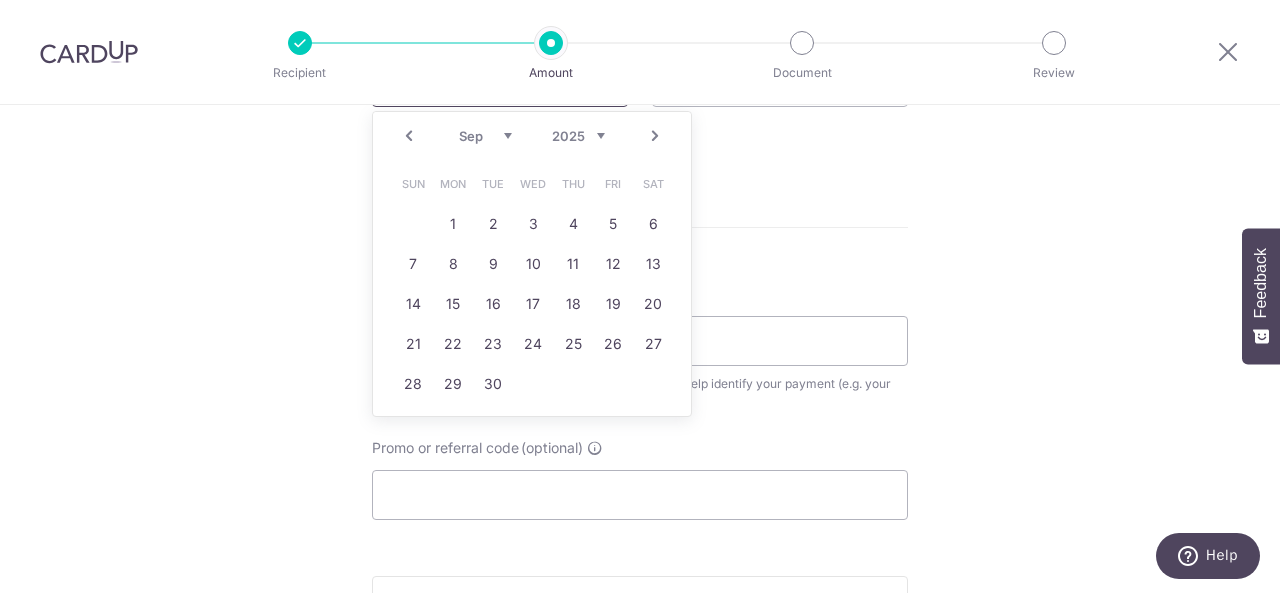 scroll, scrollTop: 730, scrollLeft: 0, axis: vertical 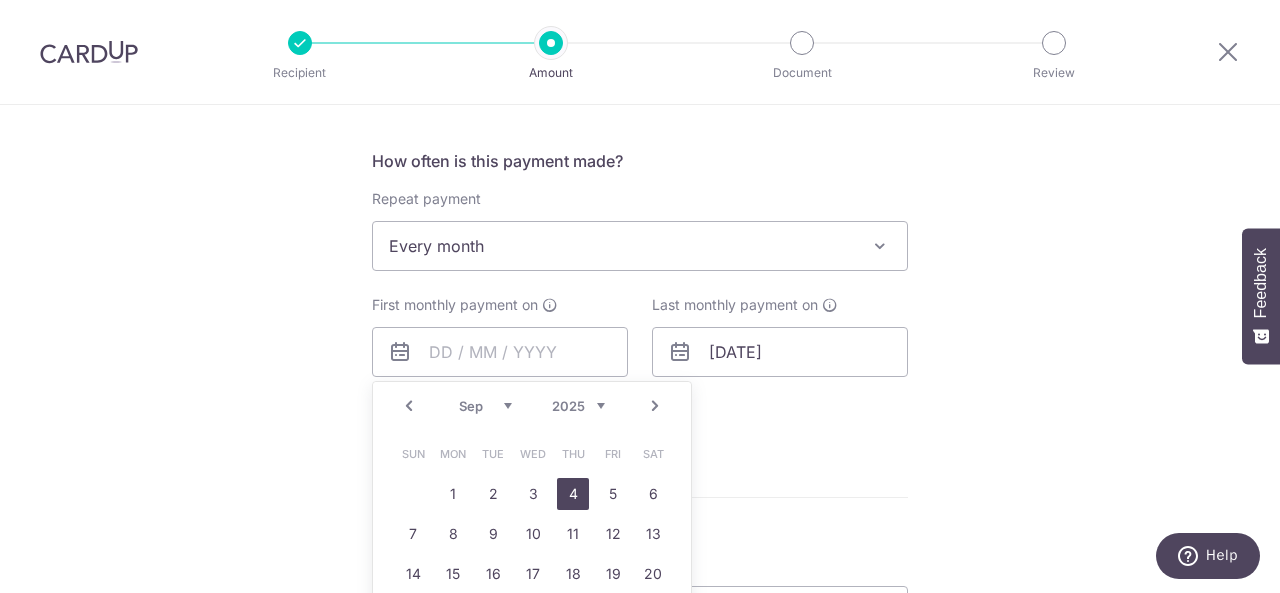 click on "4" at bounding box center (573, 494) 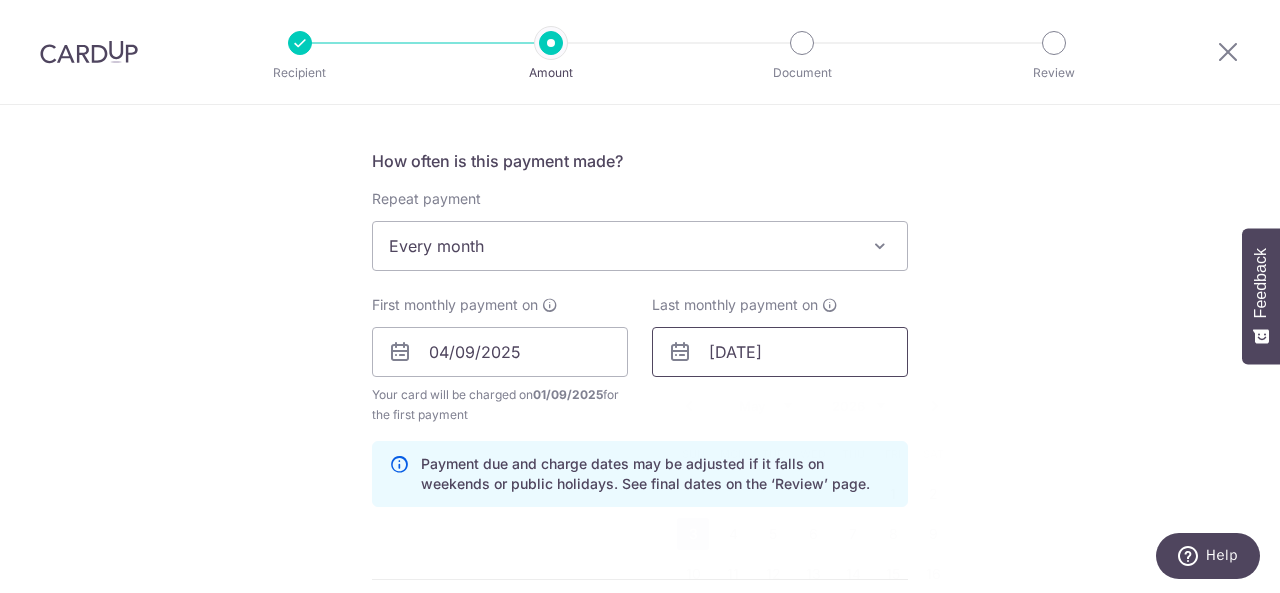 click on "[DATE]" at bounding box center [780, 352] 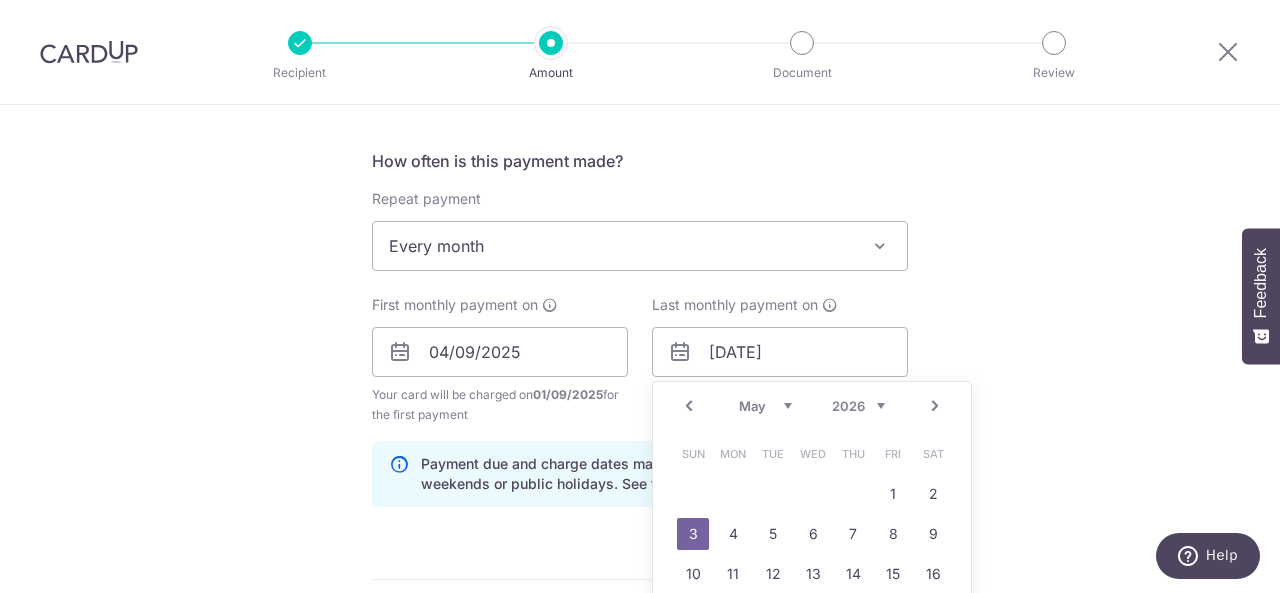 click on "Prev" at bounding box center (689, 406) 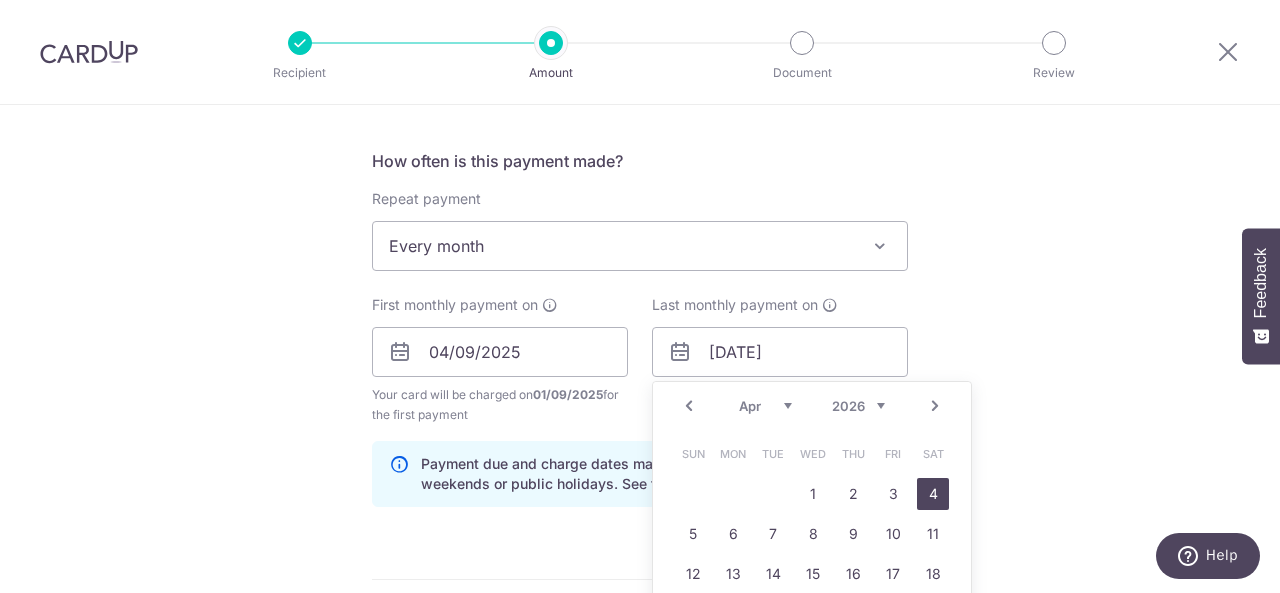 click on "4" at bounding box center (933, 494) 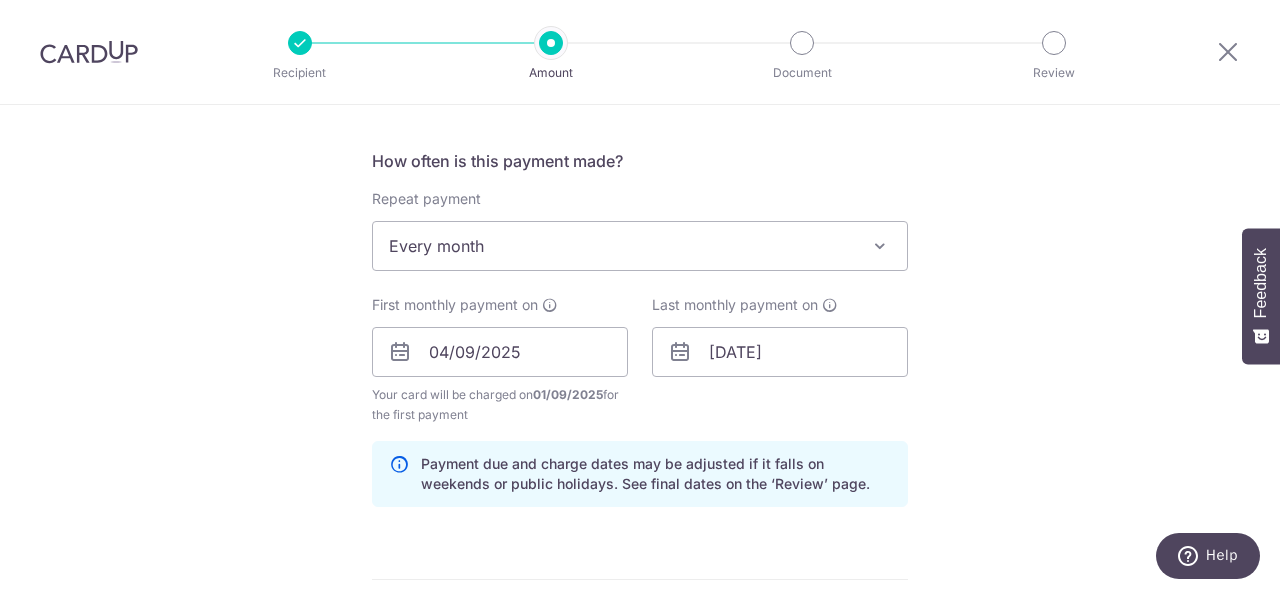click on "Tell us more about your payment
Enter payment amount
SGD
1,200.00
1200.00
Select Card
**** [LAST 4 DIGITS]
Add credit card
Your Cards
**** [LAST 4 DIGITS]
Secure 256-bit SSL
Text
New card details
Card
Secure 256-bit SSL" at bounding box center (640, 330) 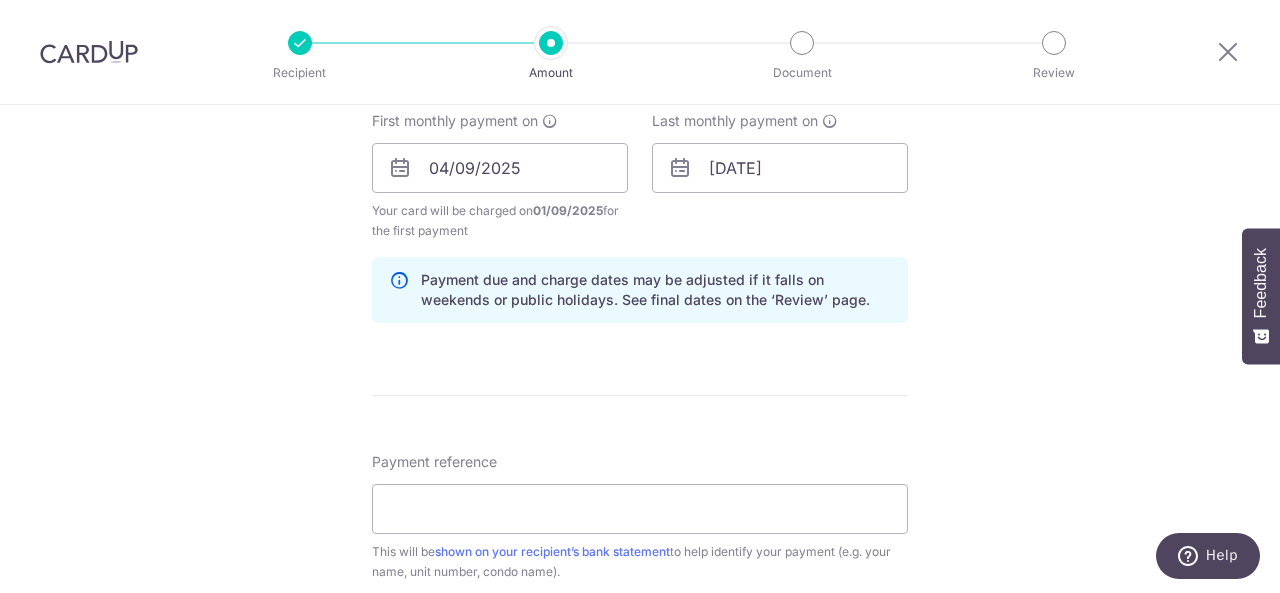 scroll, scrollTop: 930, scrollLeft: 0, axis: vertical 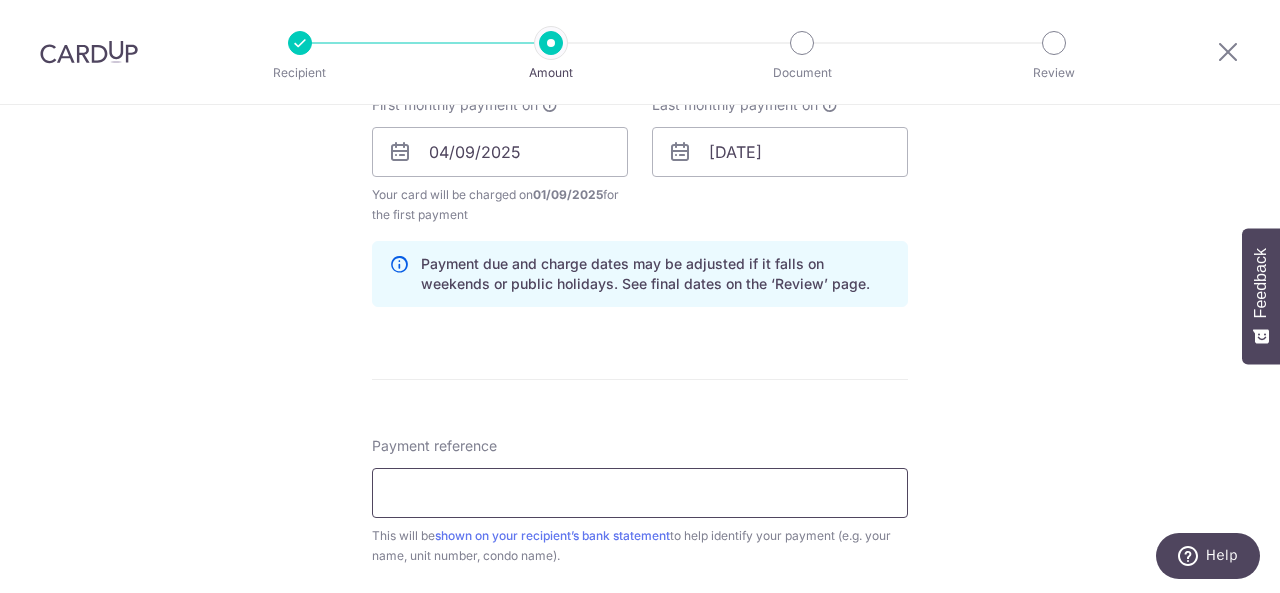 click on "Payment reference" at bounding box center [640, 493] 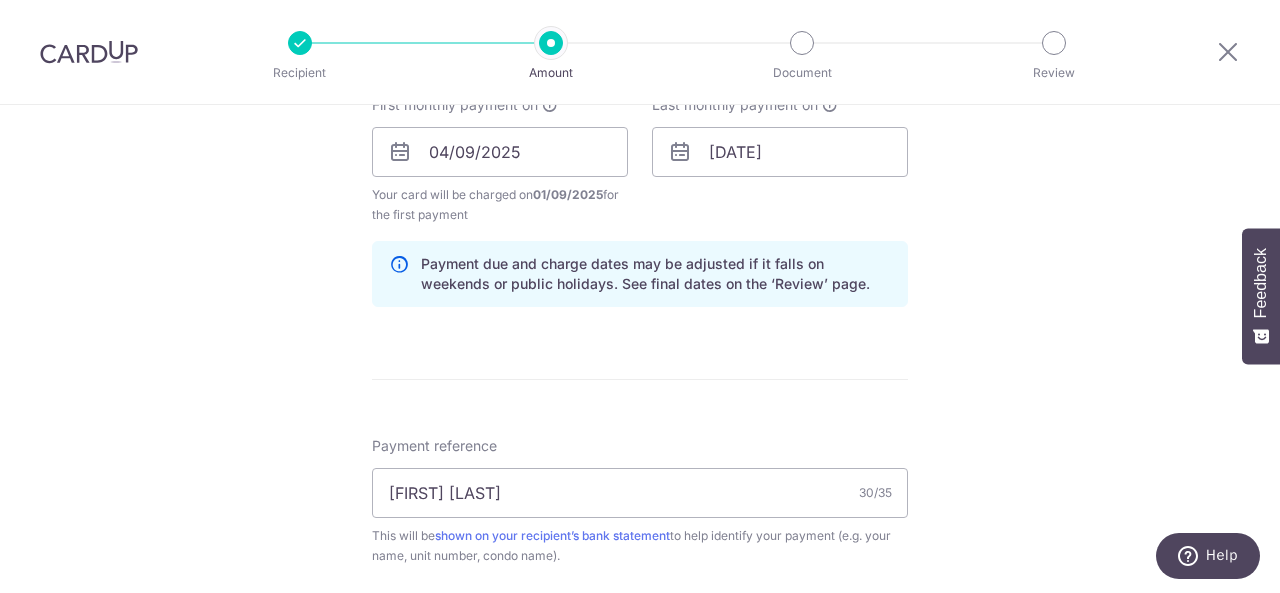 click on "Tell us more about your payment
Enter payment amount
SGD
1,200.00
1200.00
Select Card
**** [LAST 4 DIGITS]
Add credit card
Your Cards
**** [LAST 4 DIGITS]
Secure 256-bit SSL
Text
New card details
Card
Secure 256-bit SSL" at bounding box center [640, 130] 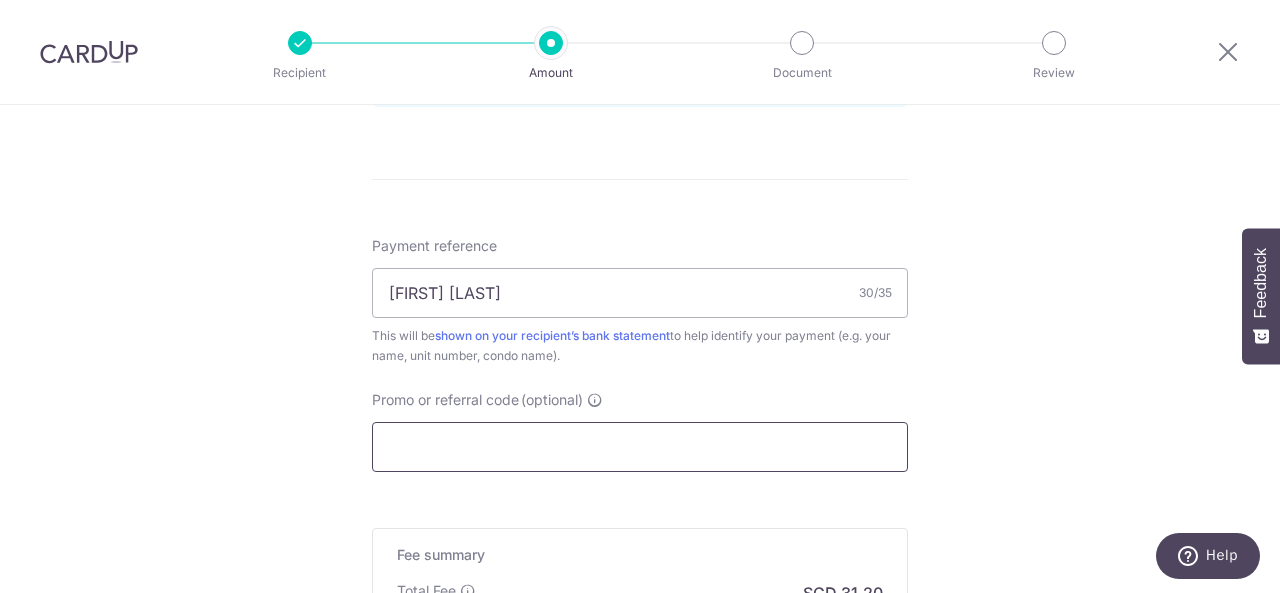 click on "Promo or referral code
(optional)" at bounding box center (640, 447) 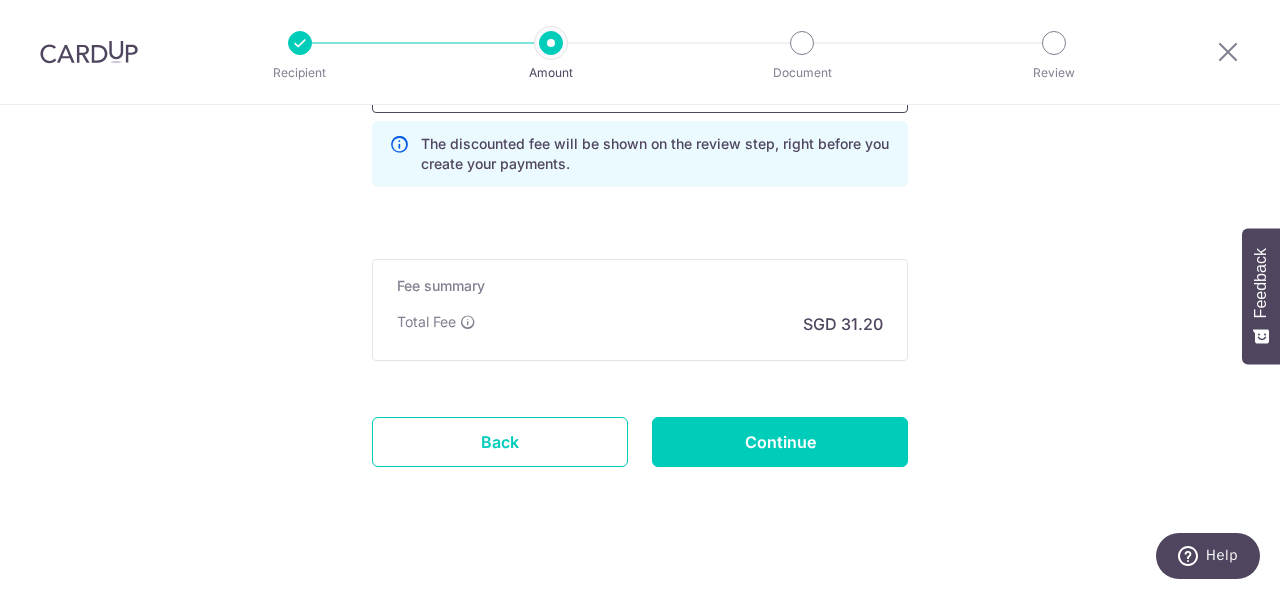 scroll, scrollTop: 1507, scrollLeft: 0, axis: vertical 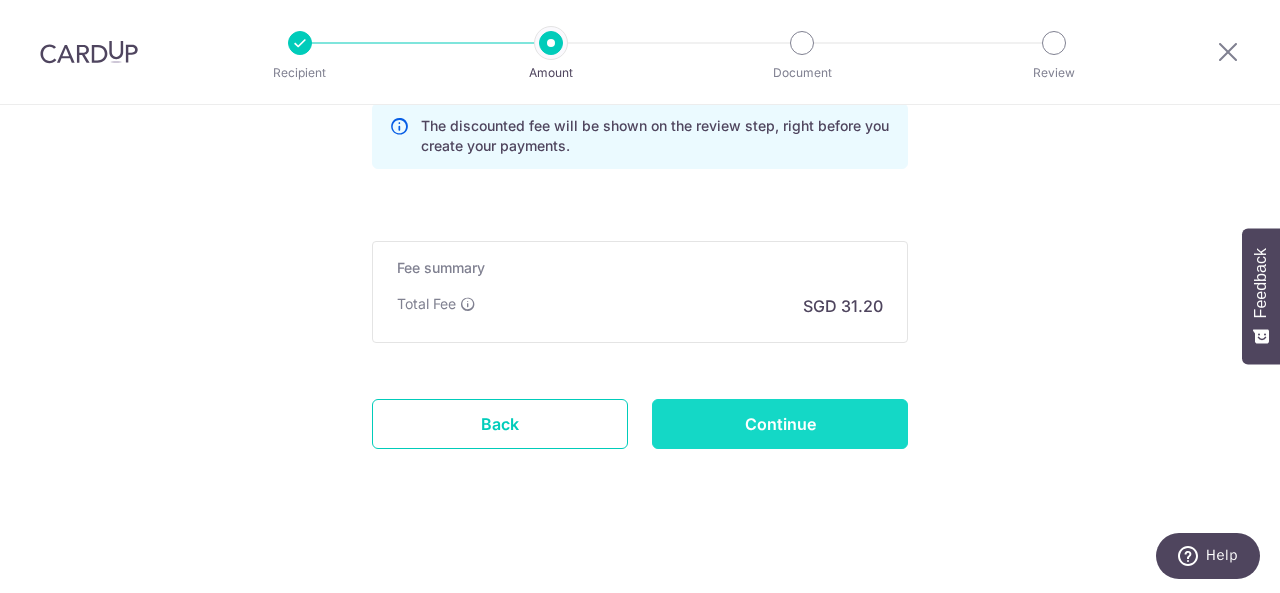 type on "SAVERENT179" 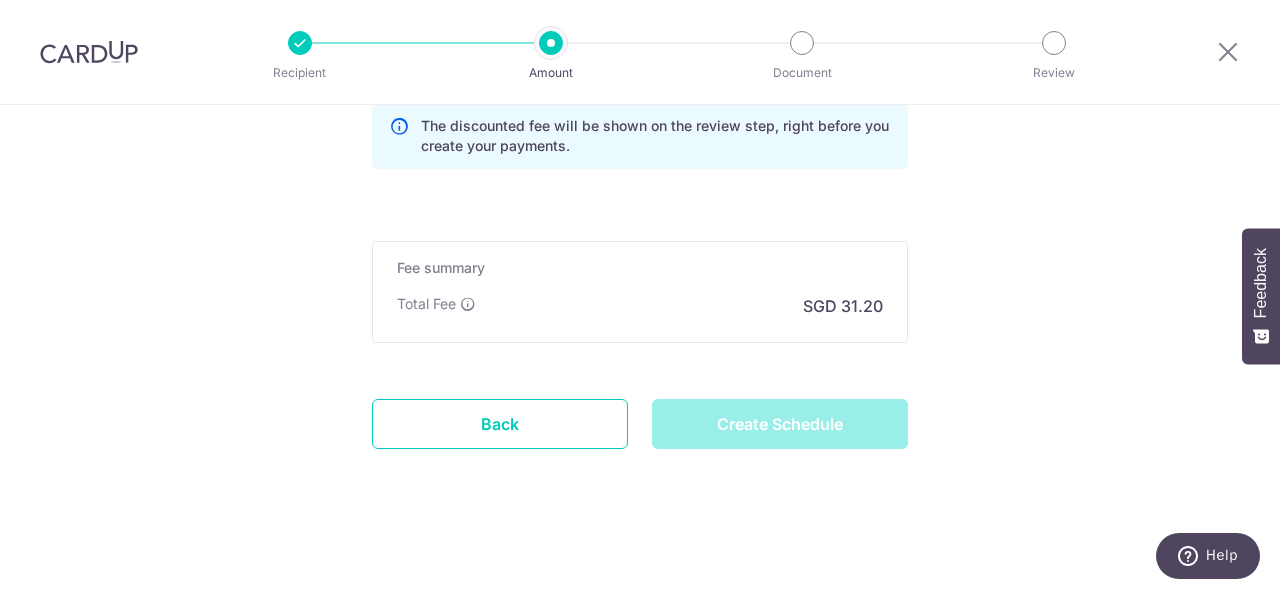 type on "Create Schedule" 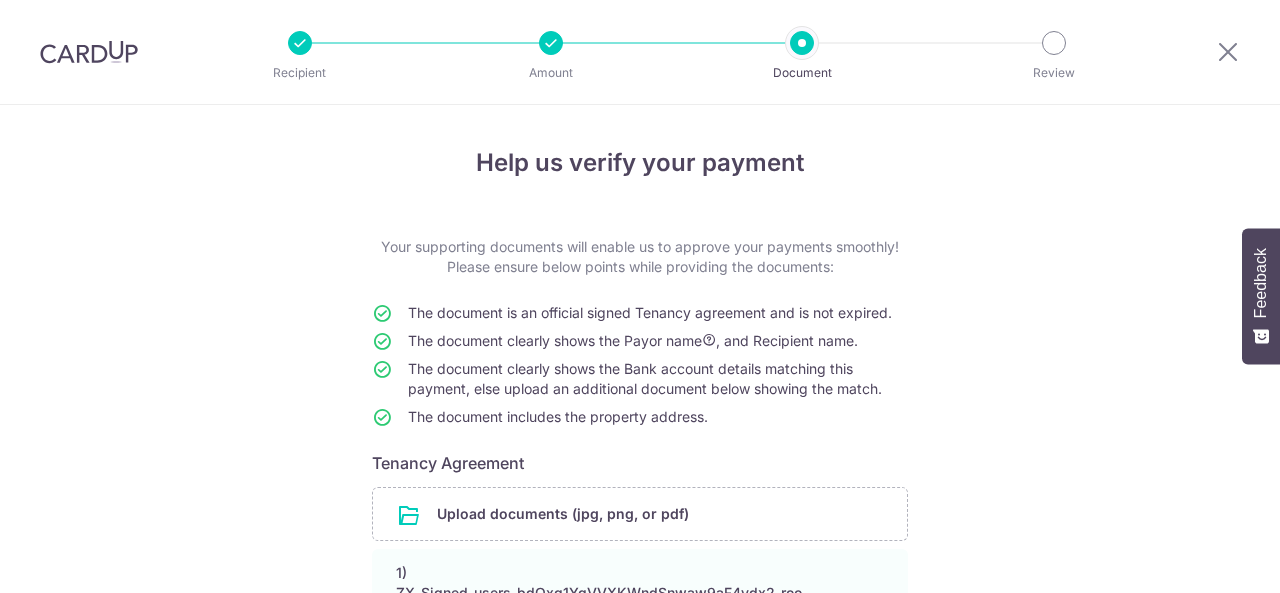 scroll, scrollTop: 0, scrollLeft: 0, axis: both 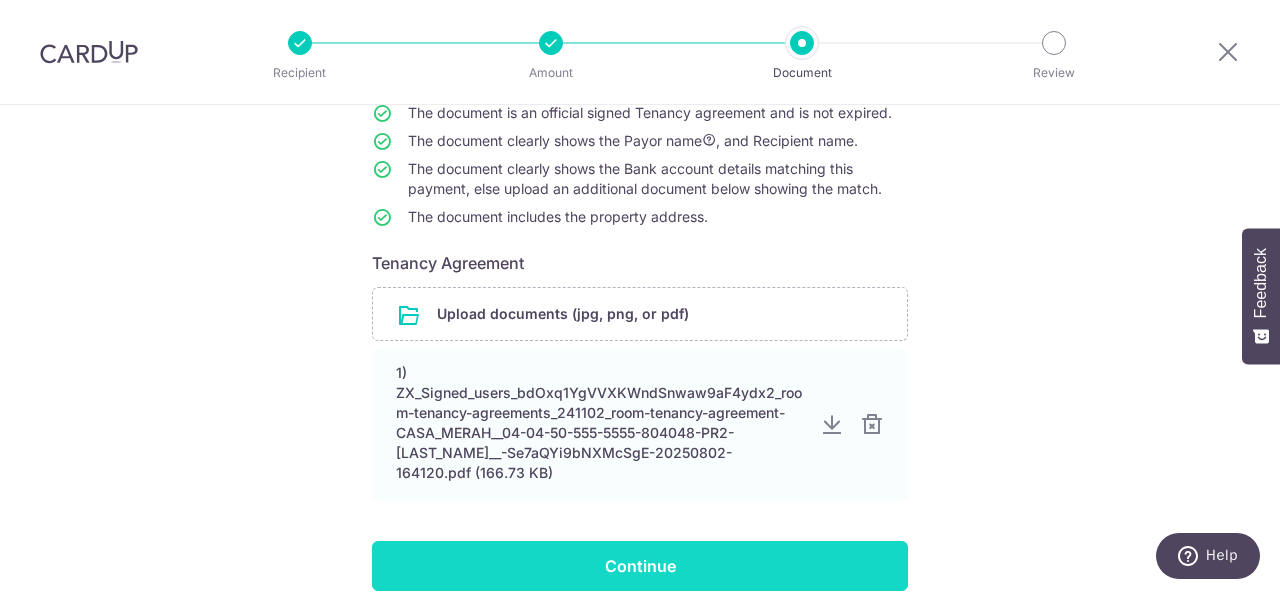 click on "Continue" at bounding box center (640, 566) 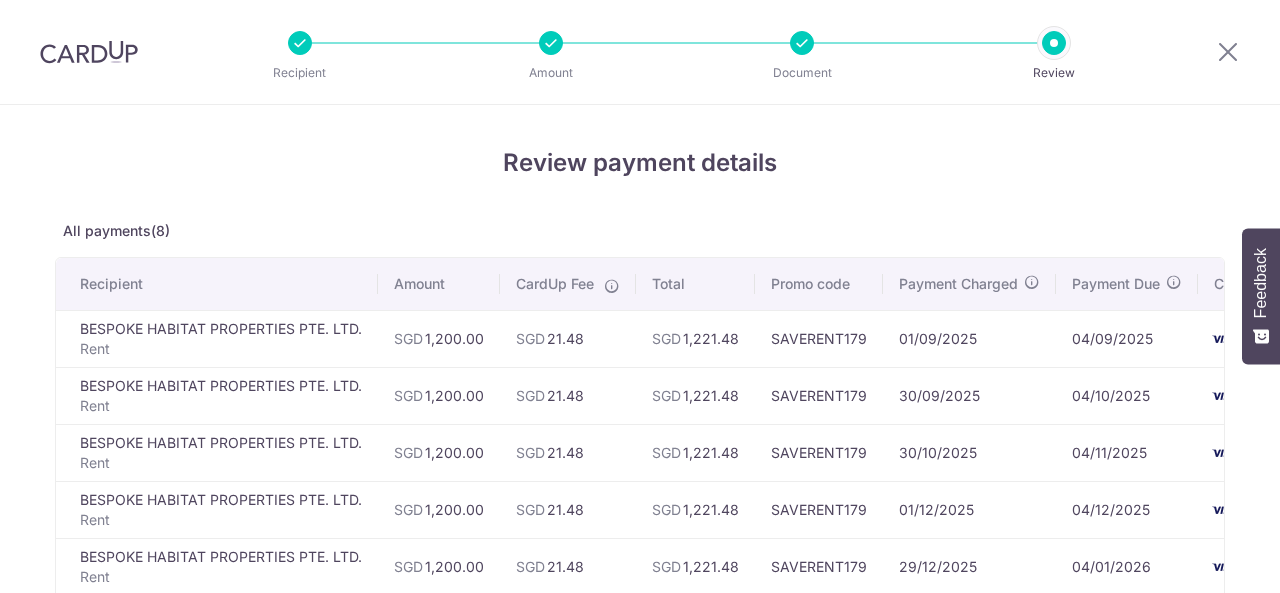 scroll, scrollTop: 0, scrollLeft: 0, axis: both 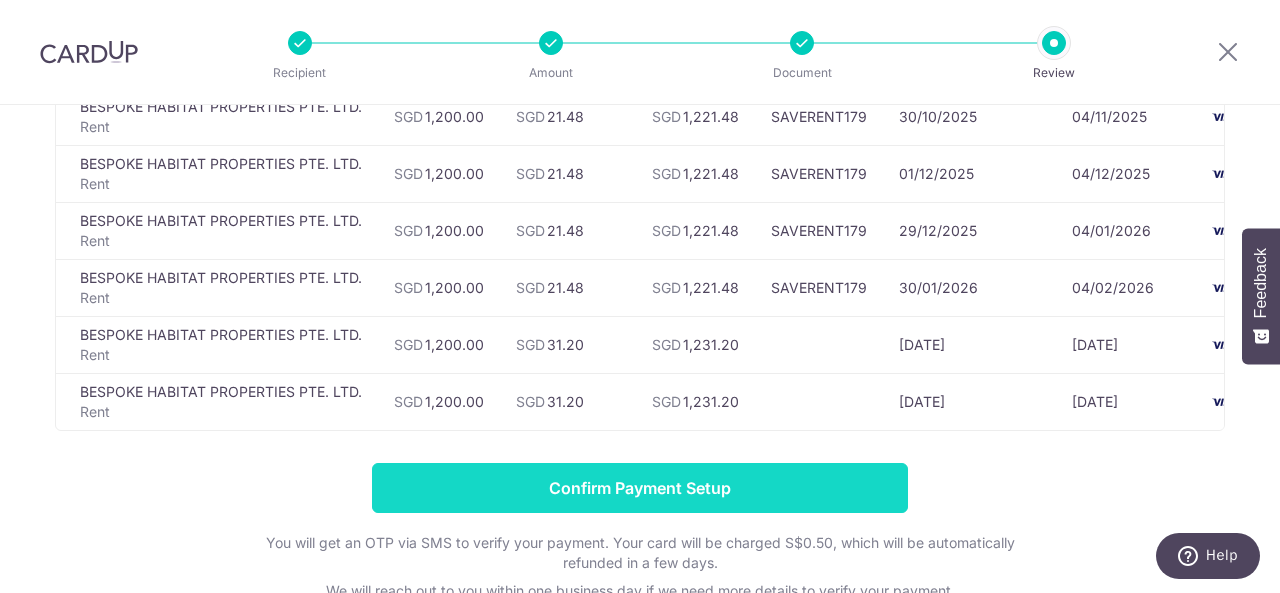 click on "Confirm Payment Setup" at bounding box center (640, 488) 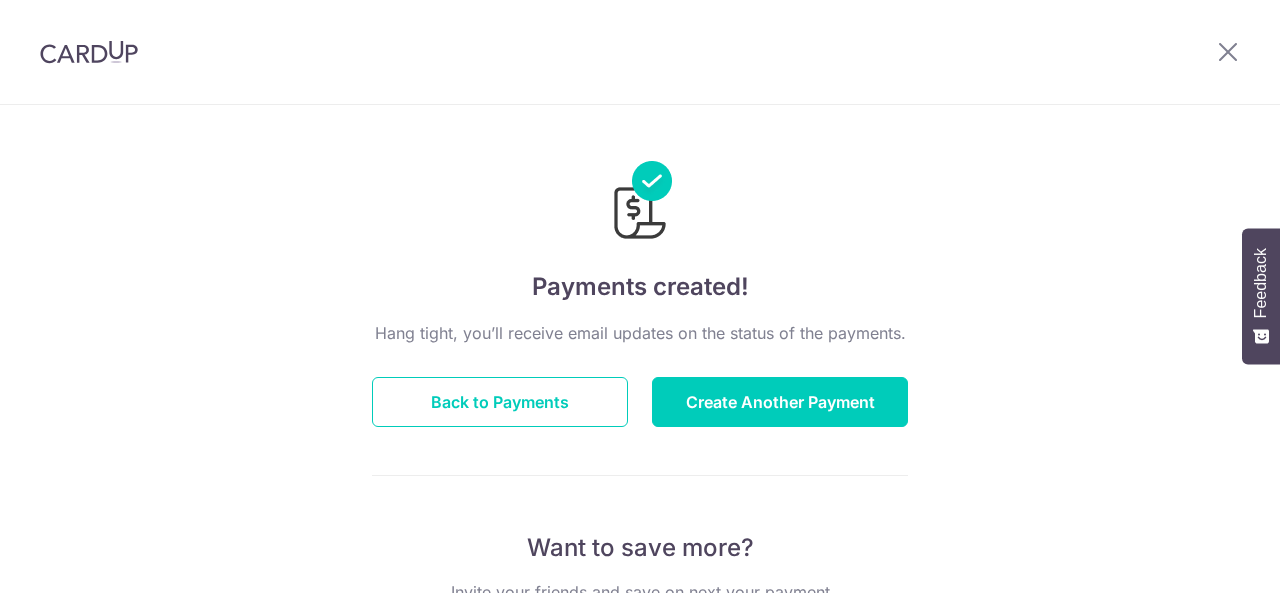scroll, scrollTop: 0, scrollLeft: 0, axis: both 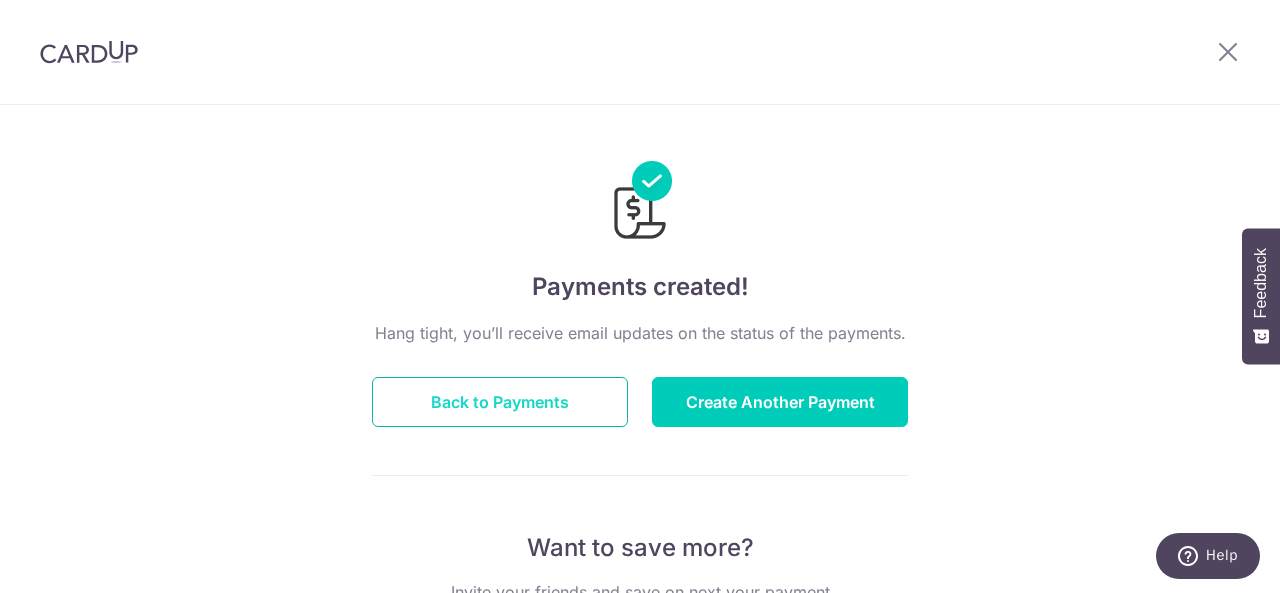 click on "Back to Payments" at bounding box center [500, 402] 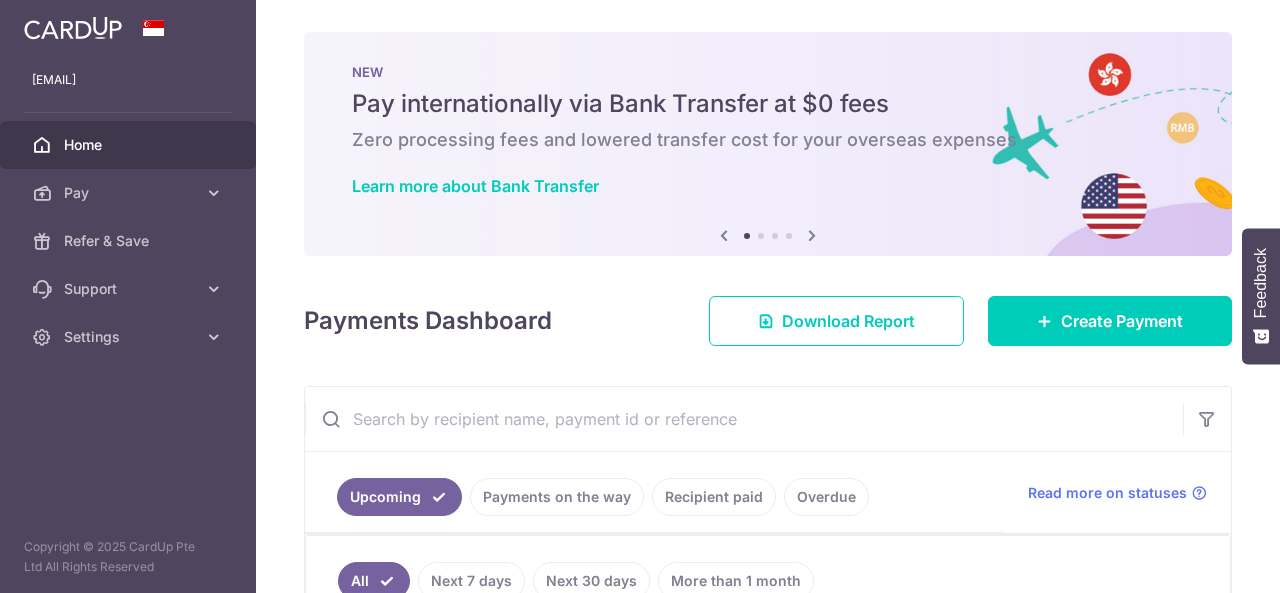 scroll, scrollTop: 0, scrollLeft: 0, axis: both 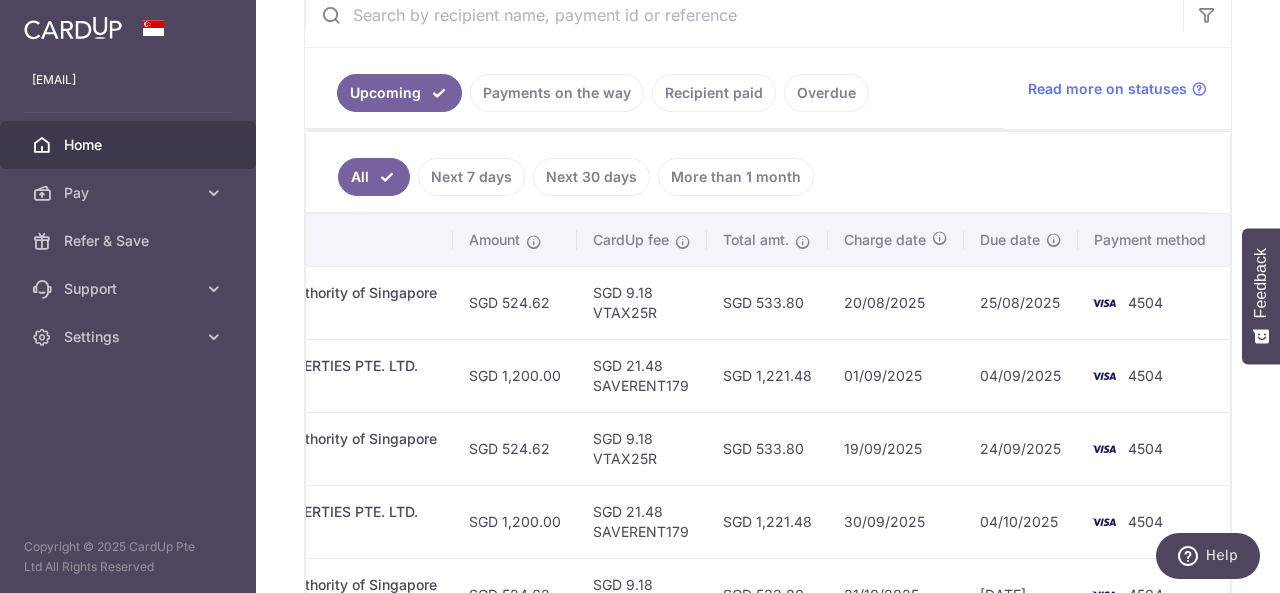 drag, startPoint x: 1041, startPoint y: 235, endPoint x: 1245, endPoint y: 240, distance: 204.06126 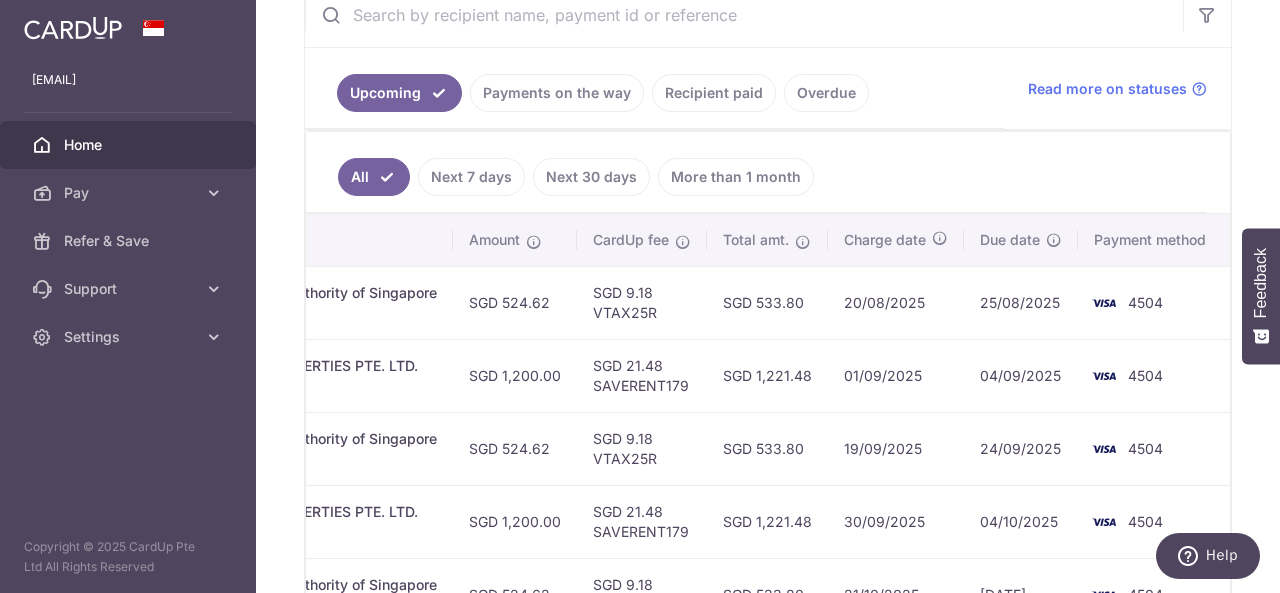 click on "All
Next 7 days
Next 30 days
More than 1 month" at bounding box center (756, 172) 